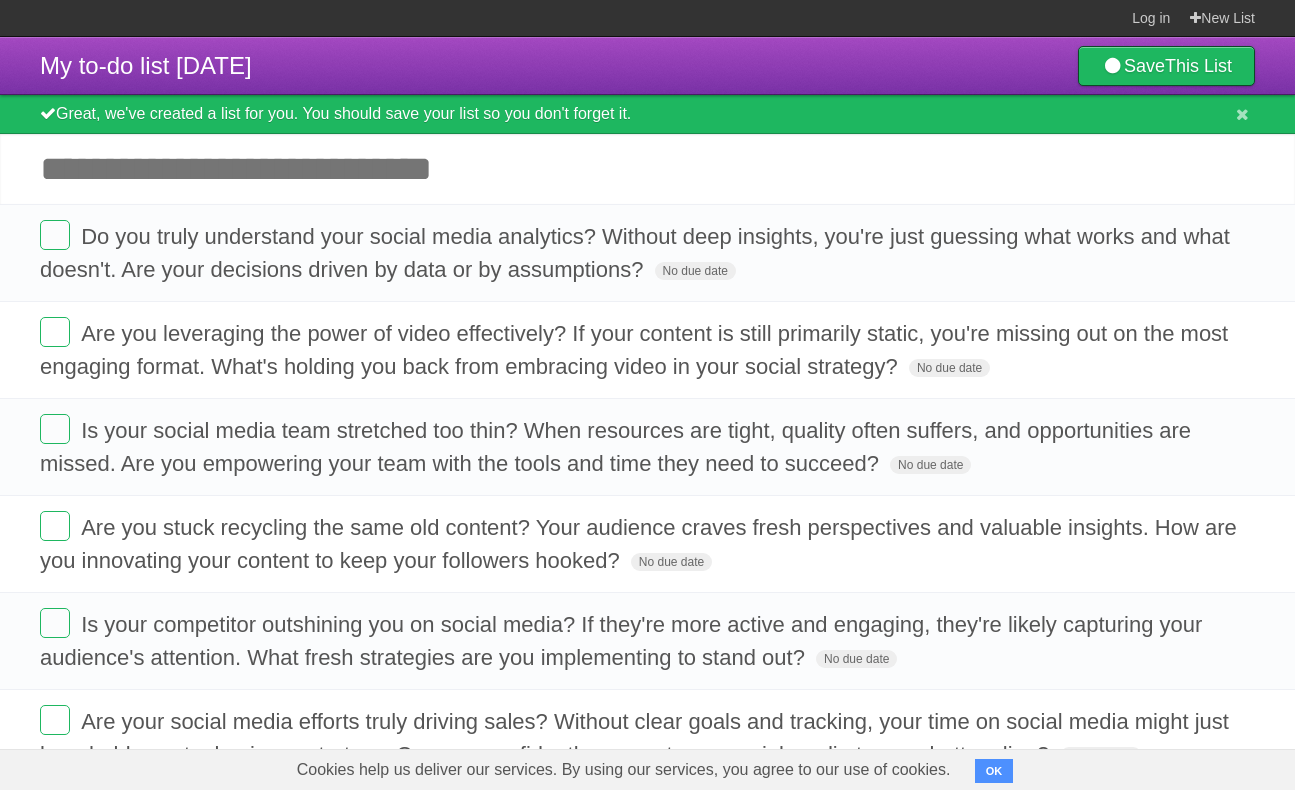 scroll, scrollTop: 764, scrollLeft: 0, axis: vertical 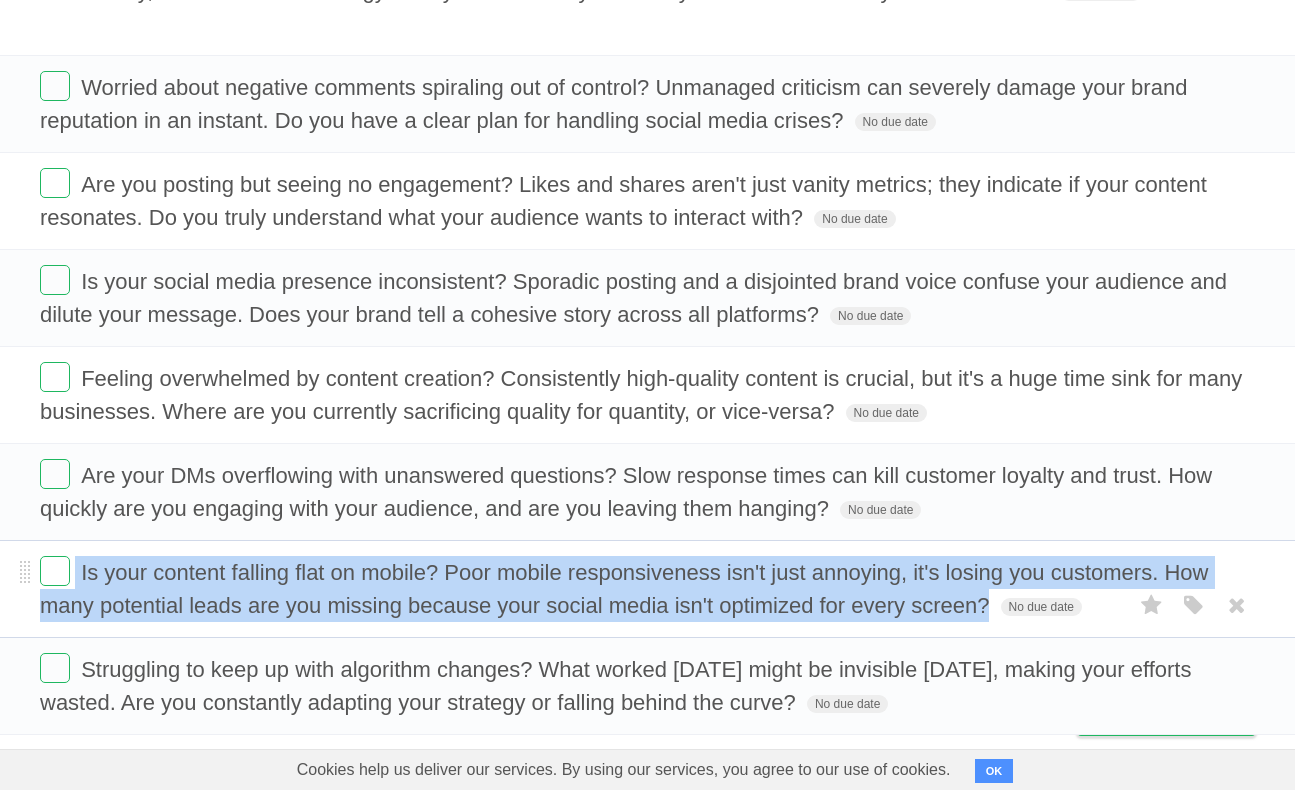 drag, startPoint x: 875, startPoint y: 588, endPoint x: 73, endPoint y: 543, distance: 803.2615 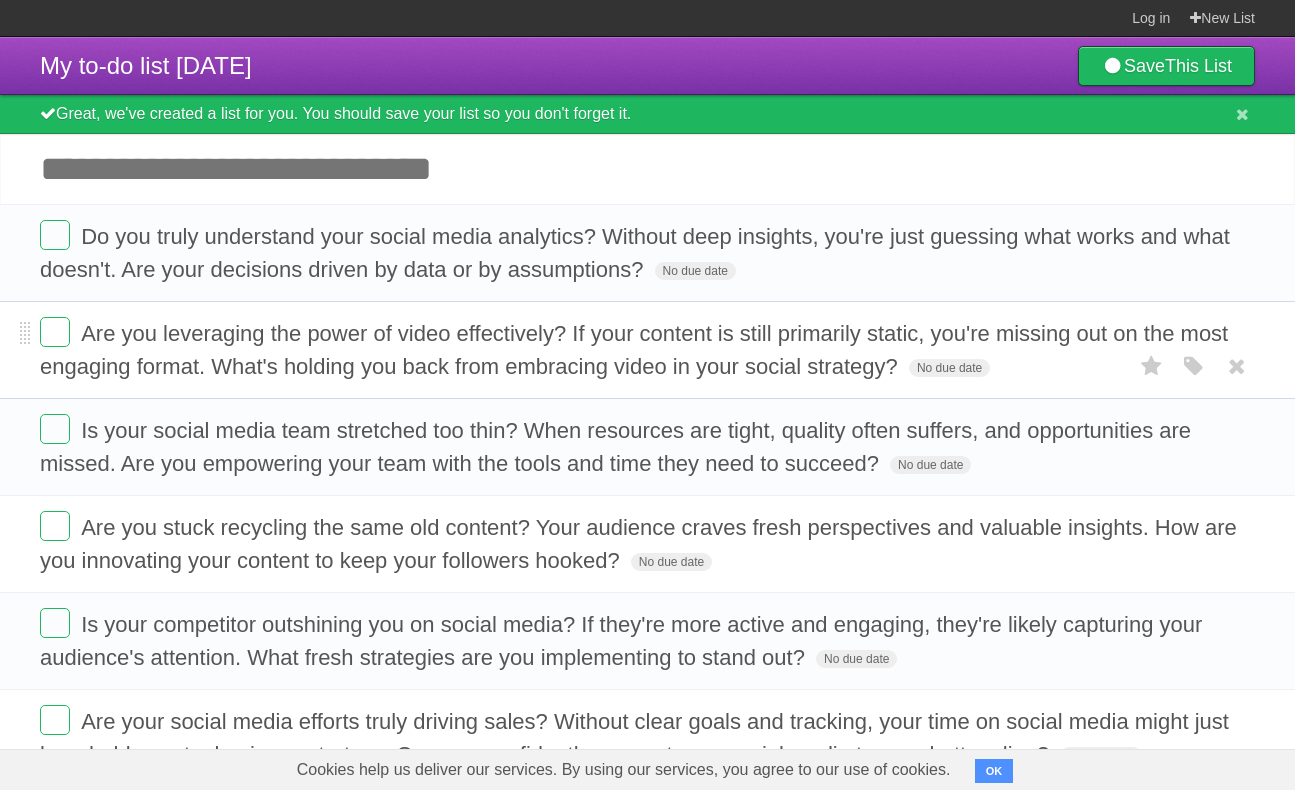 scroll, scrollTop: 764, scrollLeft: 0, axis: vertical 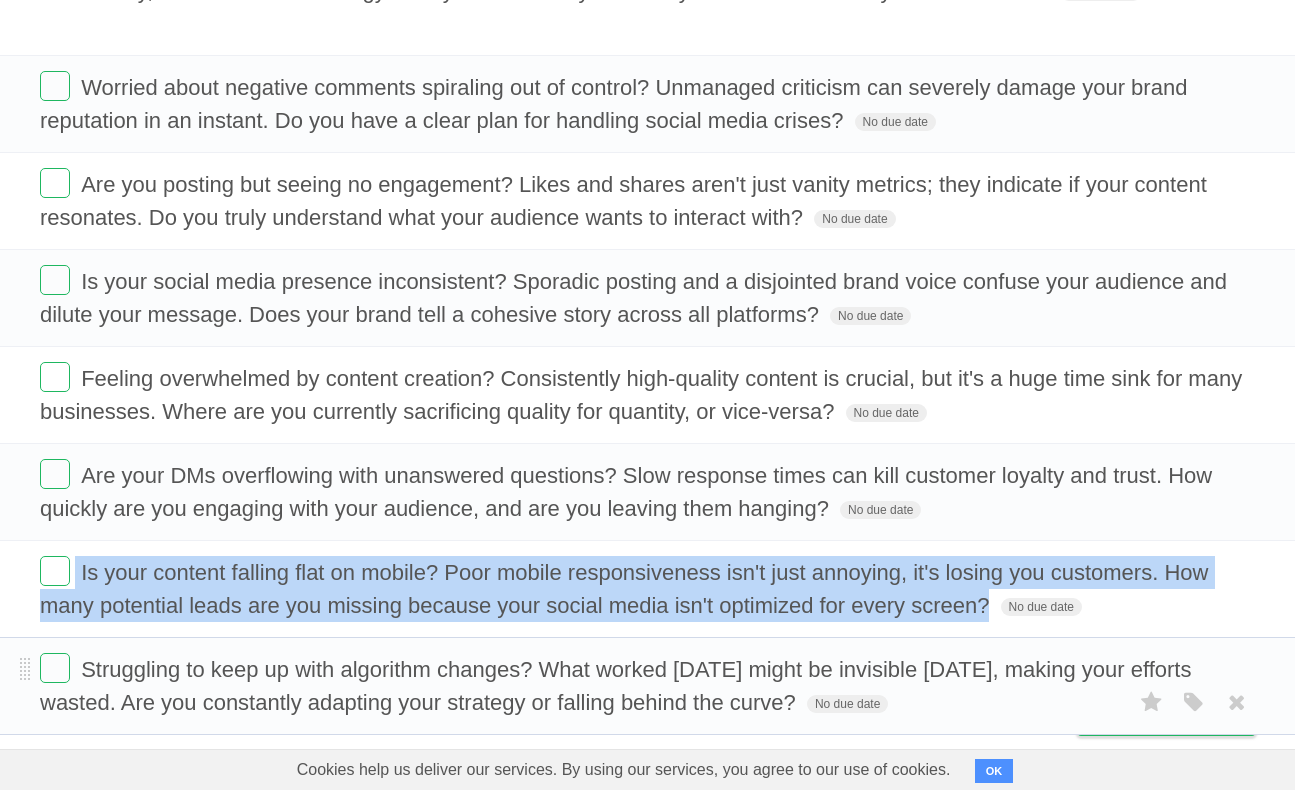 drag, startPoint x: 634, startPoint y: 690, endPoint x: 78, endPoint y: 639, distance: 558.3341 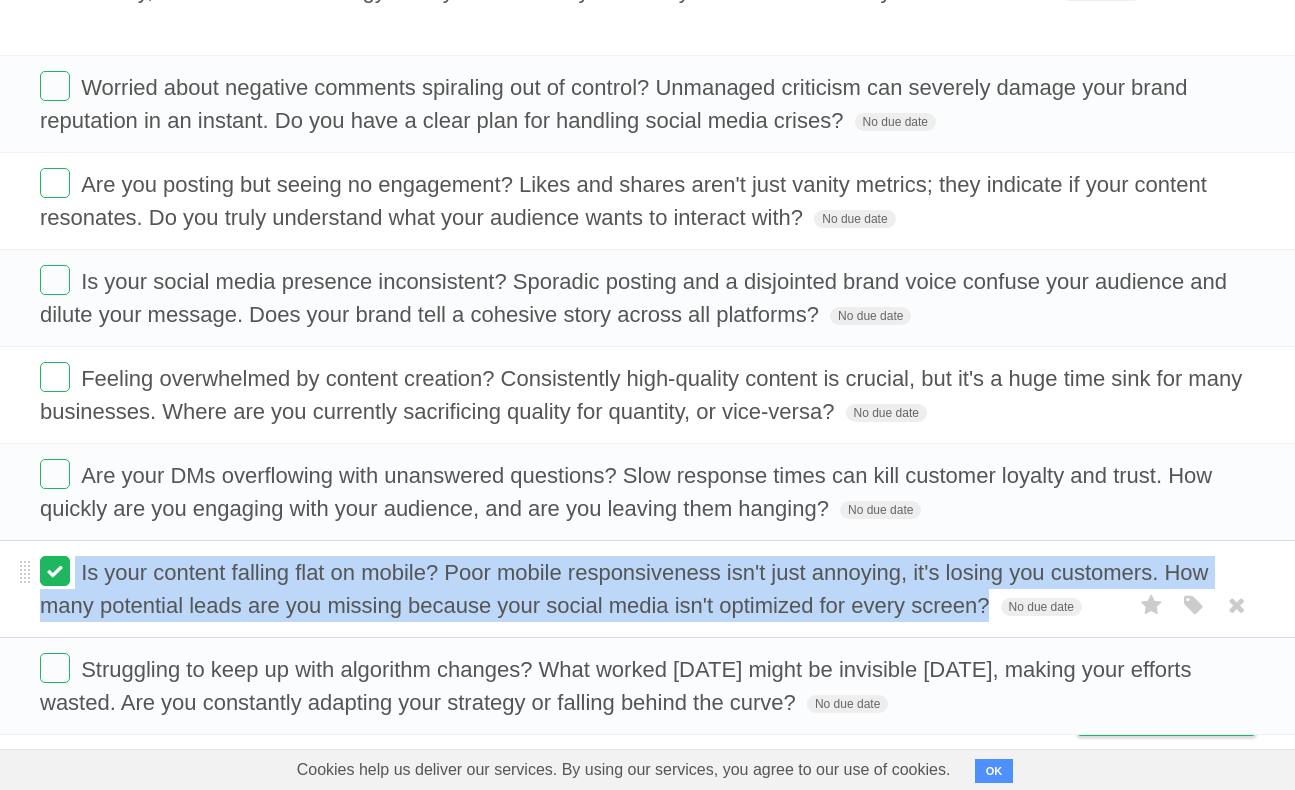 click at bounding box center (55, 571) 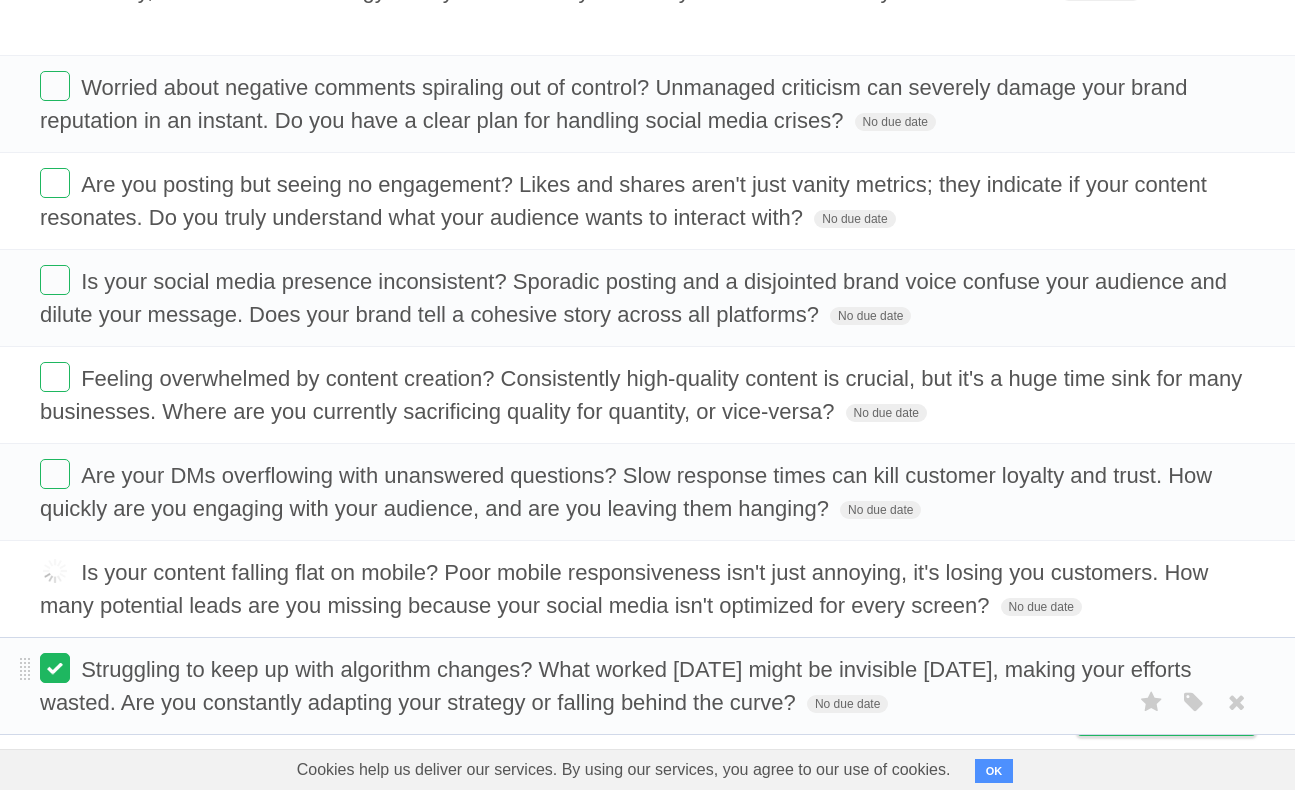 click at bounding box center (55, 668) 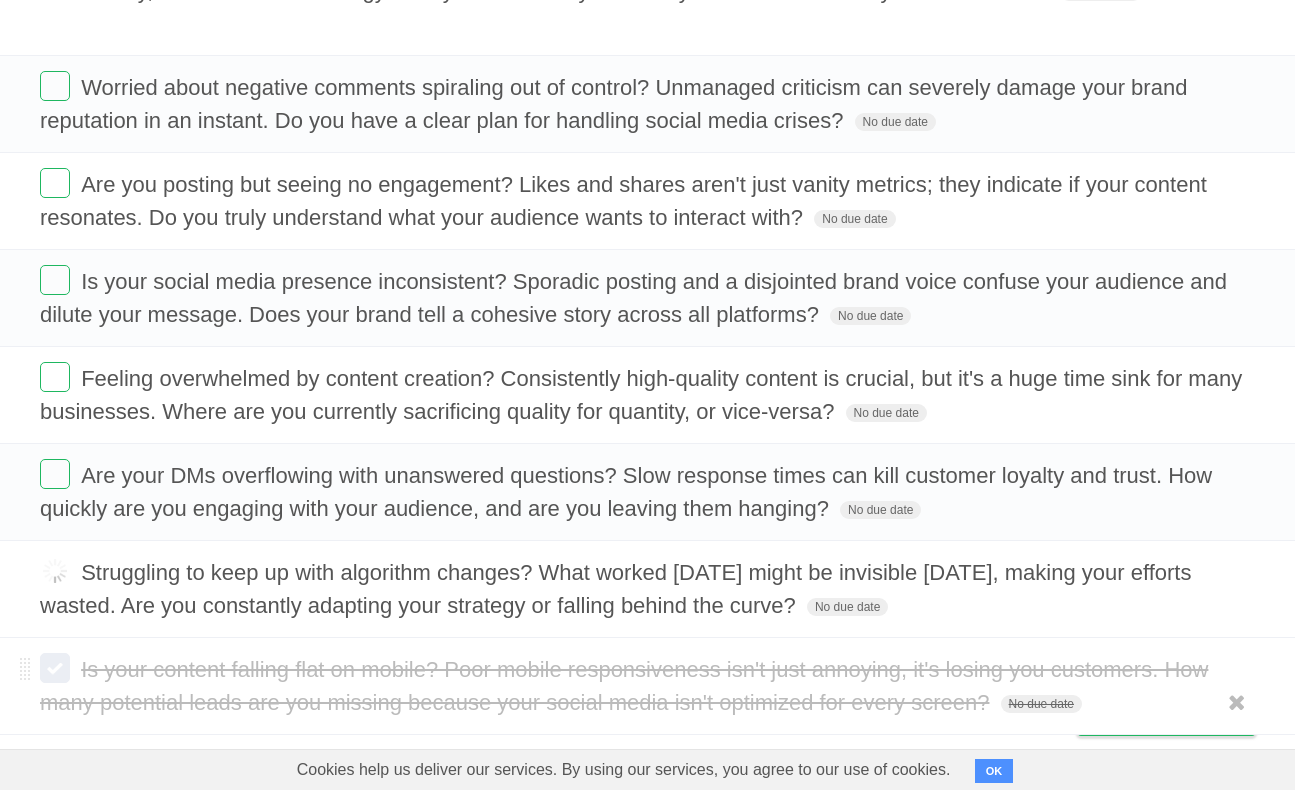 scroll, scrollTop: 763, scrollLeft: 0, axis: vertical 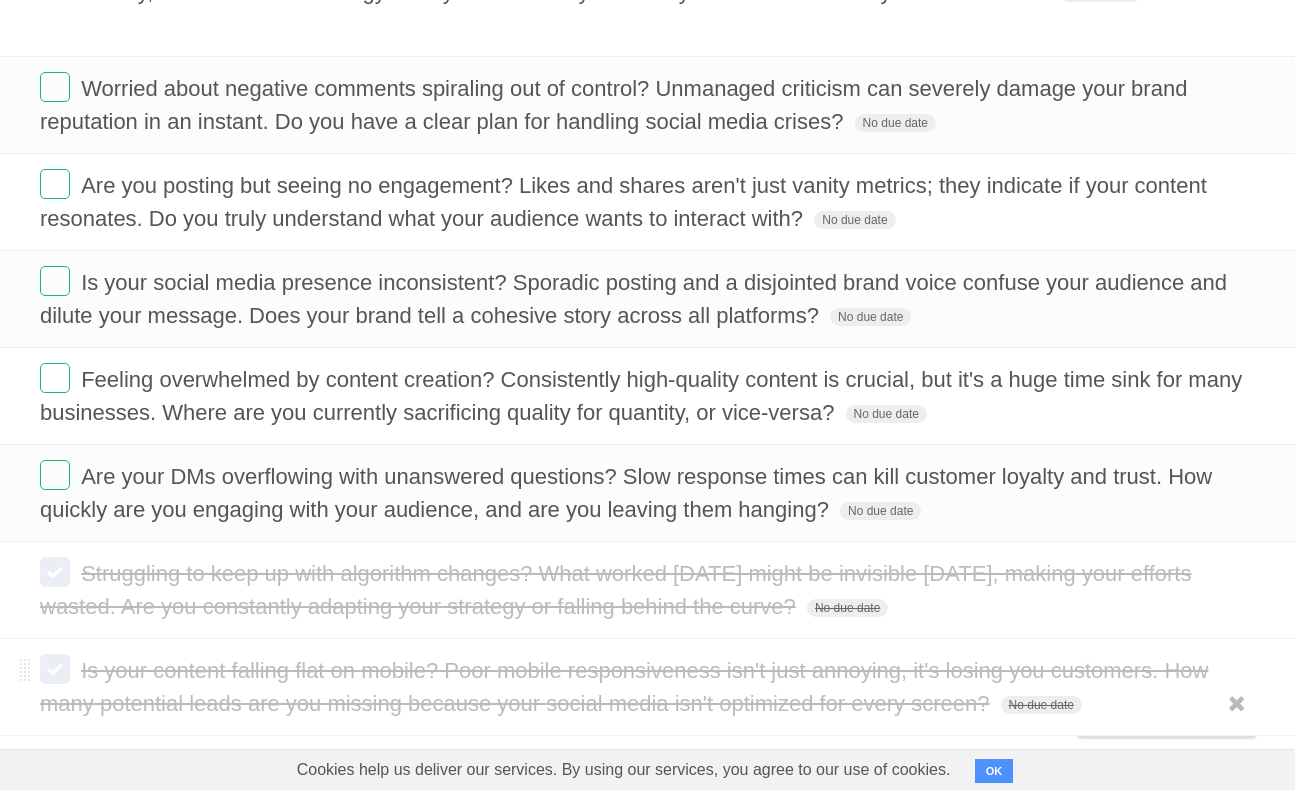 click at bounding box center [55, 669] 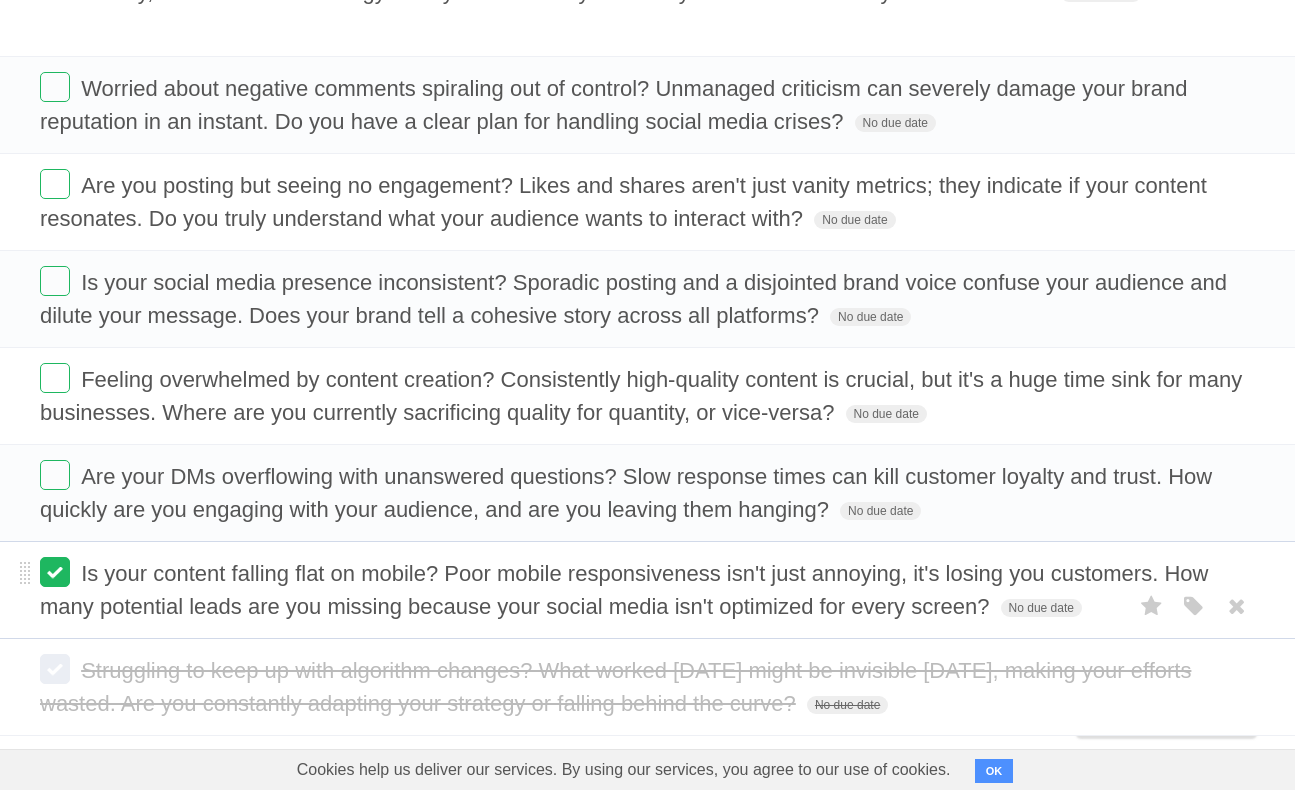 click at bounding box center [55, 572] 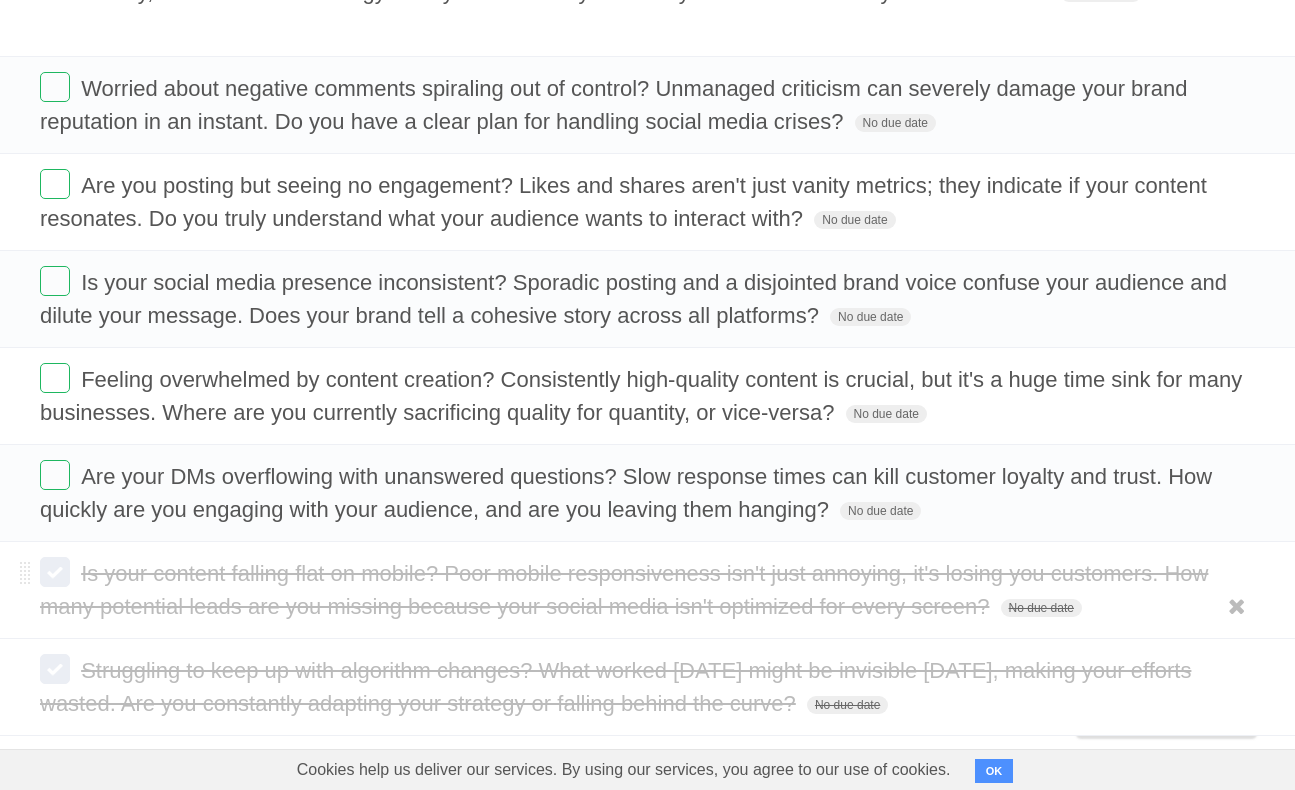 click at bounding box center (55, 572) 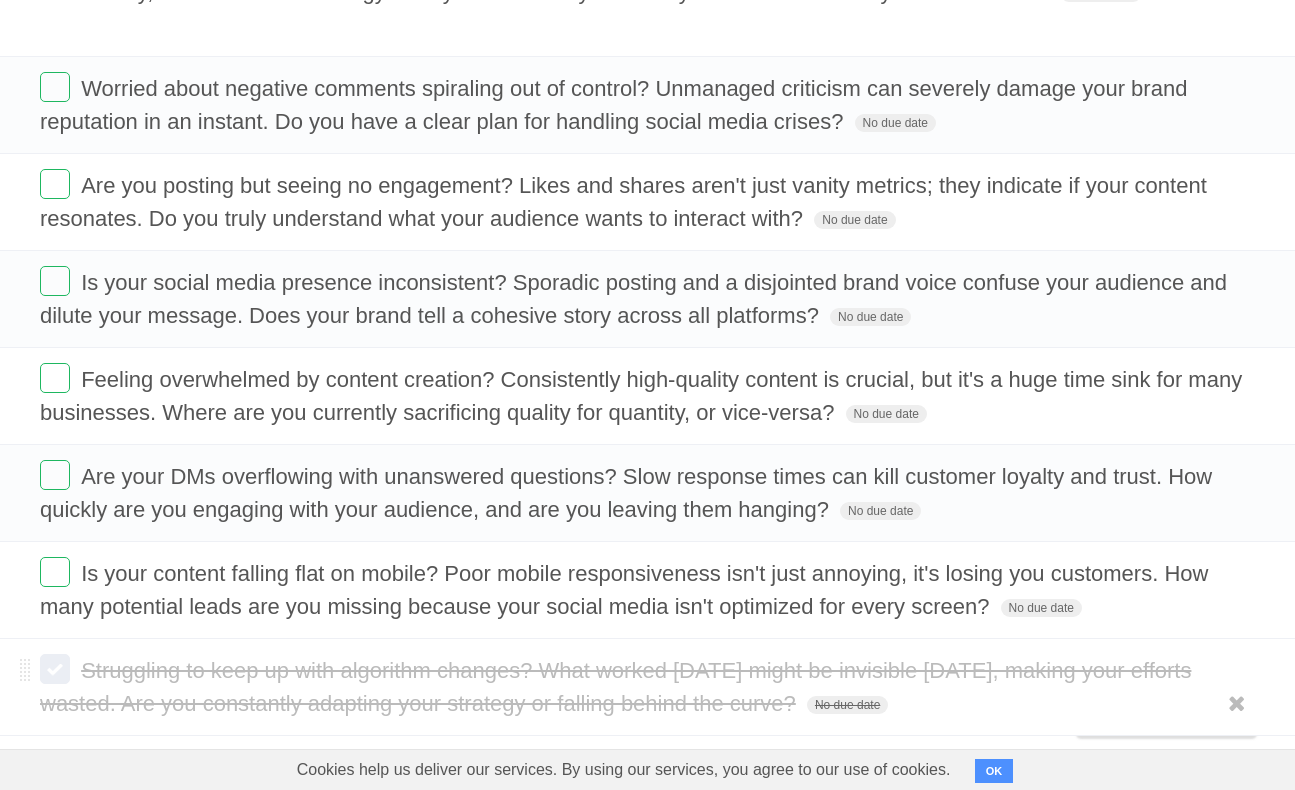 click at bounding box center (55, 669) 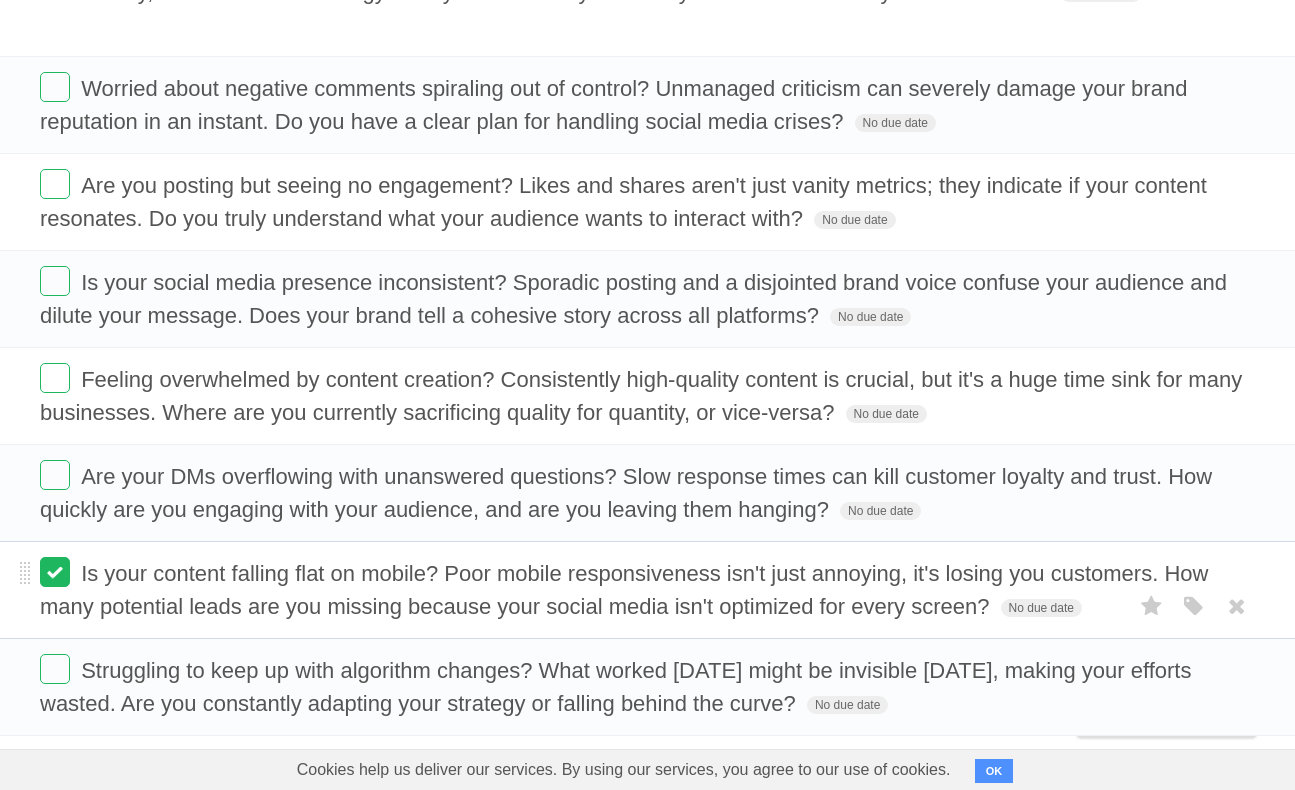 click at bounding box center (55, 572) 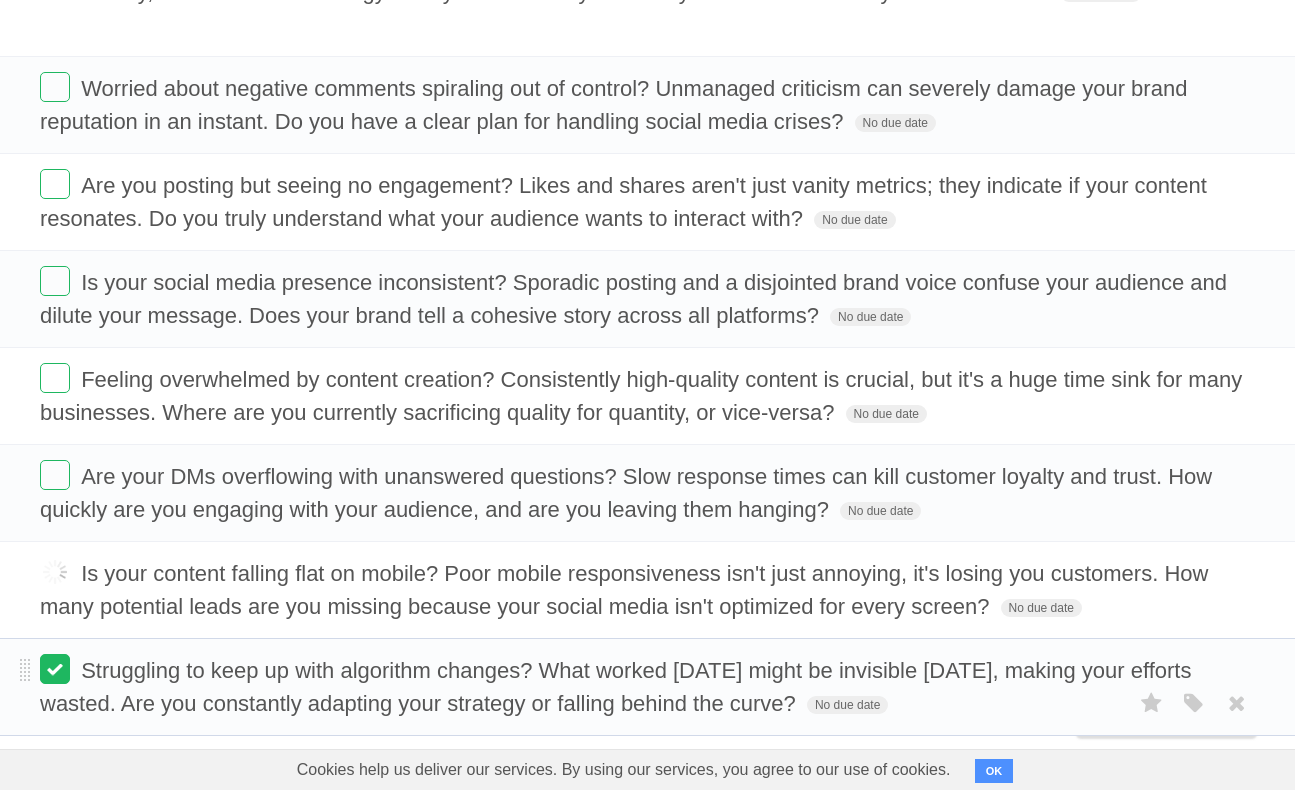 click at bounding box center (55, 669) 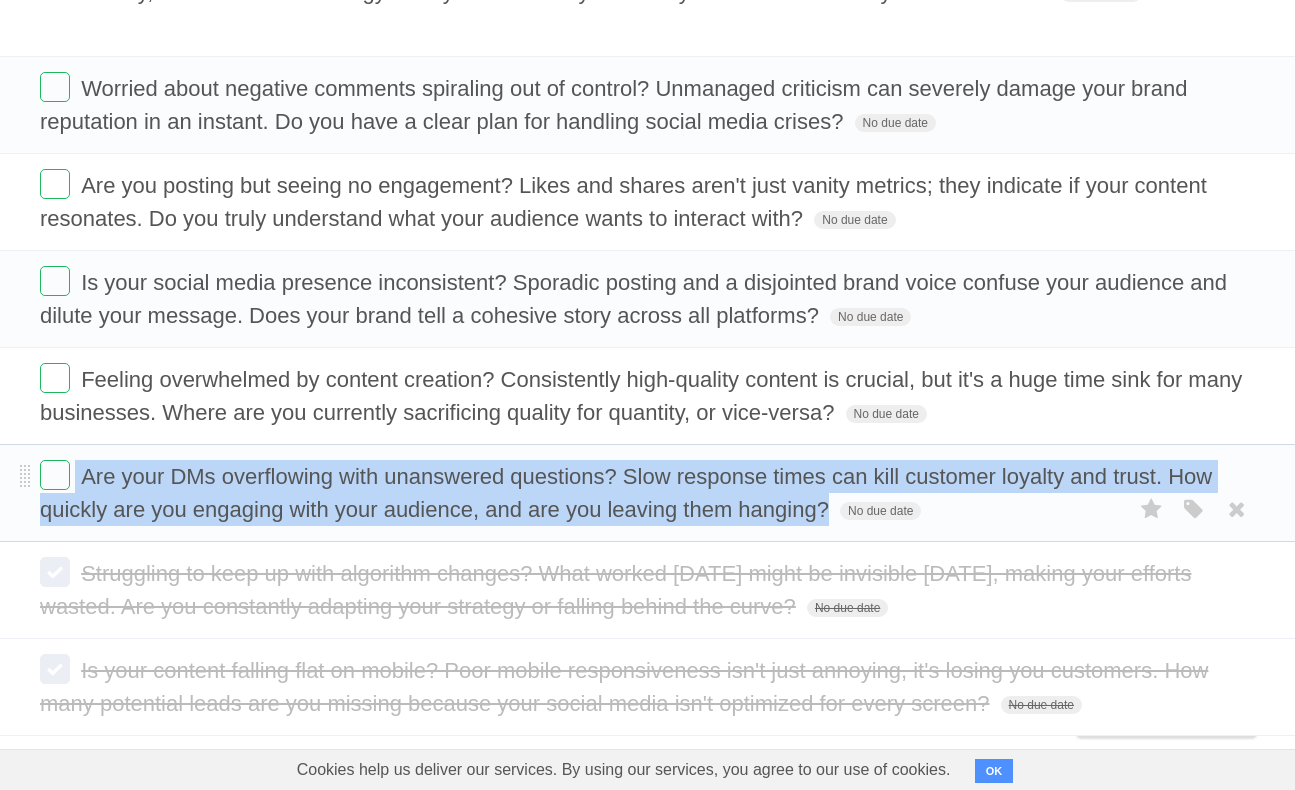 drag, startPoint x: 678, startPoint y: 492, endPoint x: 77, endPoint y: 456, distance: 602.0772 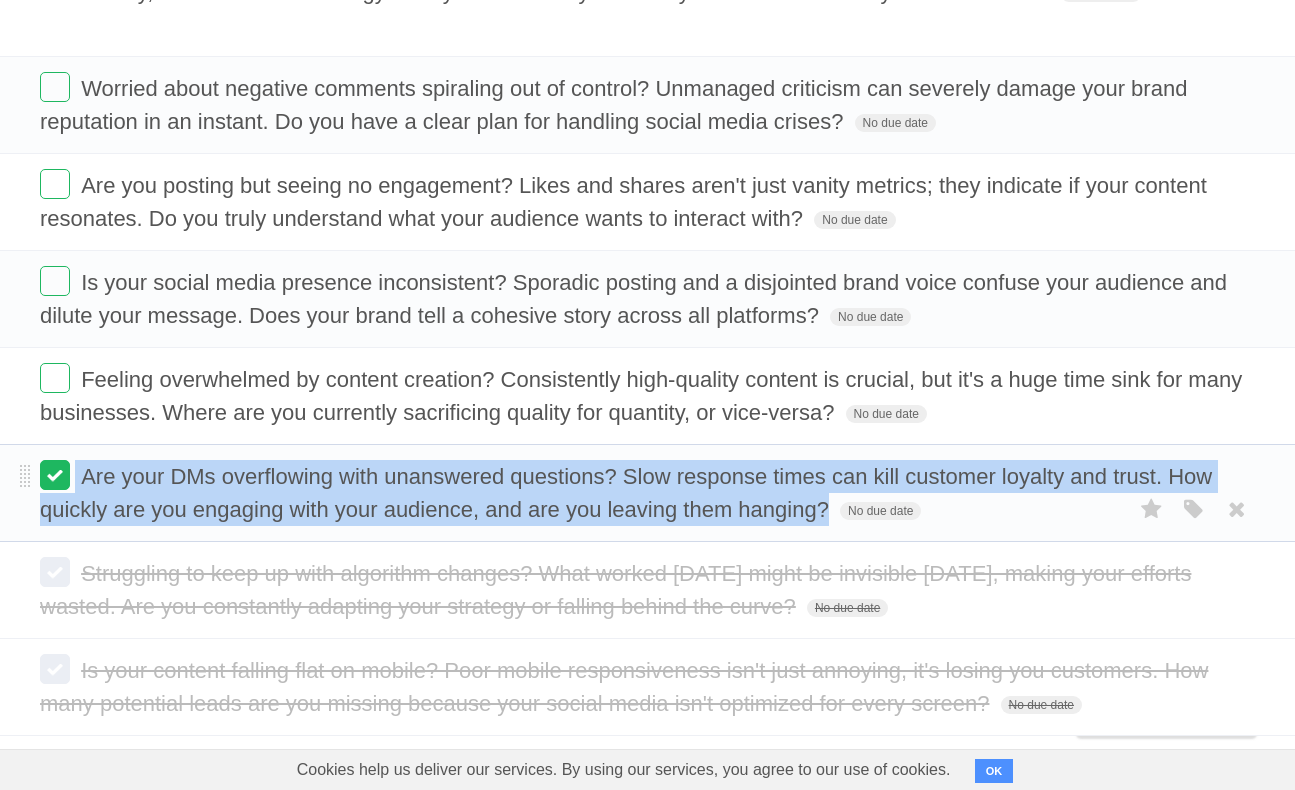 click at bounding box center (55, 475) 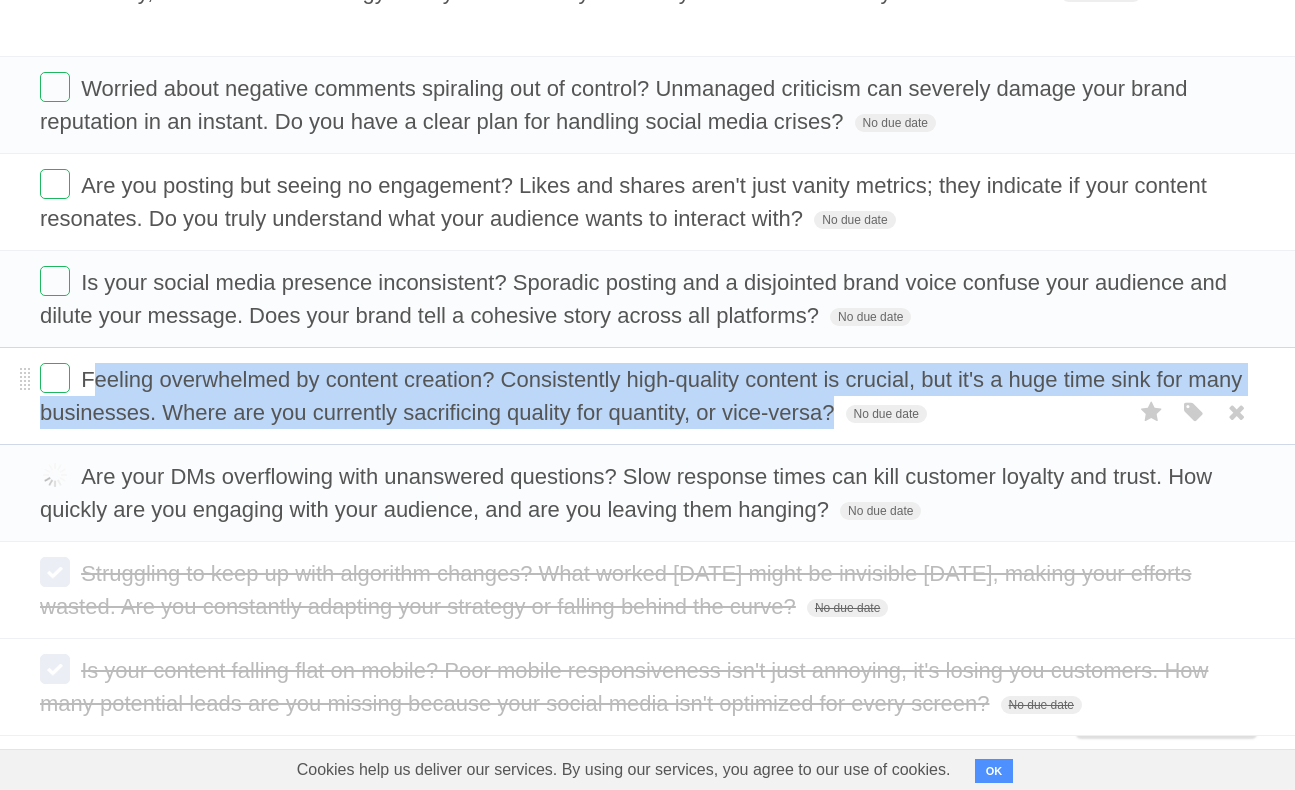 scroll, scrollTop: 763, scrollLeft: 0, axis: vertical 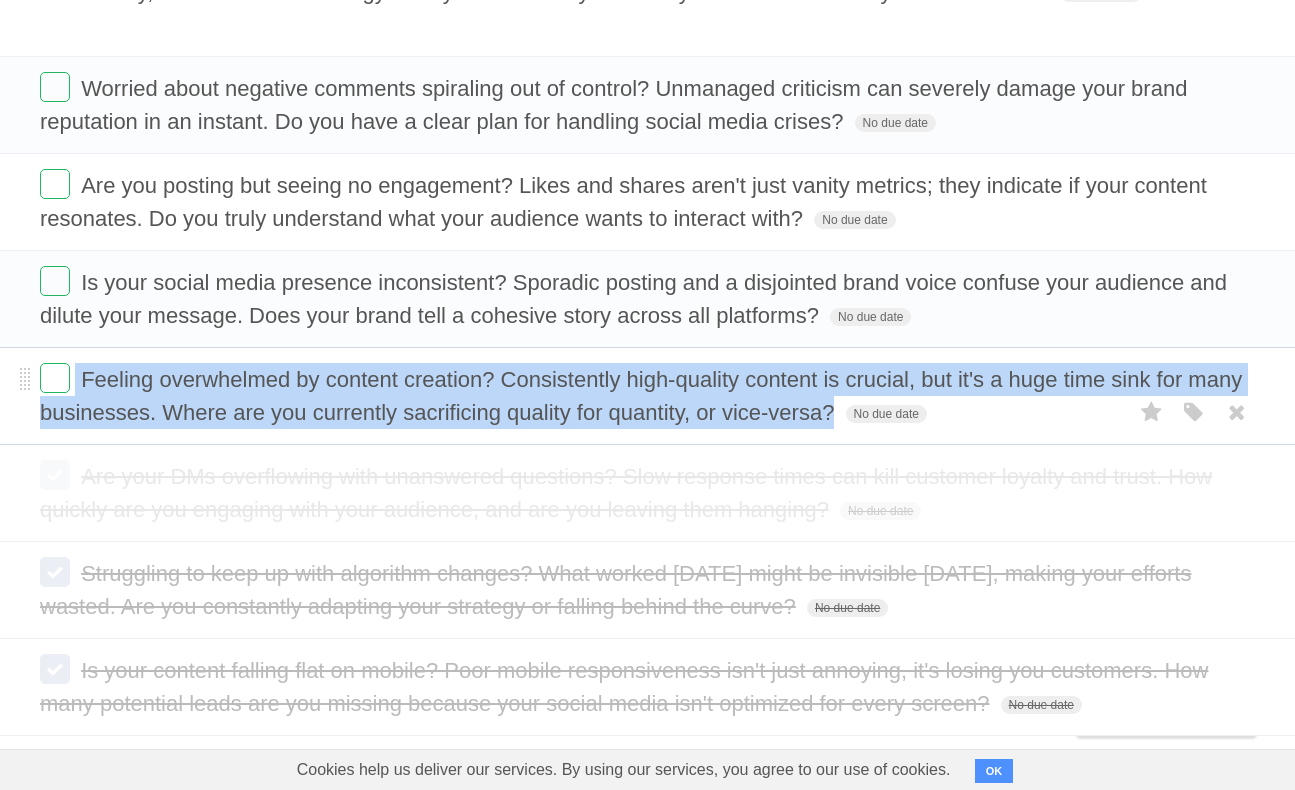 drag, startPoint x: 778, startPoint y: 395, endPoint x: 76, endPoint y: 366, distance: 702.59875 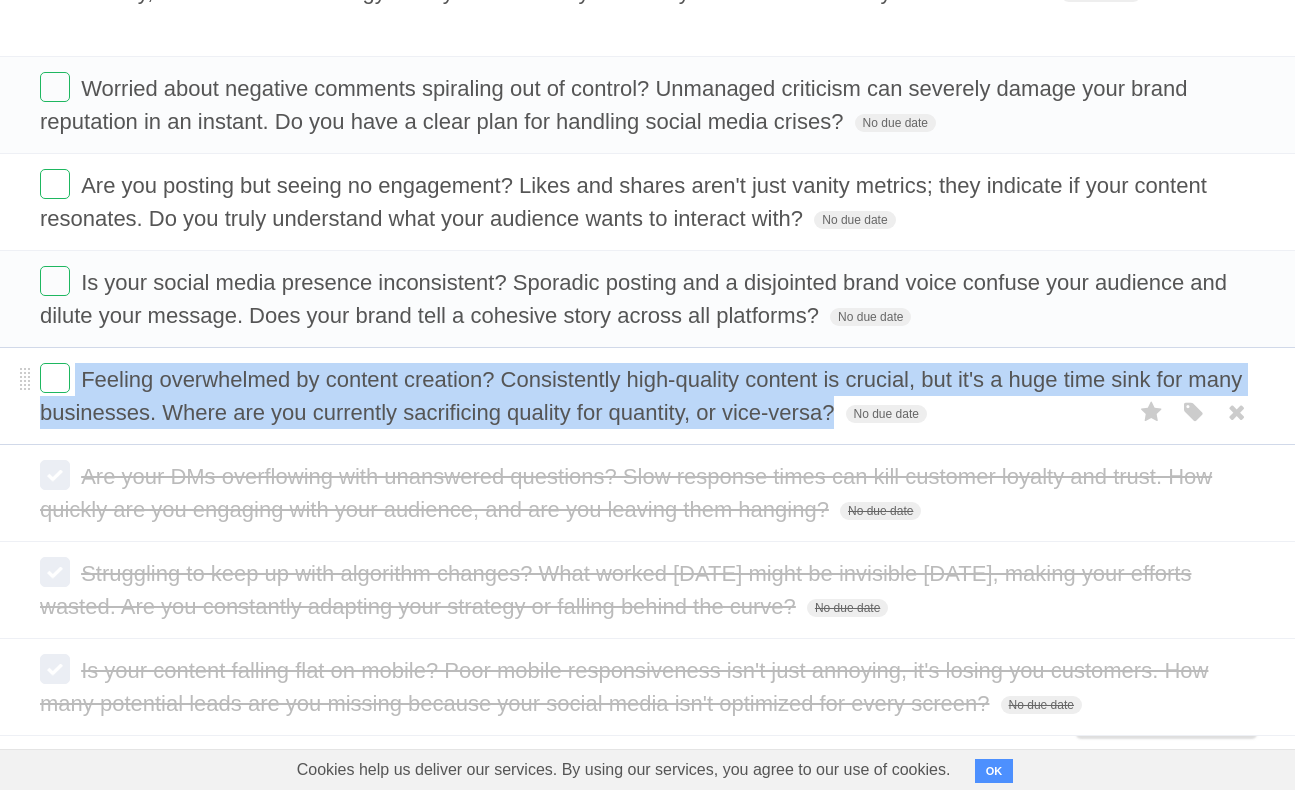 copy on "Feeling overwhelmed by content creation? Consistently high-quality content is crucial, but it's a huge time sink for many businesses. Where are you currently sacrificing quality for quantity, or vice-versa?" 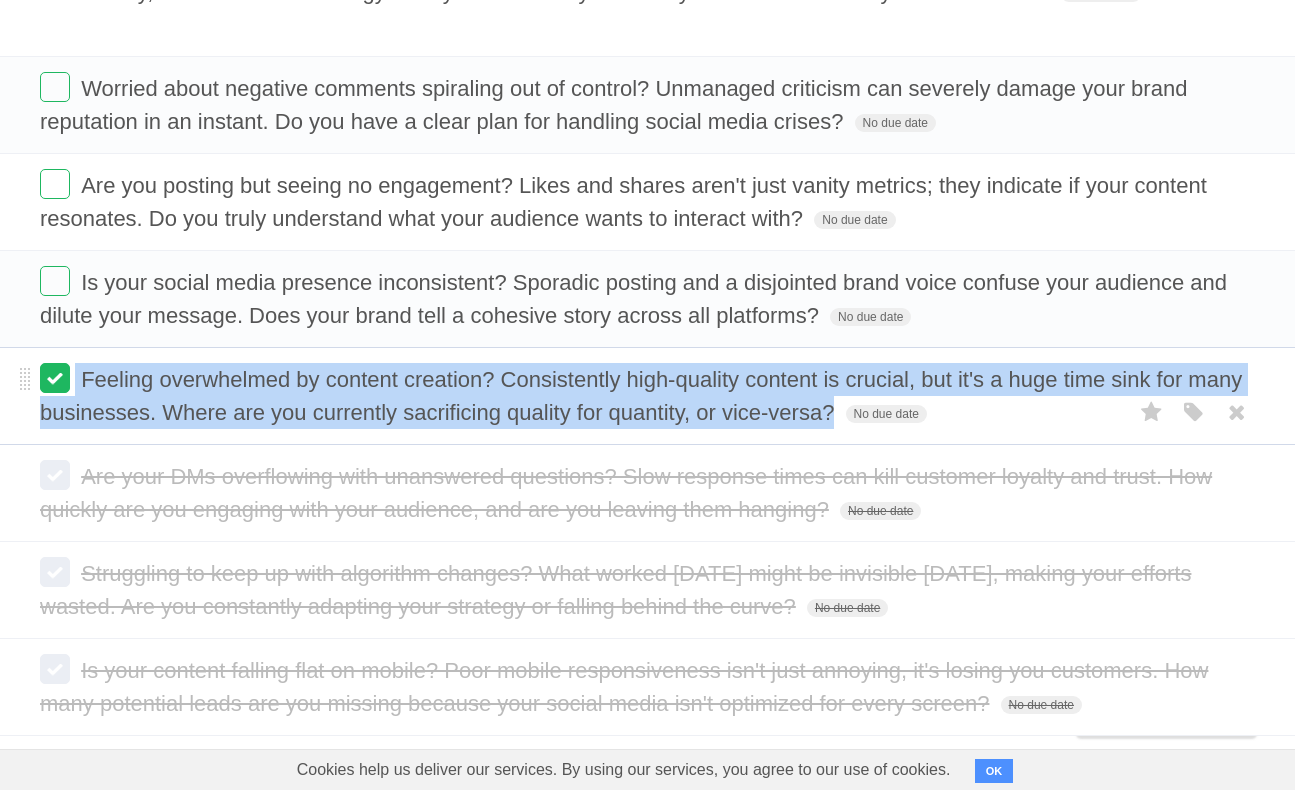 click at bounding box center (55, 378) 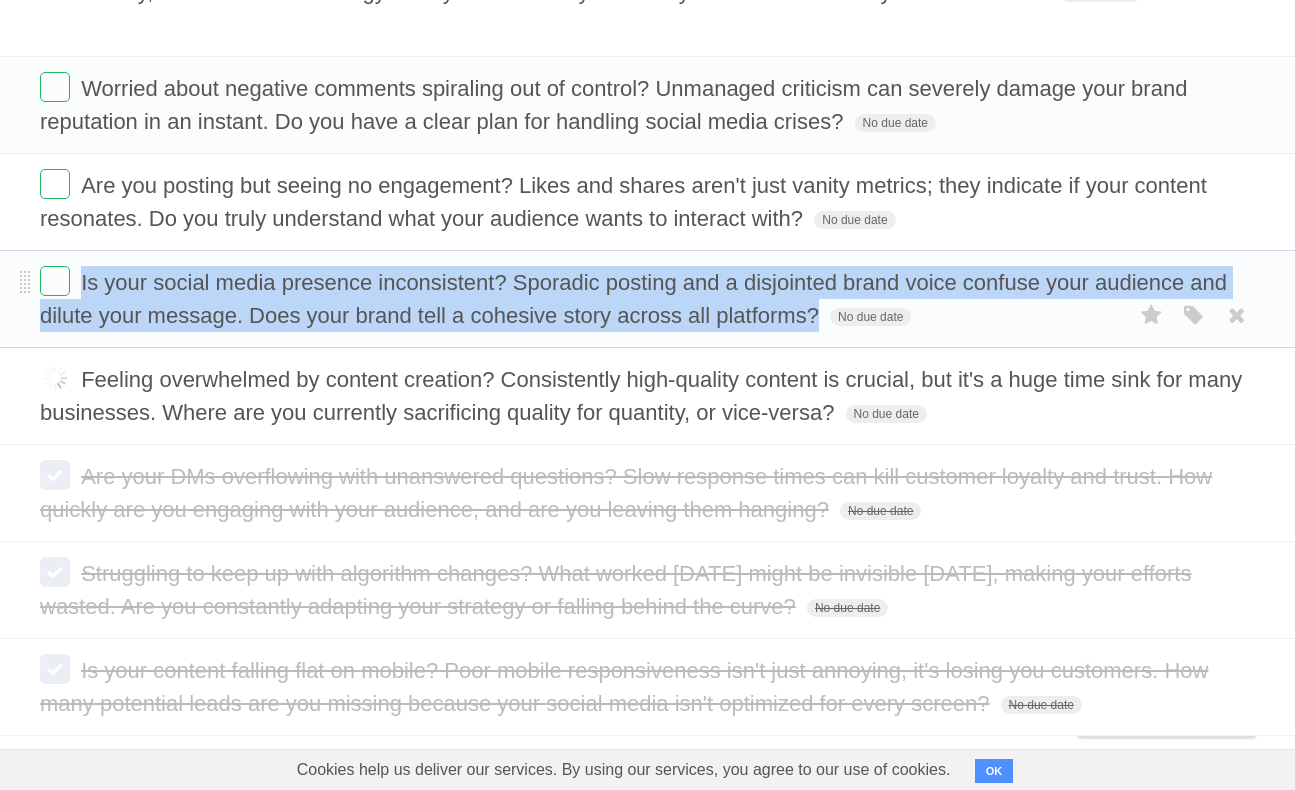 drag, startPoint x: 720, startPoint y: 305, endPoint x: 79, endPoint y: 260, distance: 642.57764 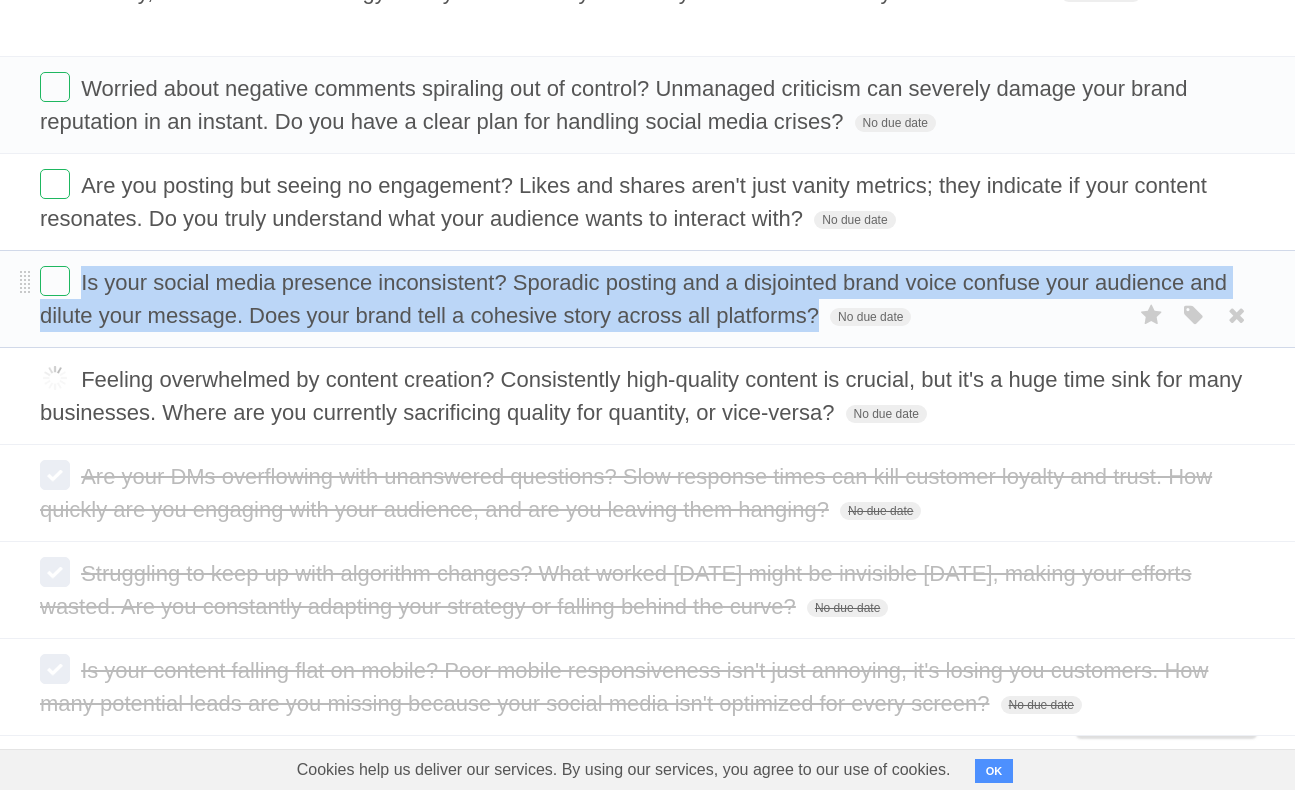 click on "Is your social media presence inconsistent? Sporadic posting and a disjointed brand voice confuse your audience and dilute your message. Does your brand tell a cohesive story across all platforms?
No due date
White
Red
Blue
Green
Purple
Orange" at bounding box center [647, 299] 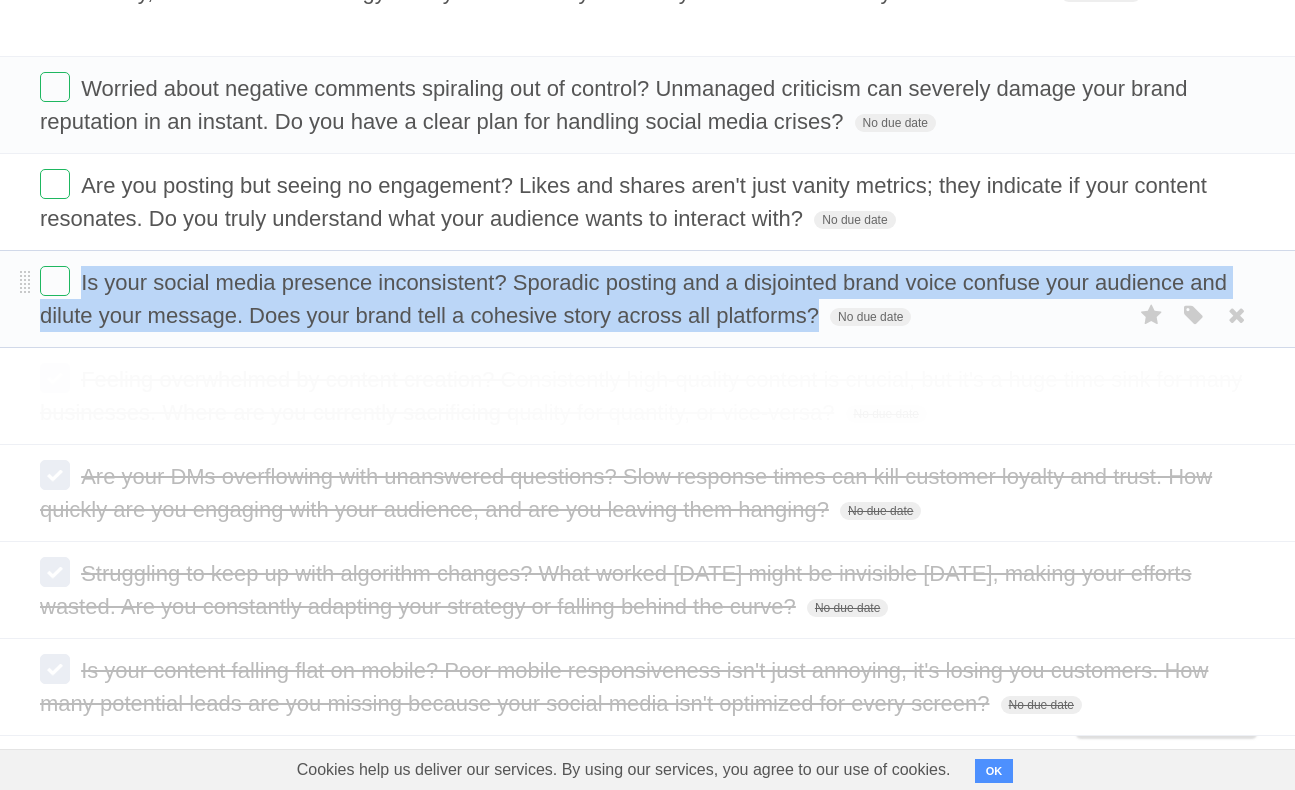 scroll, scrollTop: 762, scrollLeft: 0, axis: vertical 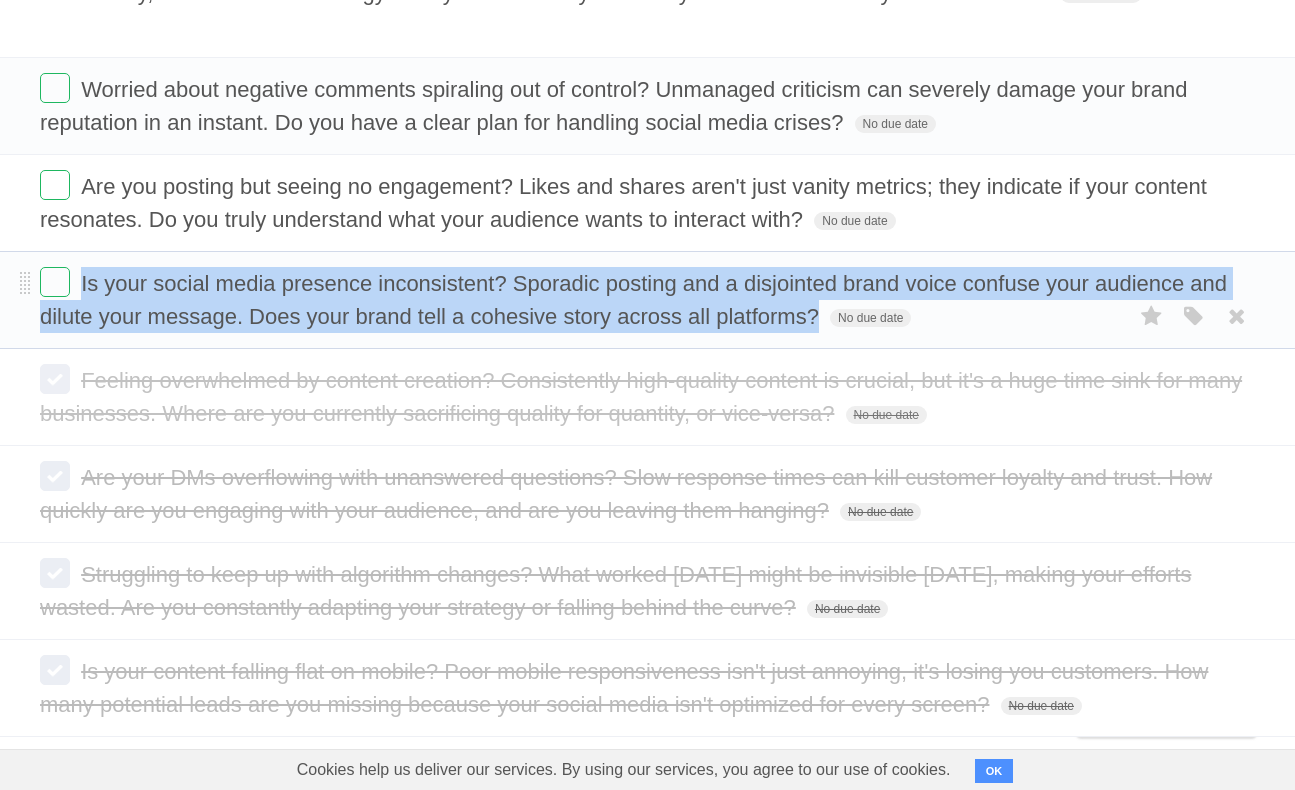 copy on "Is your social media presence inconsistent? Sporadic posting and a disjointed brand voice confuse your audience and dilute your message. Does your brand tell a cohesive story across all platforms?" 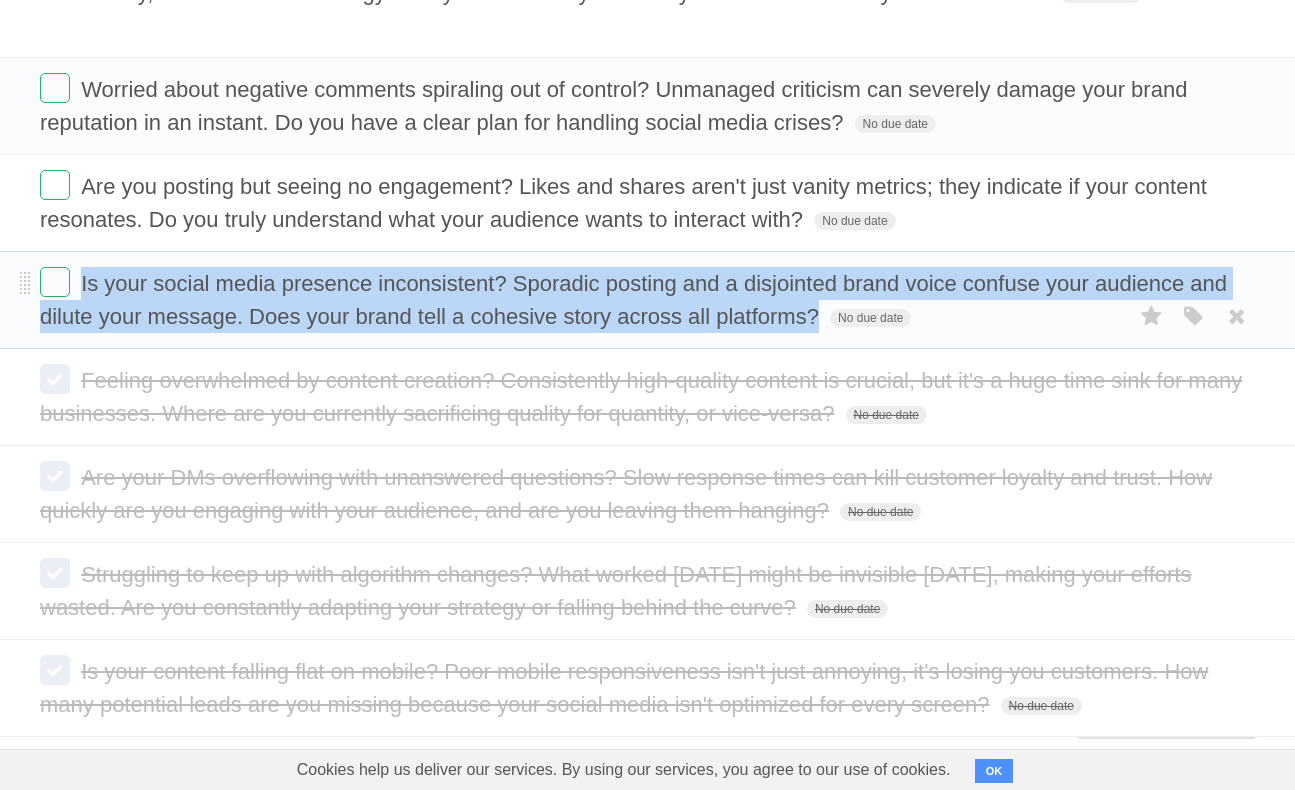 copy on "Is your social media presence inconsistent? Sporadic posting and a disjointed brand voice confuse your audience and dilute your message. Does your brand tell a cohesive story across all platforms?" 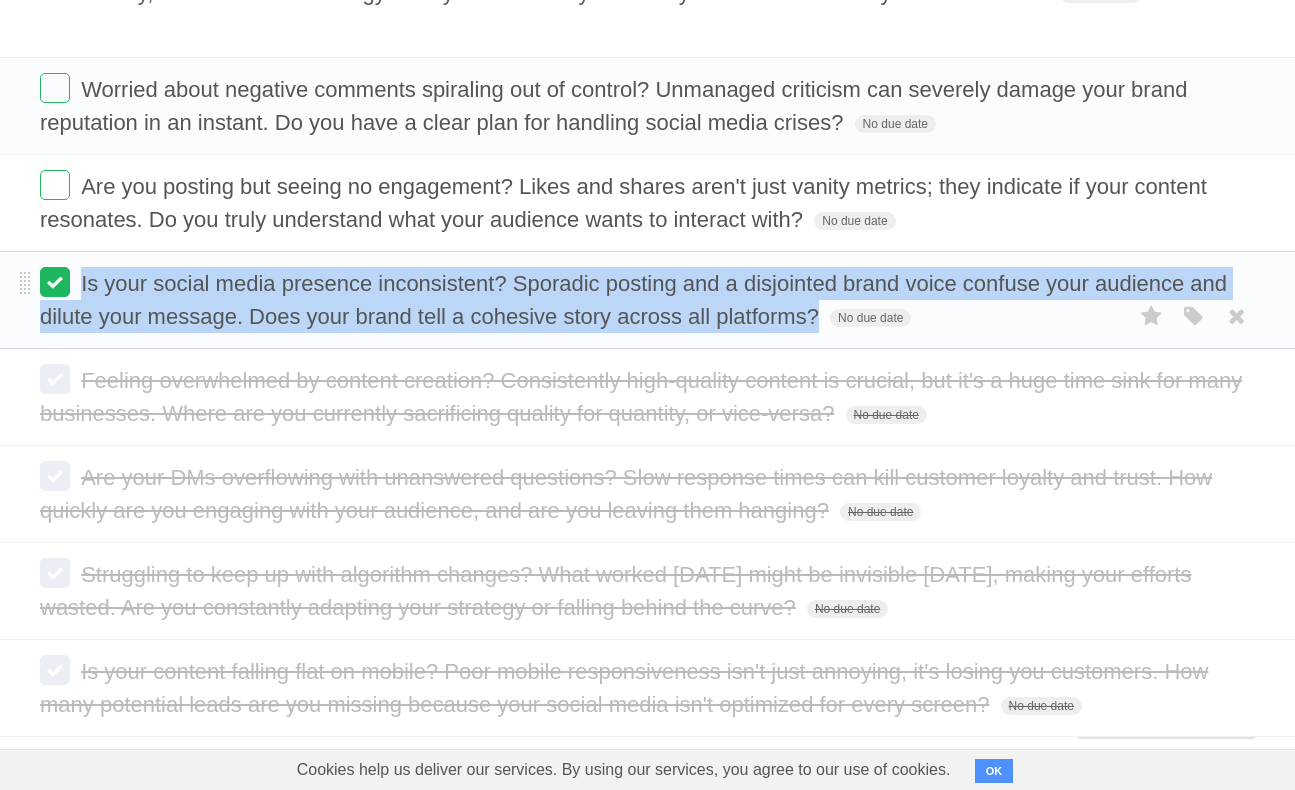 click at bounding box center (55, 282) 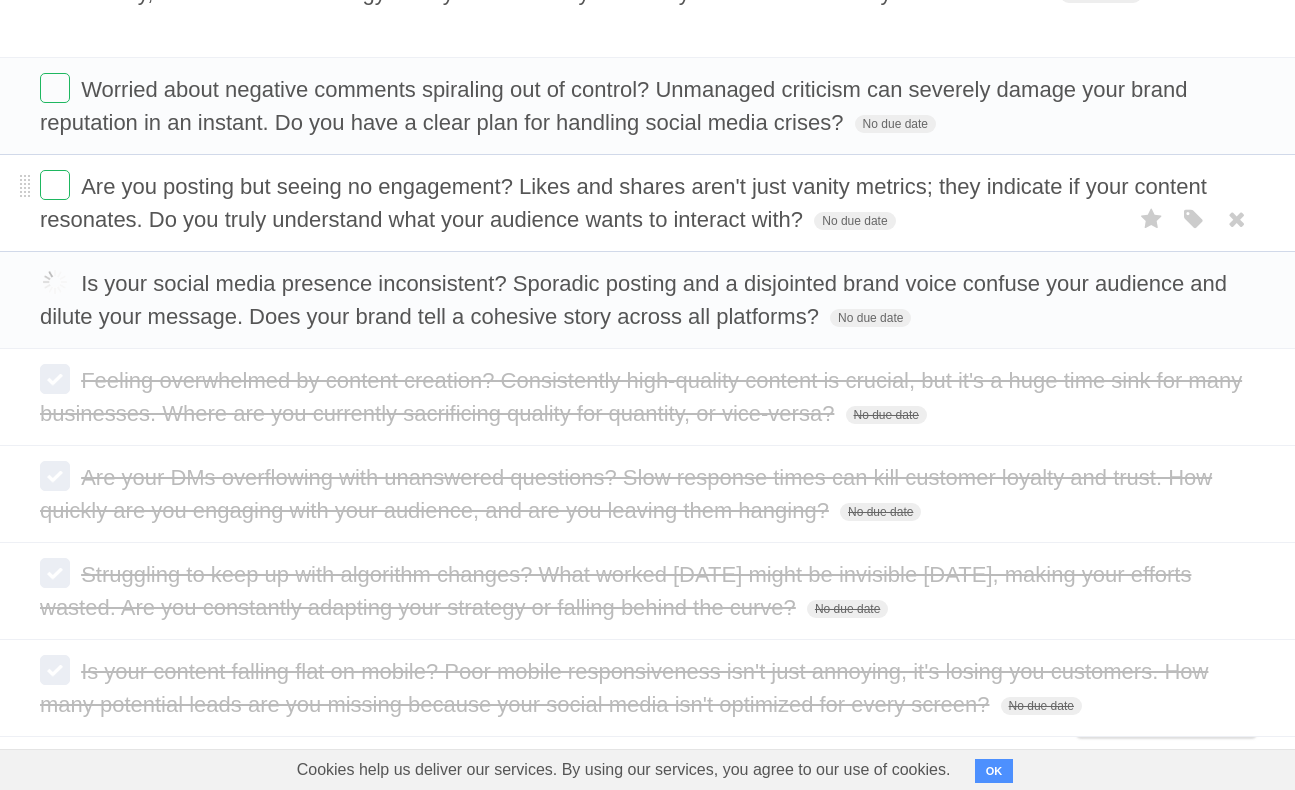 scroll, scrollTop: 762, scrollLeft: 0, axis: vertical 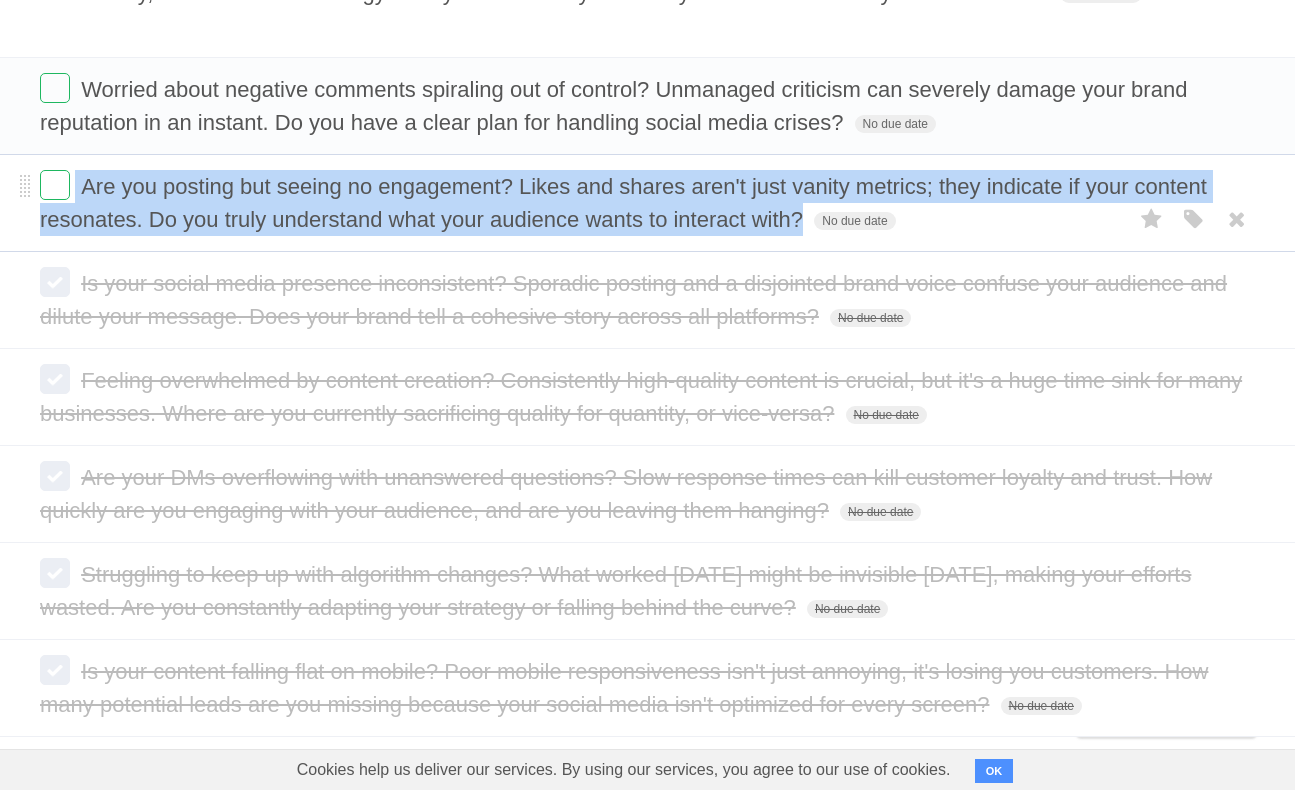drag, startPoint x: 652, startPoint y: 203, endPoint x: 70, endPoint y: 163, distance: 583.3729 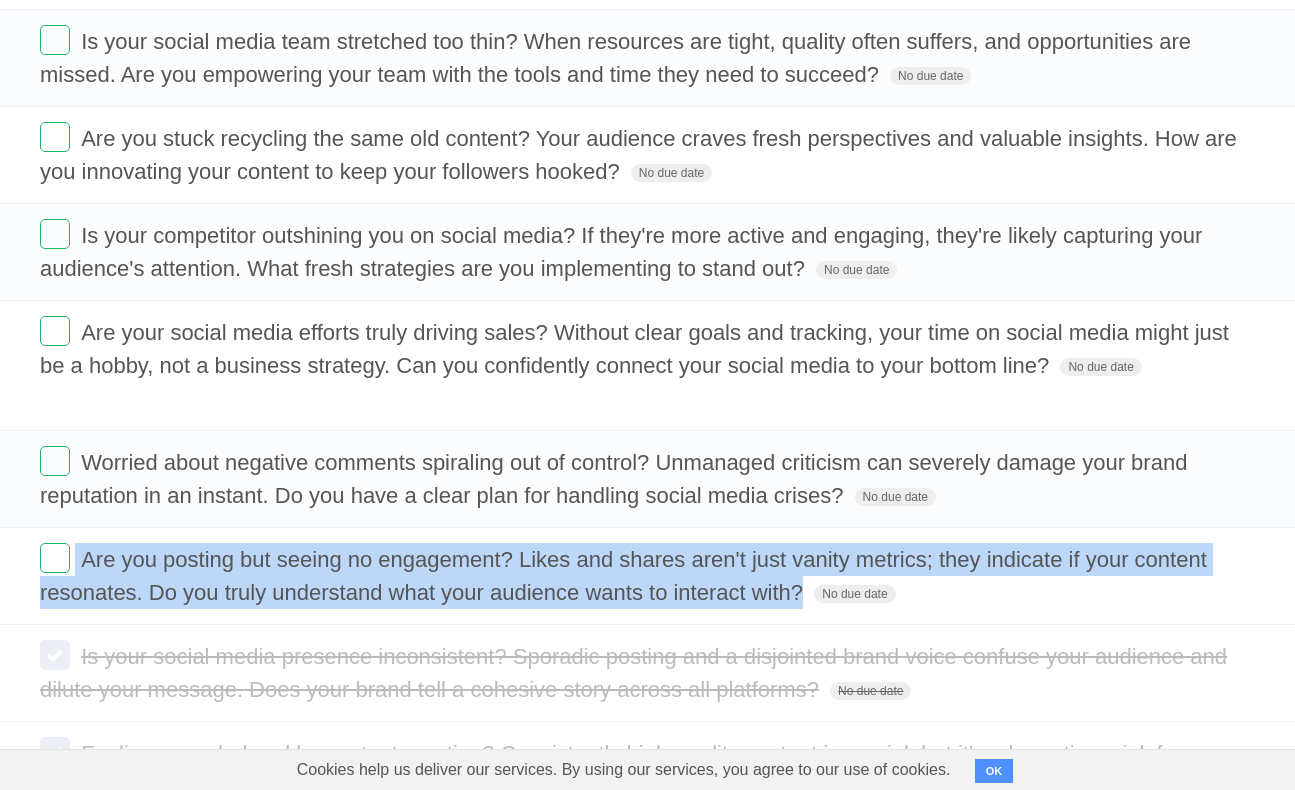 scroll, scrollTop: 388, scrollLeft: 0, axis: vertical 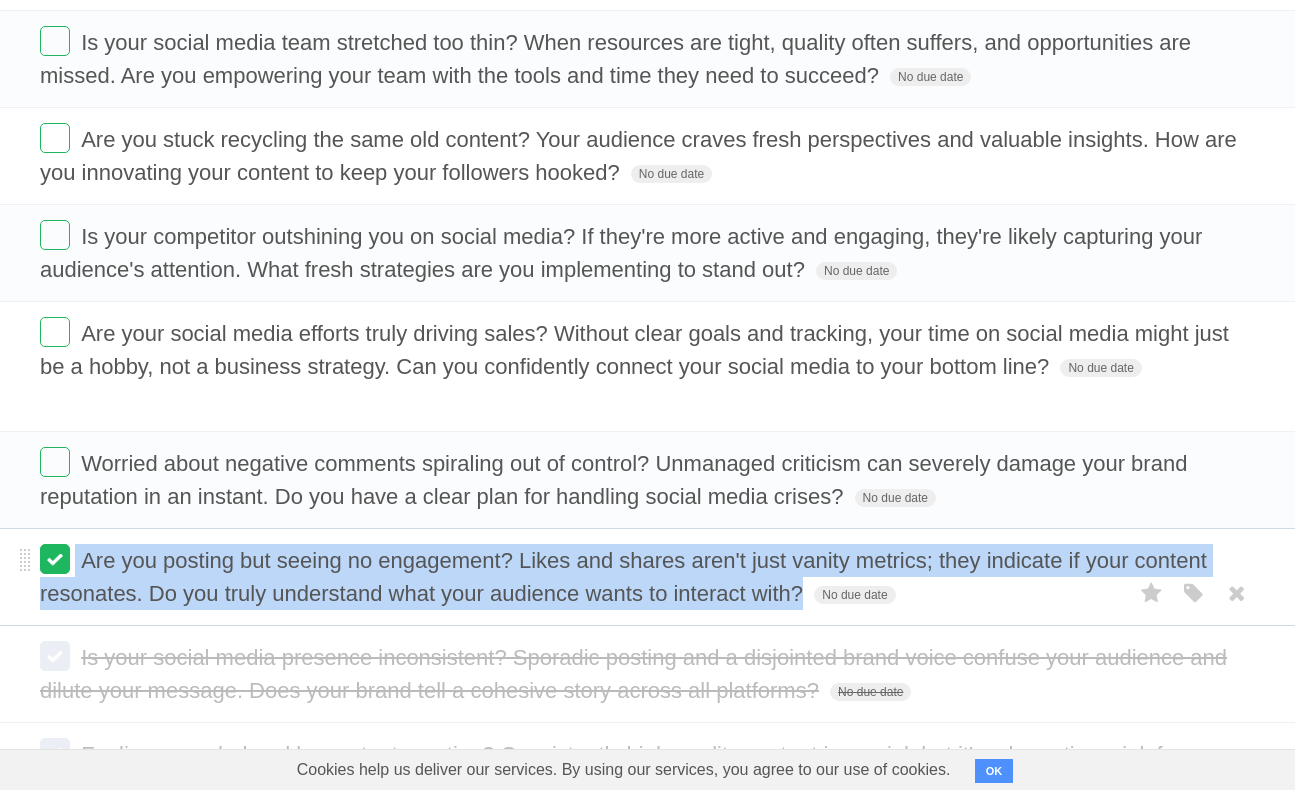 click at bounding box center [55, 559] 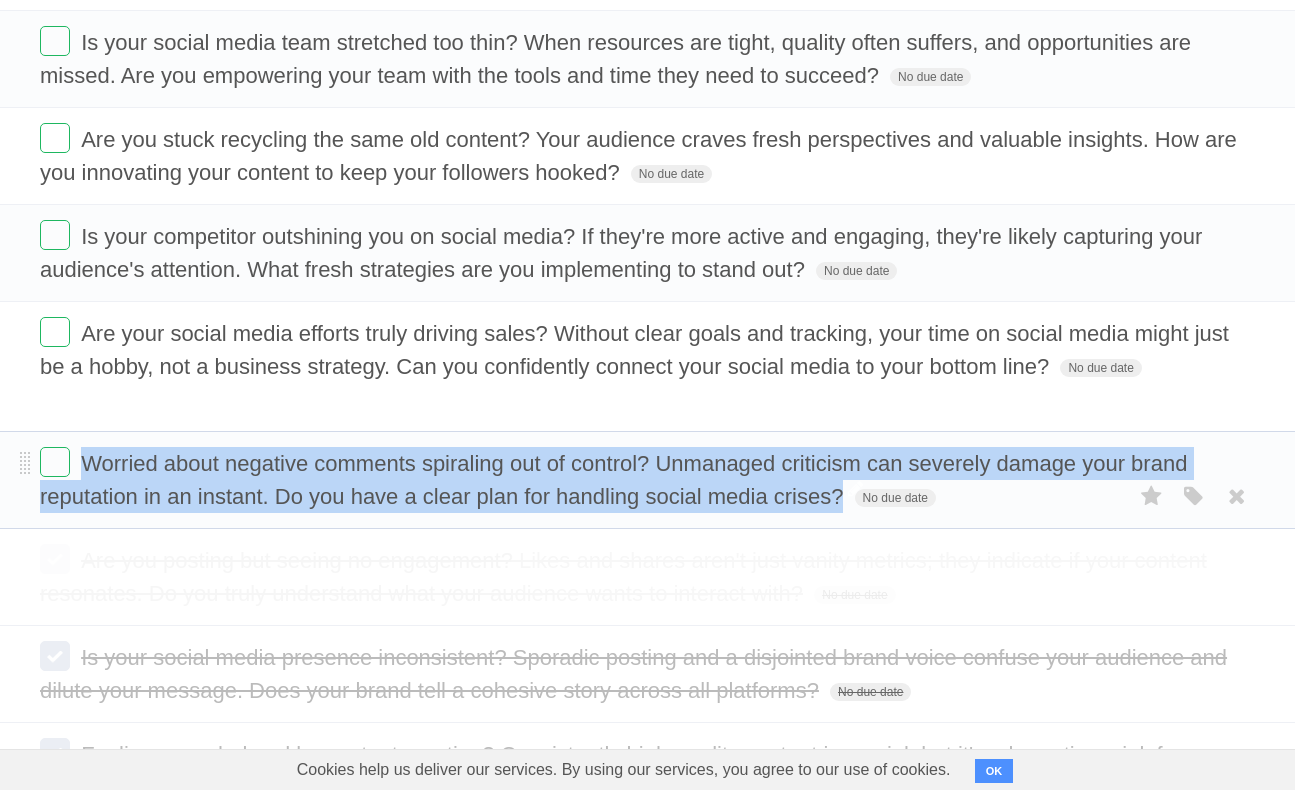 drag, startPoint x: 673, startPoint y: 488, endPoint x: 83, endPoint y: 435, distance: 592.37573 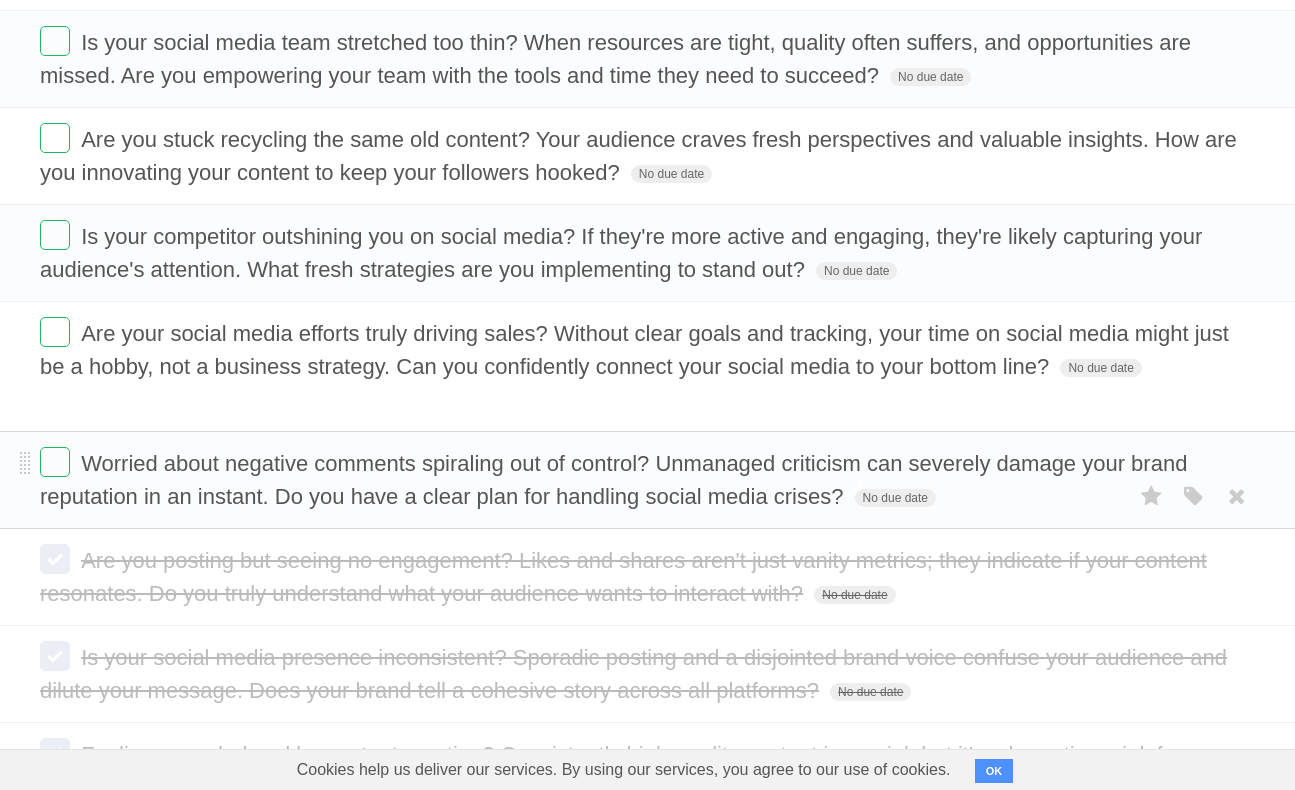 click on "Worried about negative comments spiraling out of control? Unmanaged criticism can severely damage your brand reputation in an instant. Do you have a clear plan for handling social media crises?
No due date
White
Red
Blue
Green
Purple
Orange" at bounding box center [647, 480] 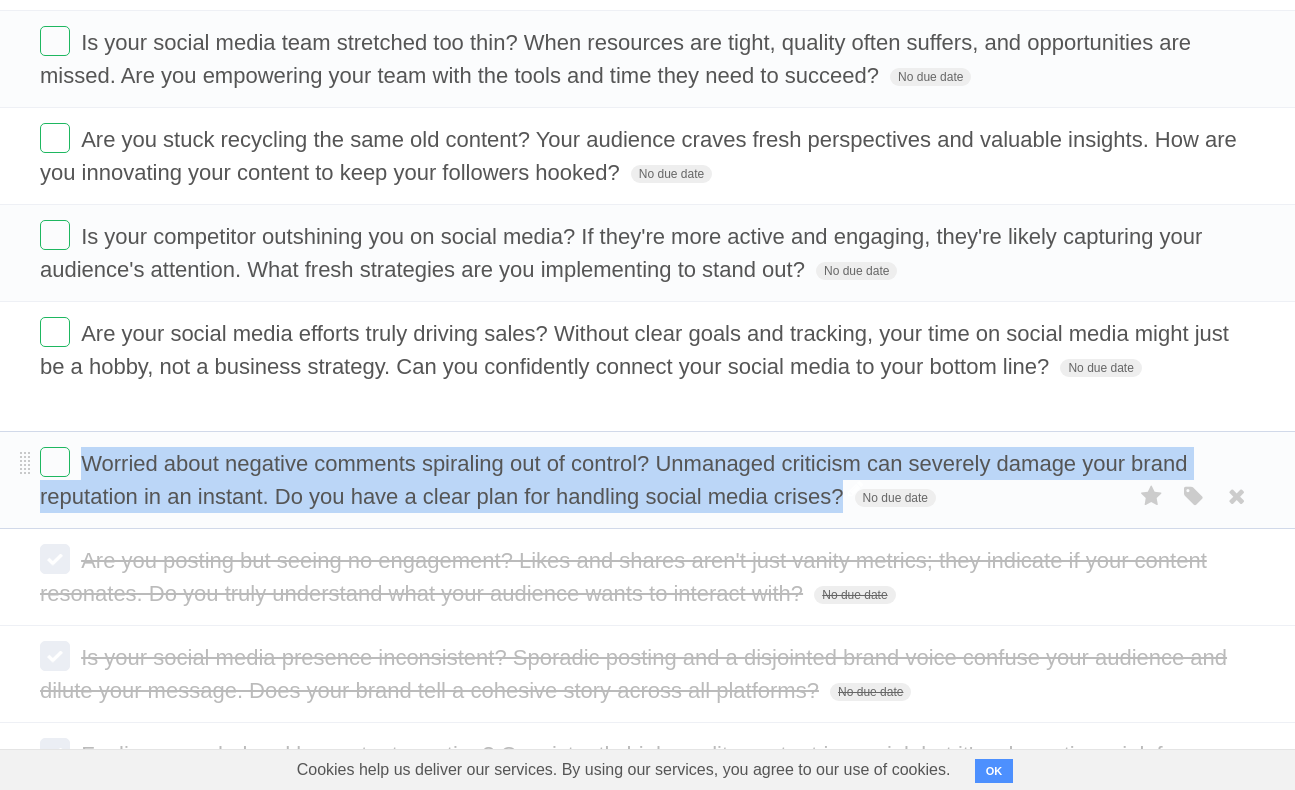 drag, startPoint x: 670, startPoint y: 477, endPoint x: 84, endPoint y: 433, distance: 587.64954 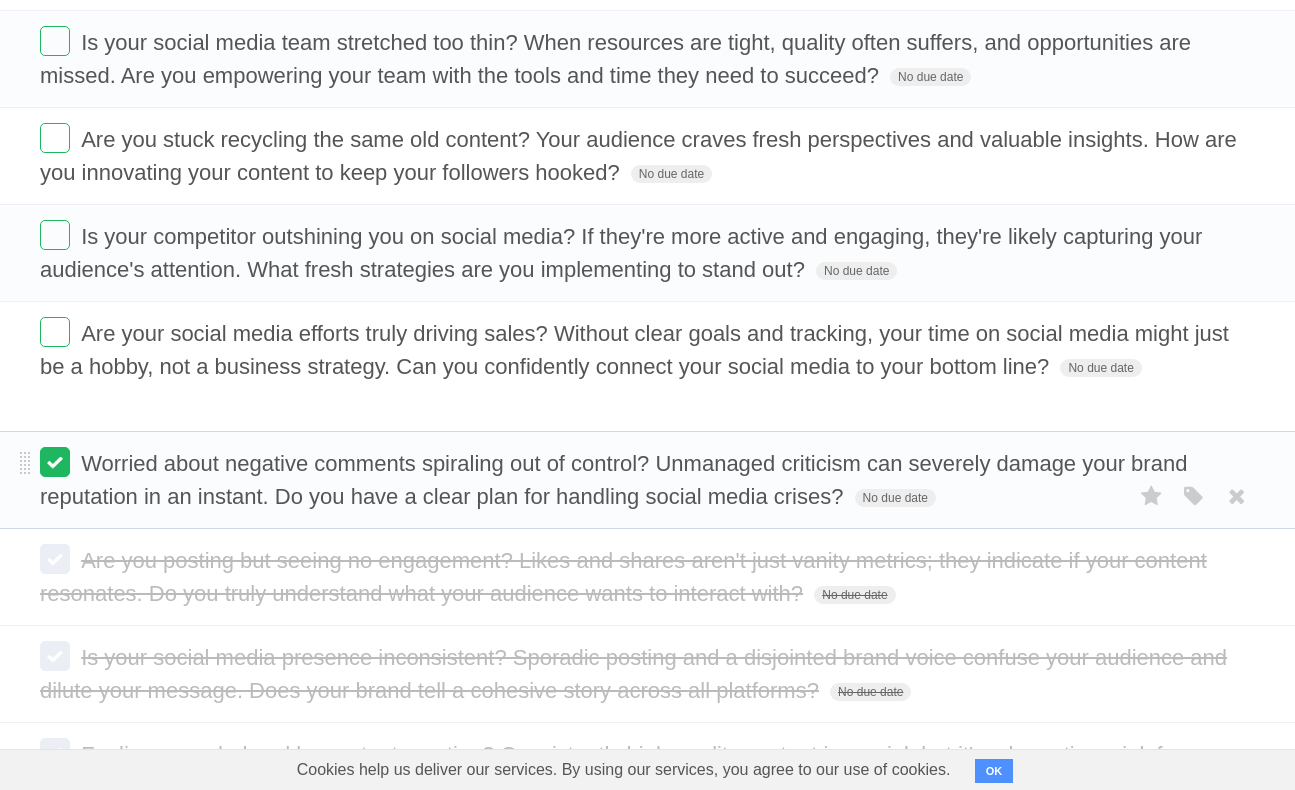 click at bounding box center [55, 462] 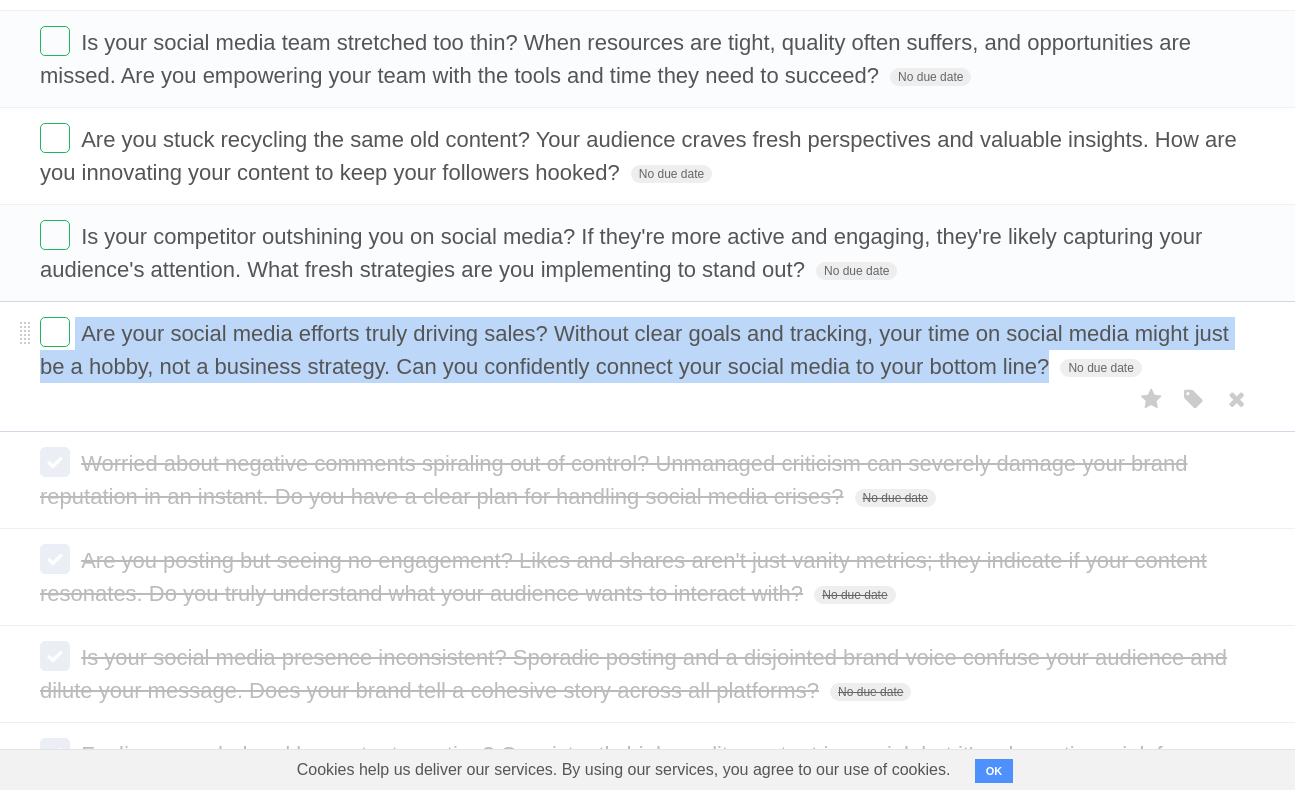drag, startPoint x: 888, startPoint y: 369, endPoint x: 72, endPoint y: 323, distance: 817.29553 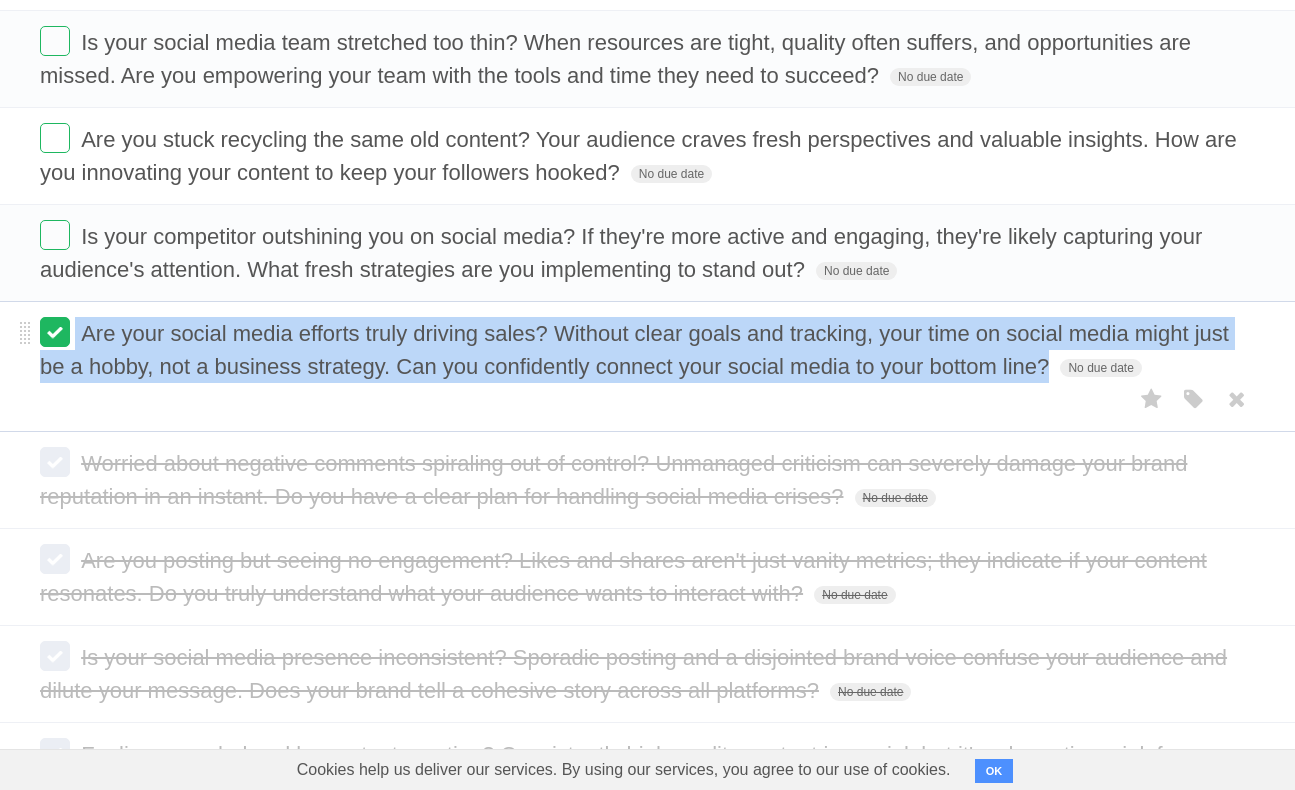 click at bounding box center (55, 332) 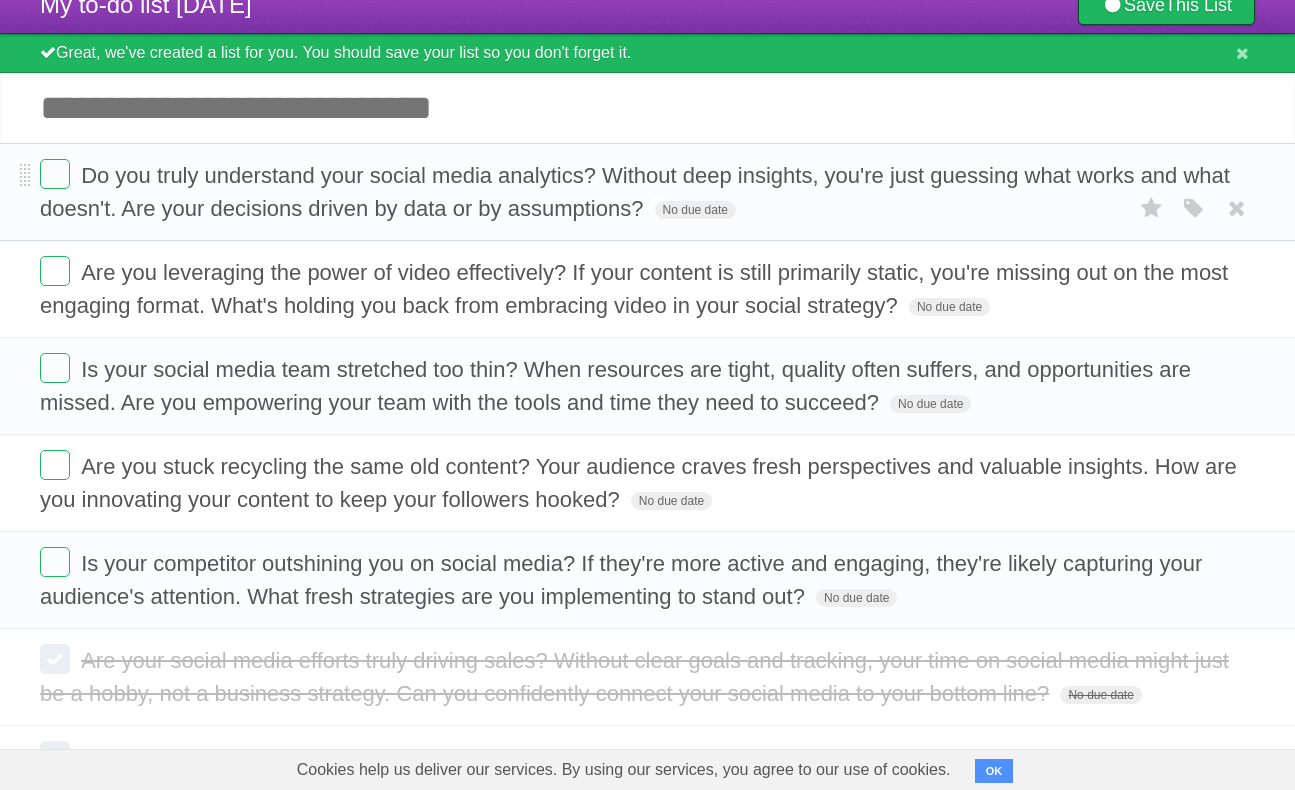 scroll, scrollTop: 135, scrollLeft: 0, axis: vertical 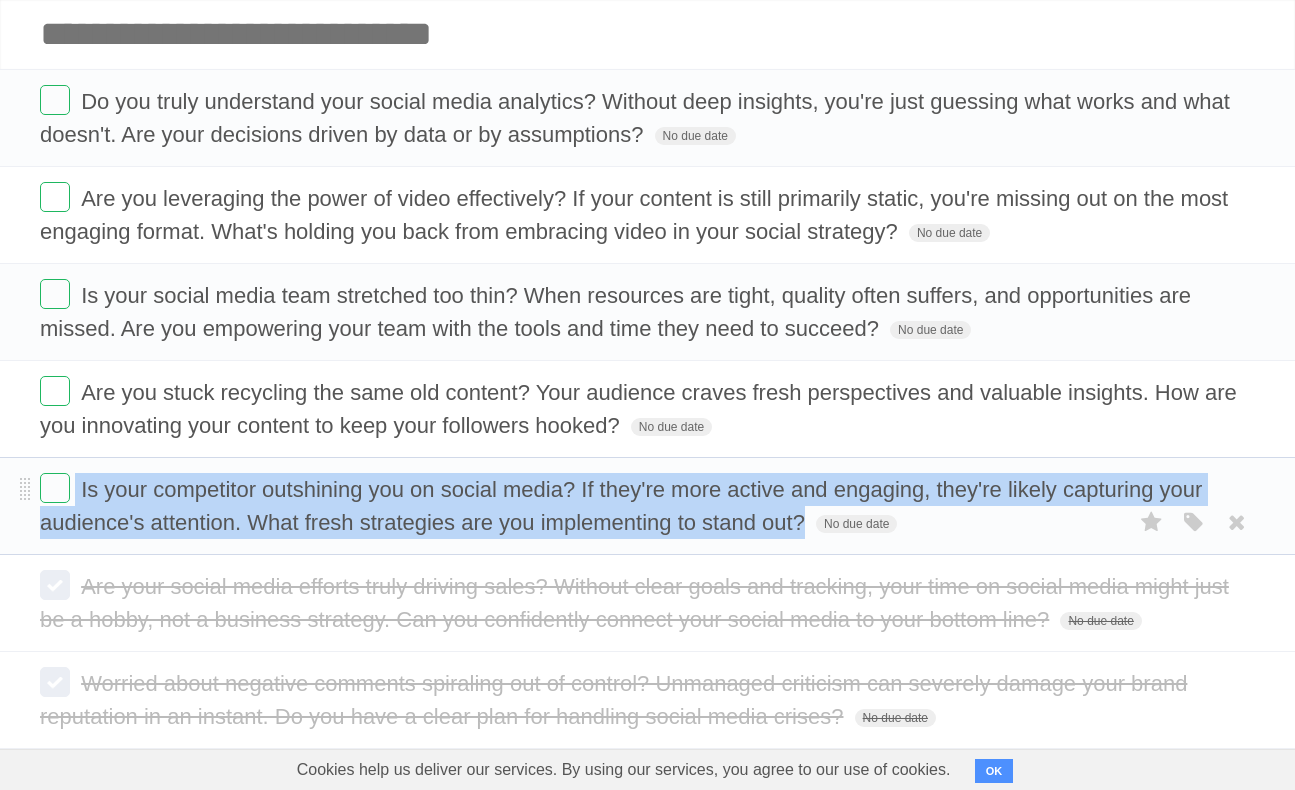 drag, startPoint x: 653, startPoint y: 534, endPoint x: 77, endPoint y: 488, distance: 577.83386 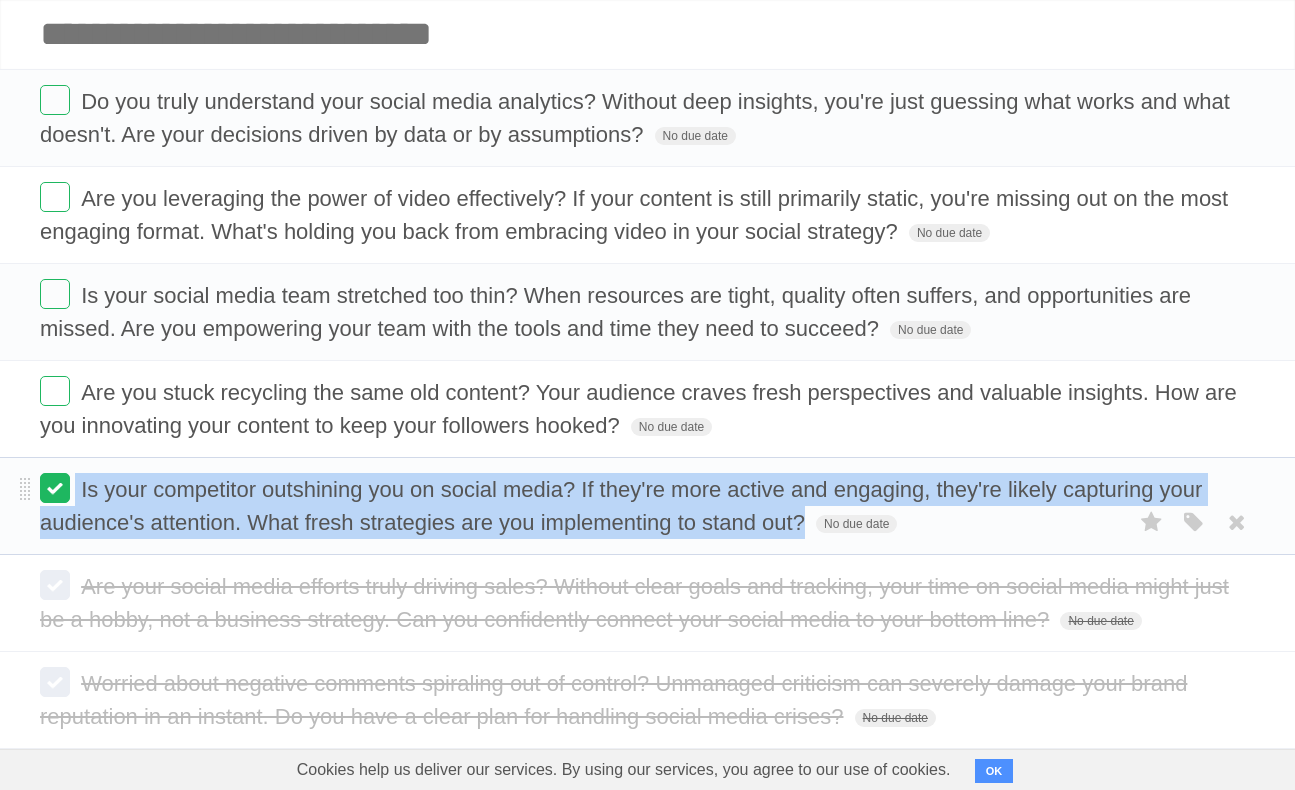 click at bounding box center [55, 488] 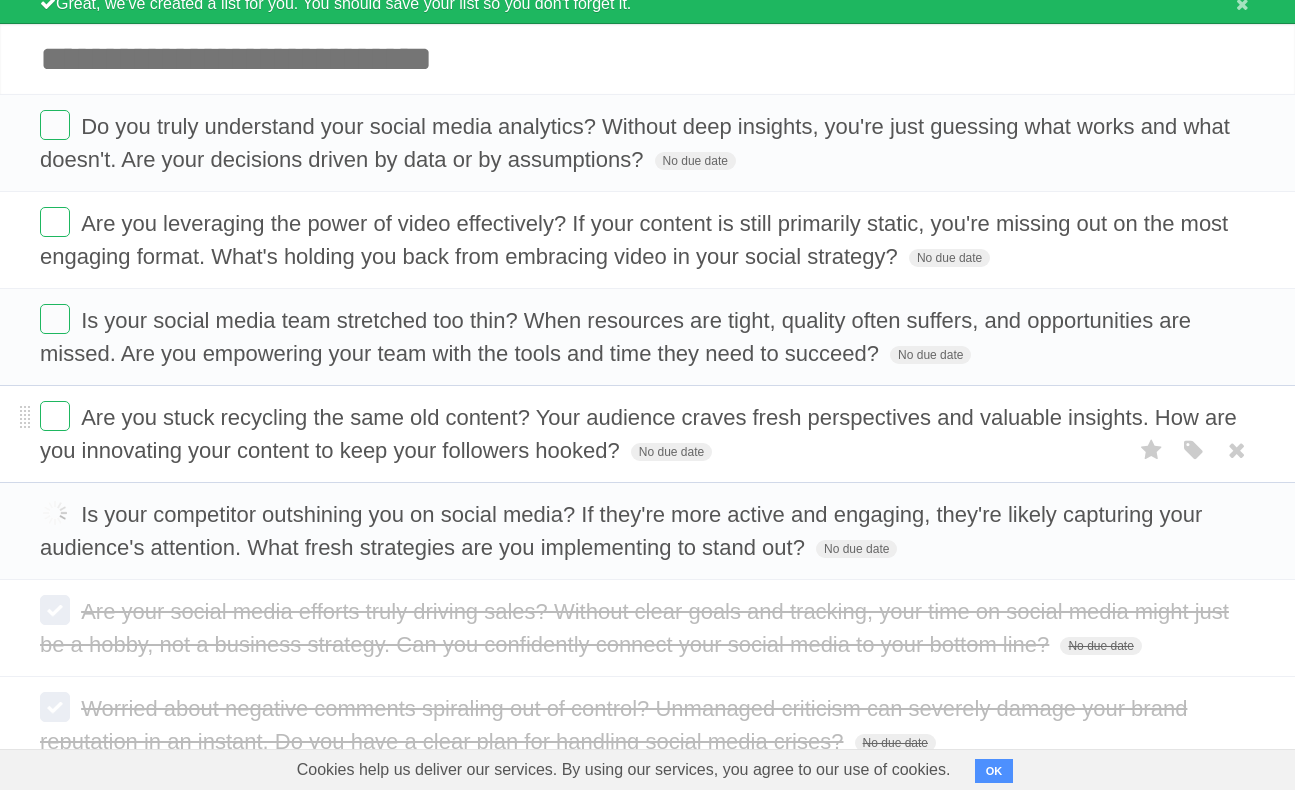 scroll, scrollTop: 109, scrollLeft: 0, axis: vertical 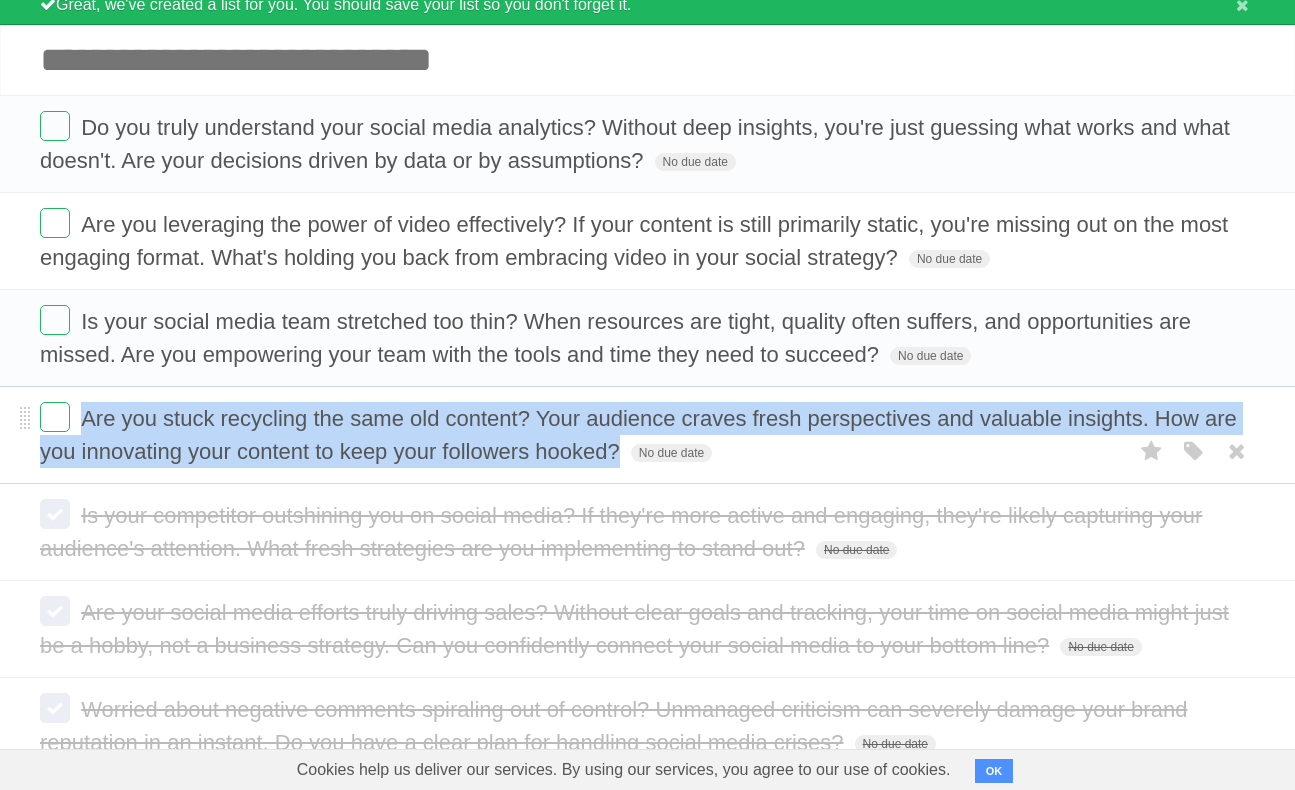 drag, startPoint x: 550, startPoint y: 463, endPoint x: 81, endPoint y: 416, distance: 471.34912 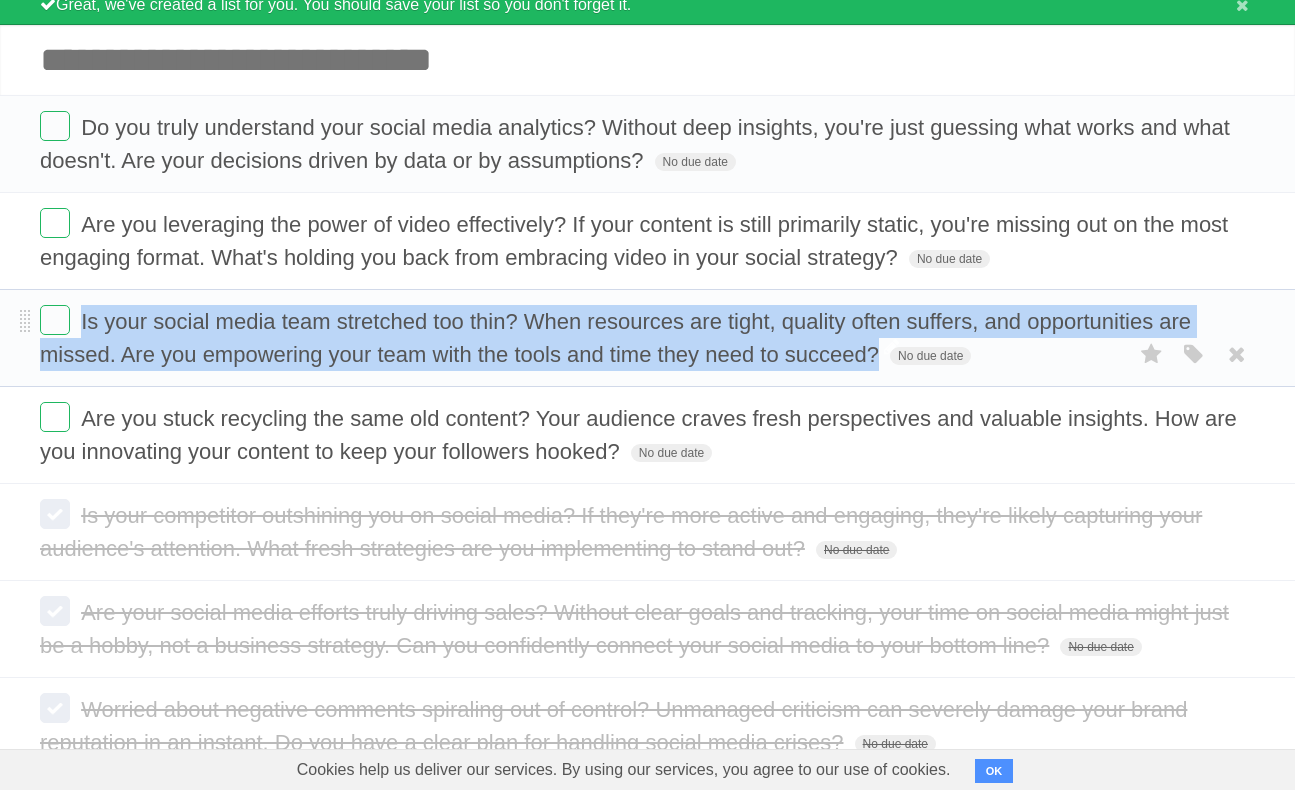 drag, startPoint x: 722, startPoint y: 364, endPoint x: 81, endPoint y: 324, distance: 642.2468 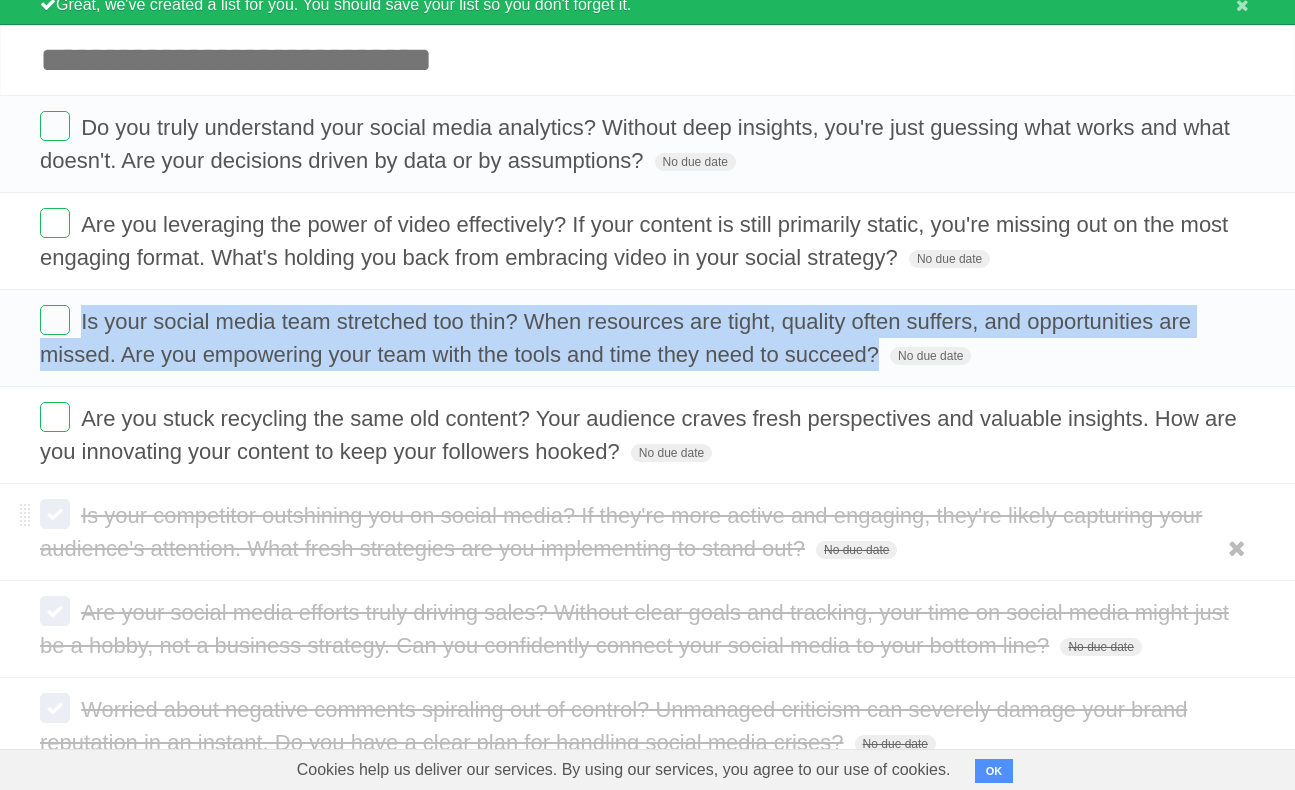 click at bounding box center (55, 514) 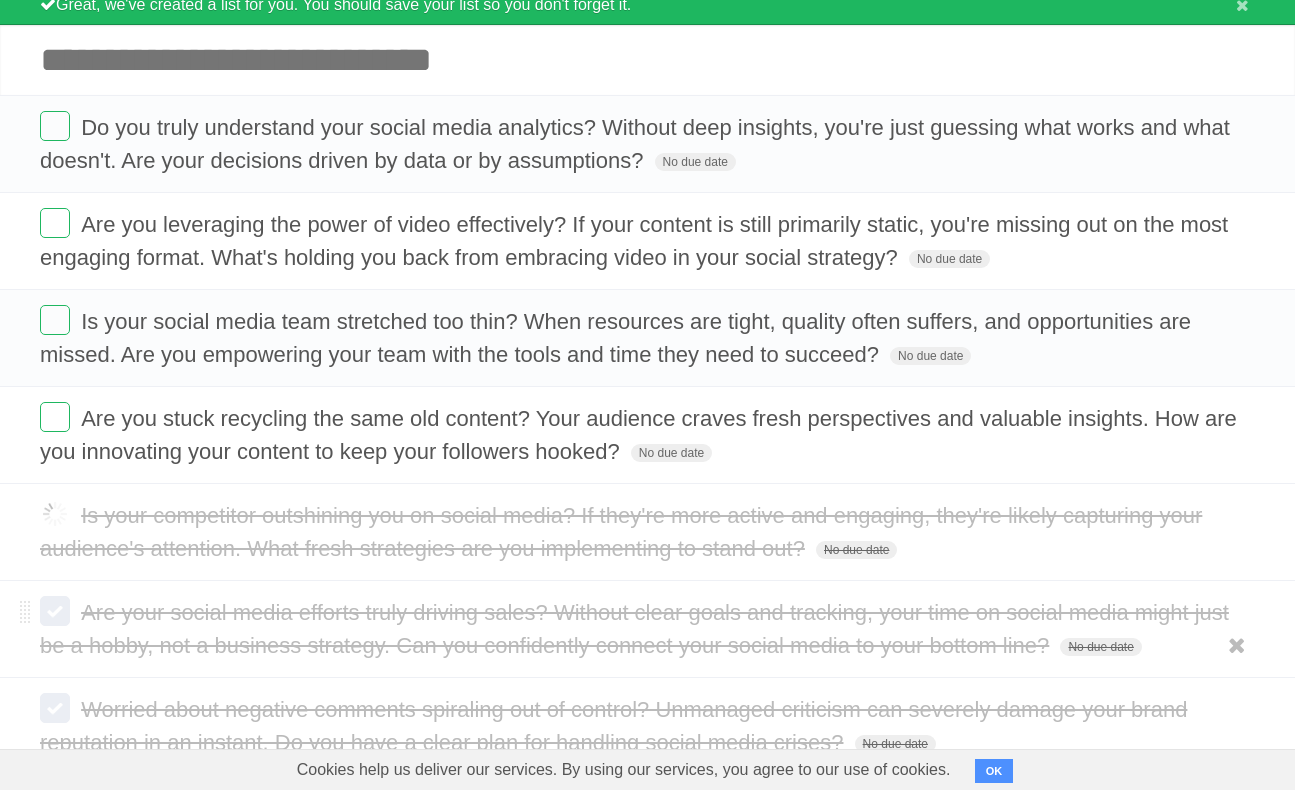 click on "Are your social media efforts truly driving sales? Without clear goals and tracking, your time on social media might just be a hobby, not a business strategy. Can you confidently connect your social media to your bottom line?
No due date
White
Red
Blue
Green
Purple
Orange" at bounding box center [647, 629] 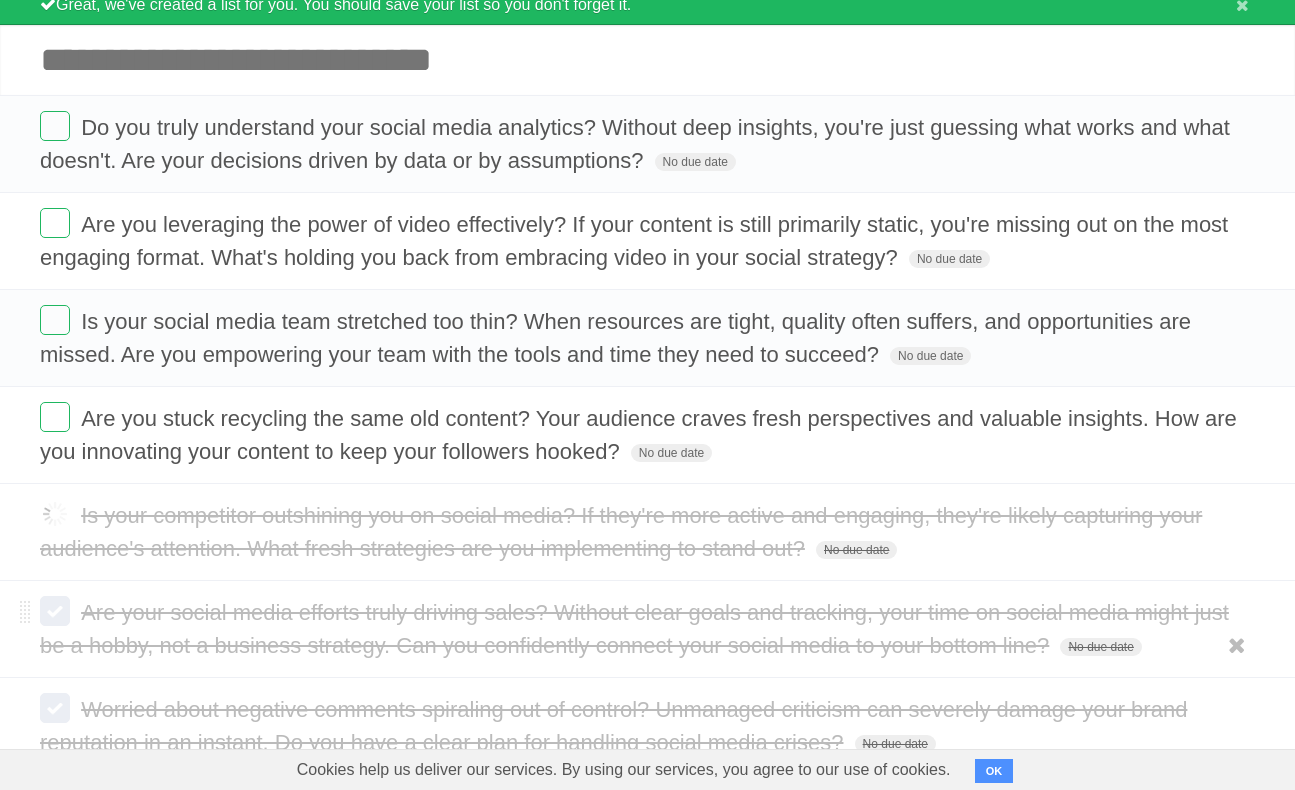 click at bounding box center (55, 611) 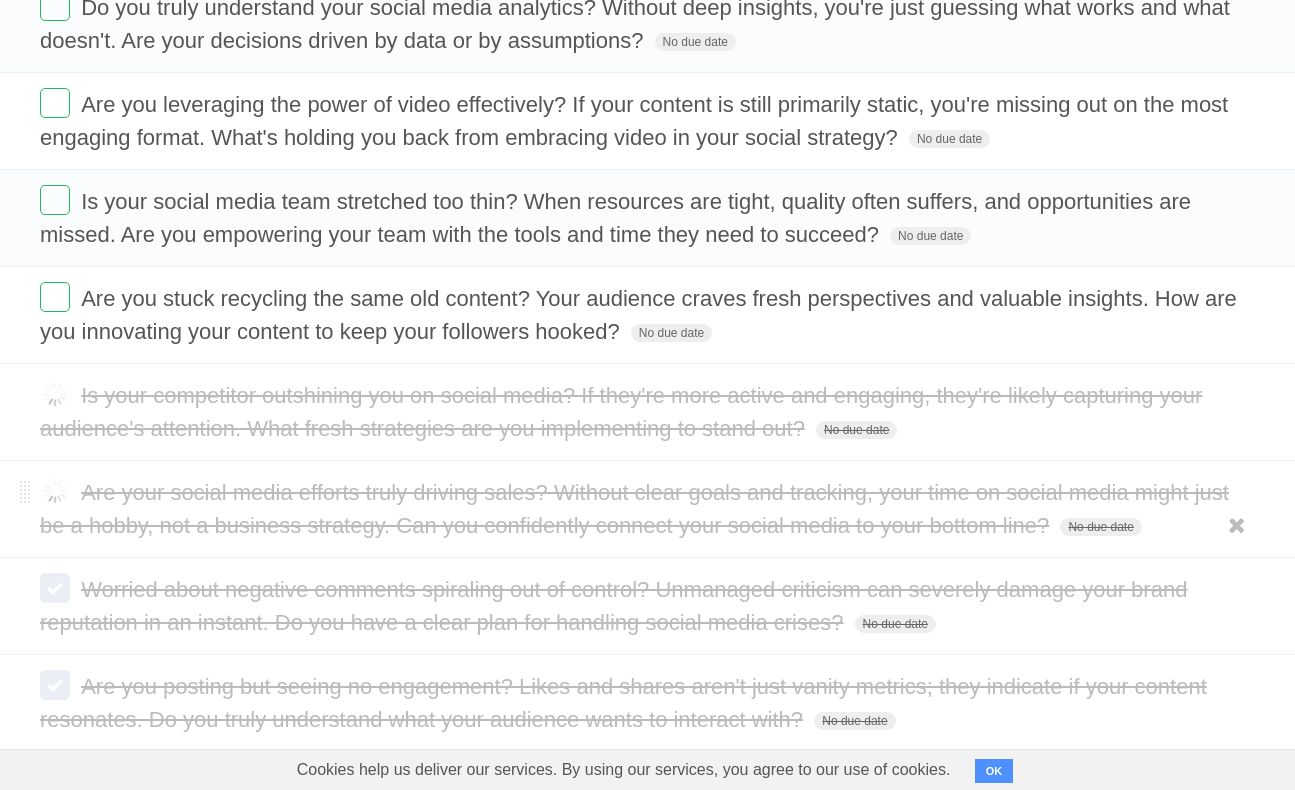 scroll, scrollTop: 231, scrollLeft: 0, axis: vertical 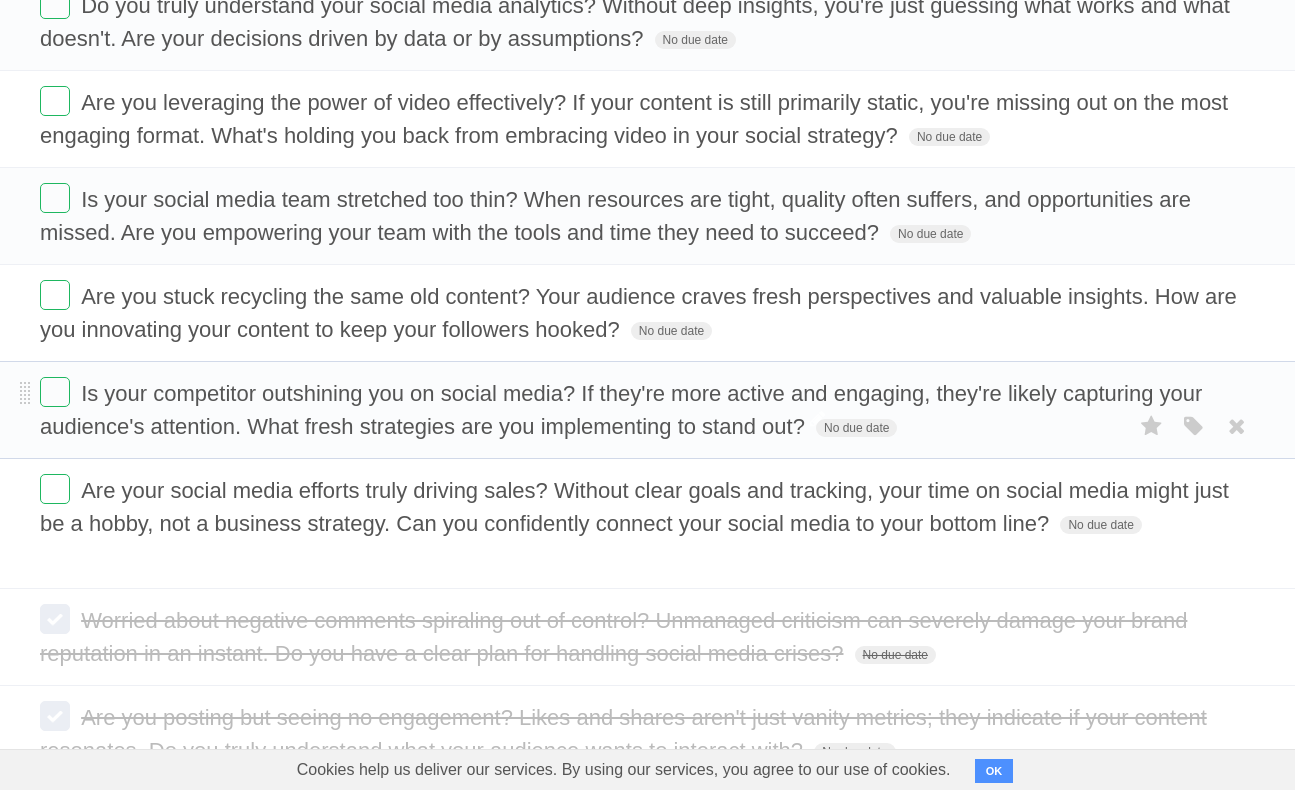 click on "Is your competitor outshining you on social media? If they're more active and engaging, they're likely capturing your audience's attention. What fresh strategies are you implementing to stand out?" at bounding box center [621, 410] 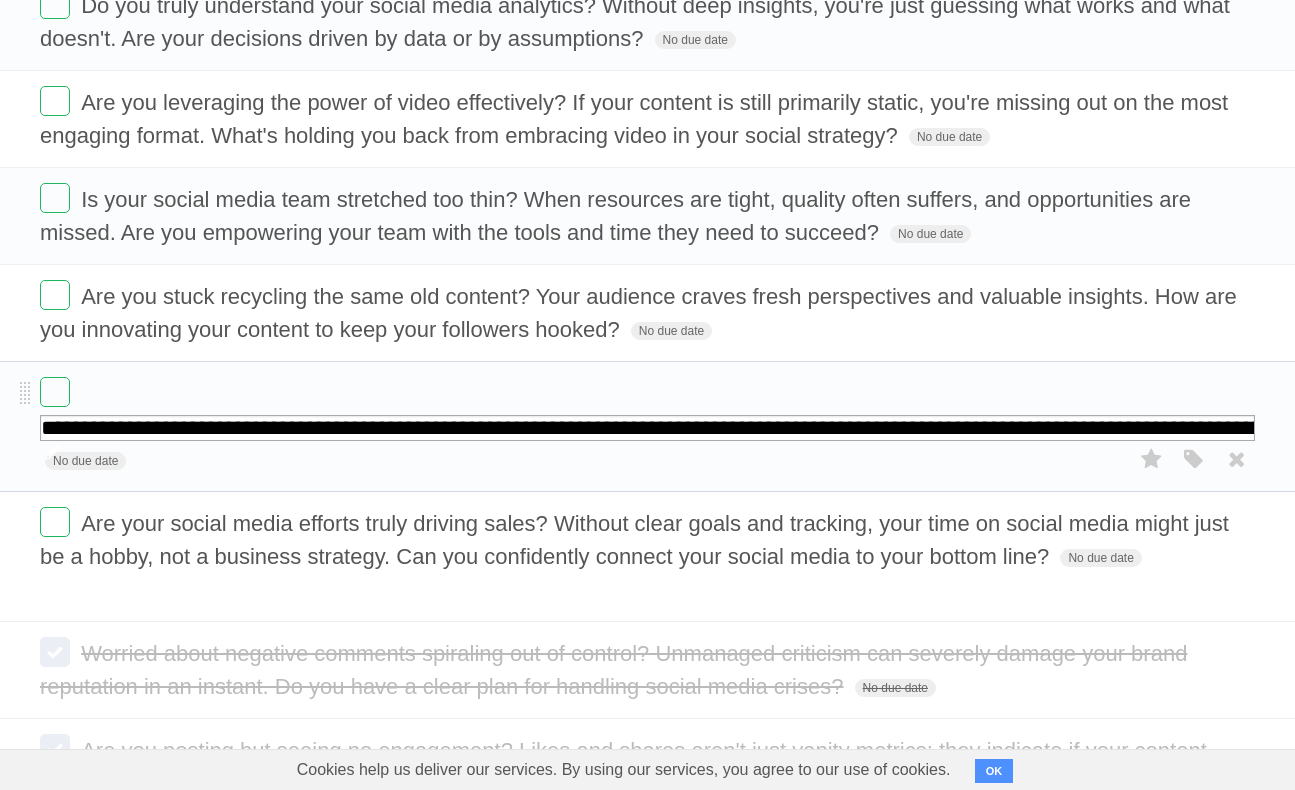 click on "**********" at bounding box center (647, 428) 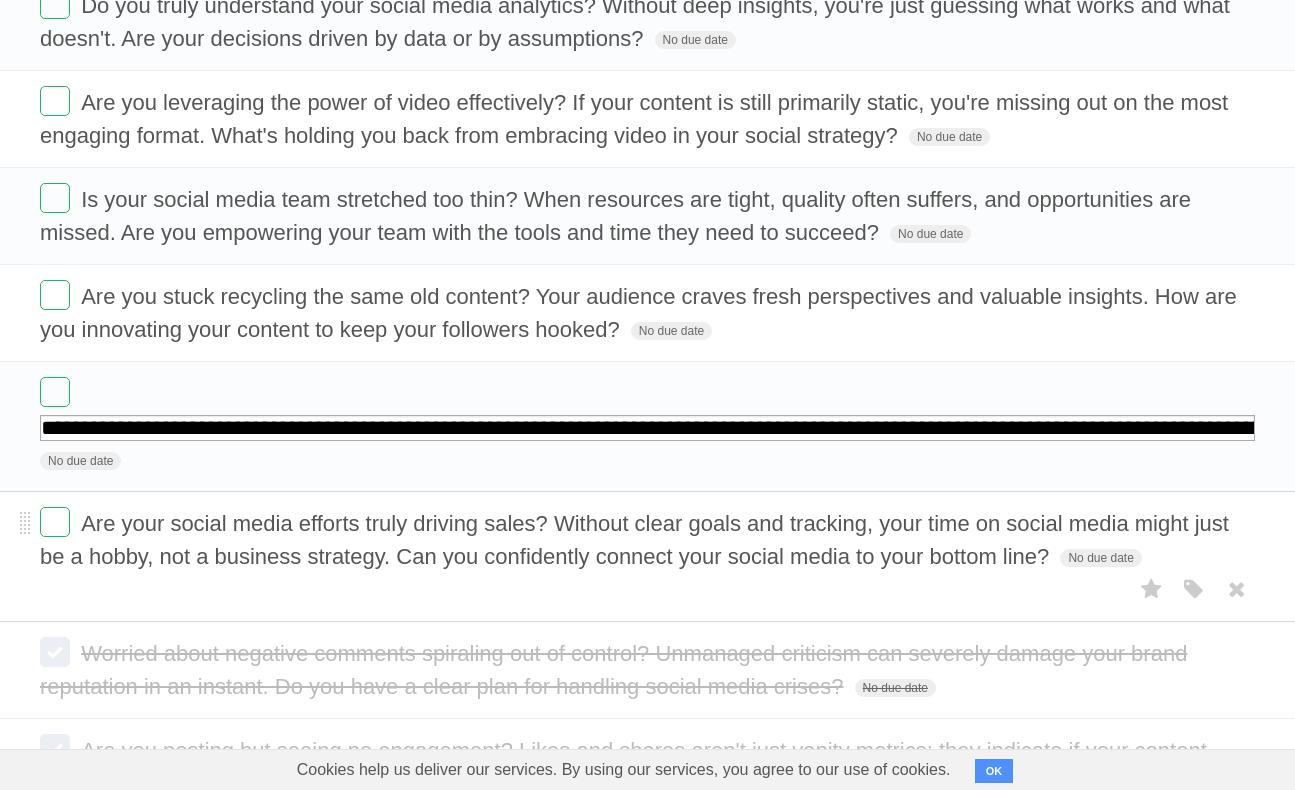 click on "Do you truly understand your social media analytics? Without deep insights, you're just guessing what works and what doesn't. Are your decisions driven by data or by assumptions?
No due date
White
Red
Blue
Green
Purple
Orange
Are you leveraging the power of video effectively? If your content is still primarily static, you're missing out on the most engaging format. What's holding you back from embracing video in your social strategy?
No due date
White
Red
Blue
Green
Purple
Orange
Is your social media team stretched too thin? When resources are tight, quality often suffers, and opportunities are missed. Are you empowering your team with the tools and time they need to succeed?
No due date
White
Red
Blue
Green
Purple
Orange" at bounding box center [647, 637] 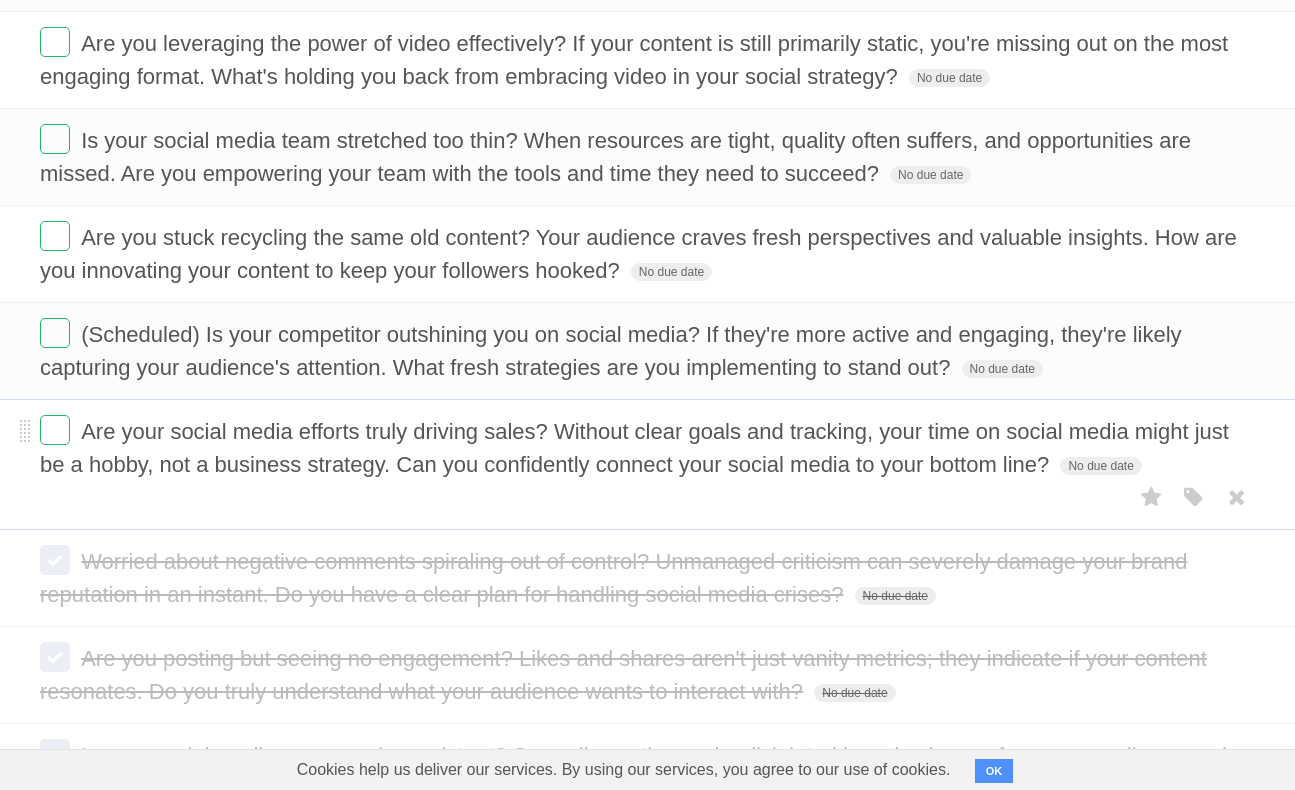 scroll, scrollTop: 325, scrollLeft: 0, axis: vertical 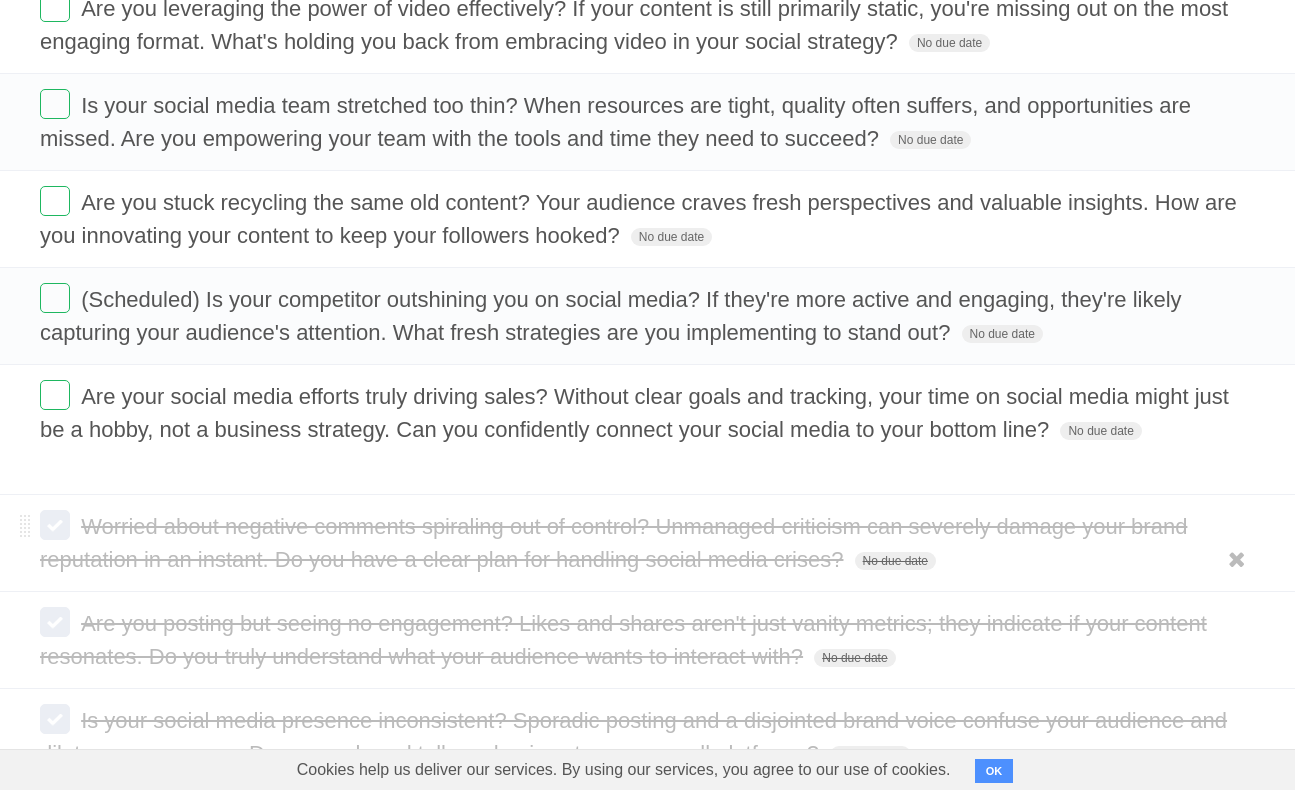click at bounding box center [55, 525] 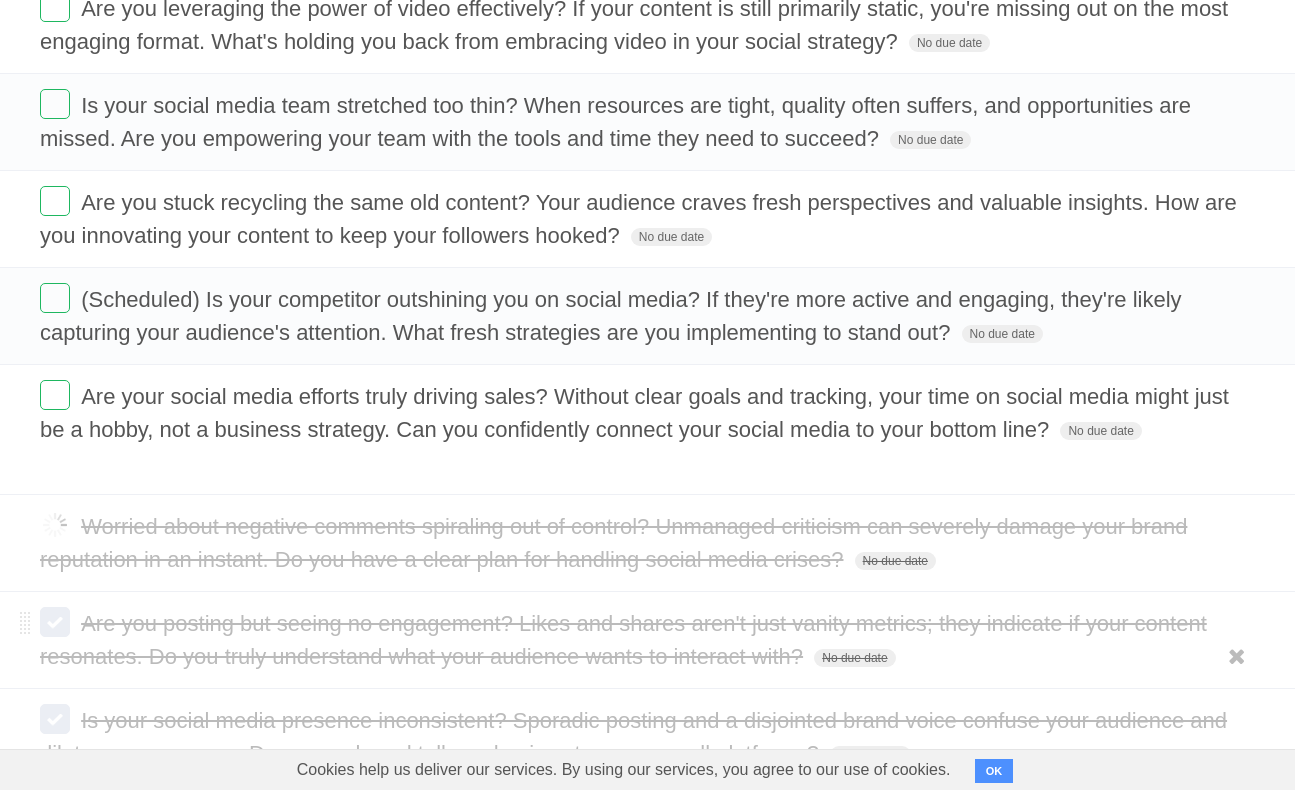 click at bounding box center [55, 622] 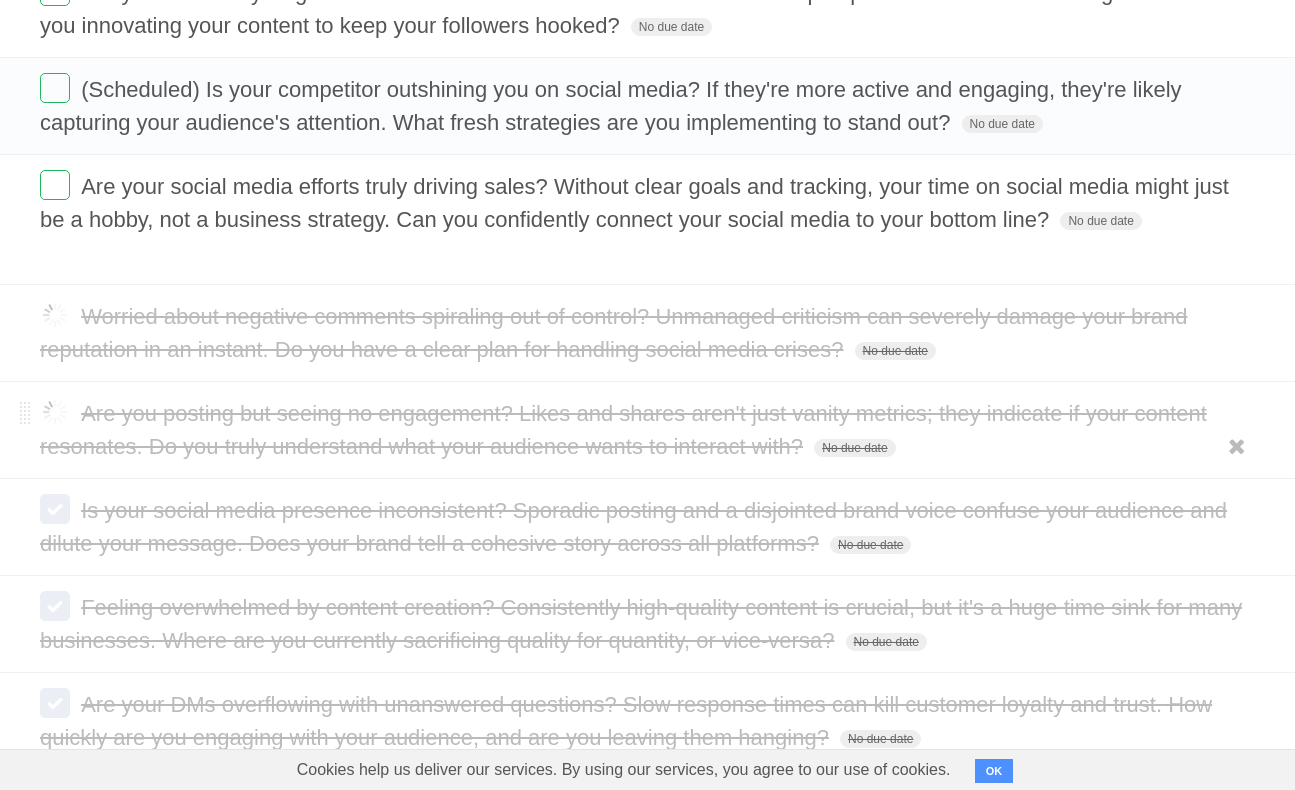 scroll, scrollTop: 550, scrollLeft: 0, axis: vertical 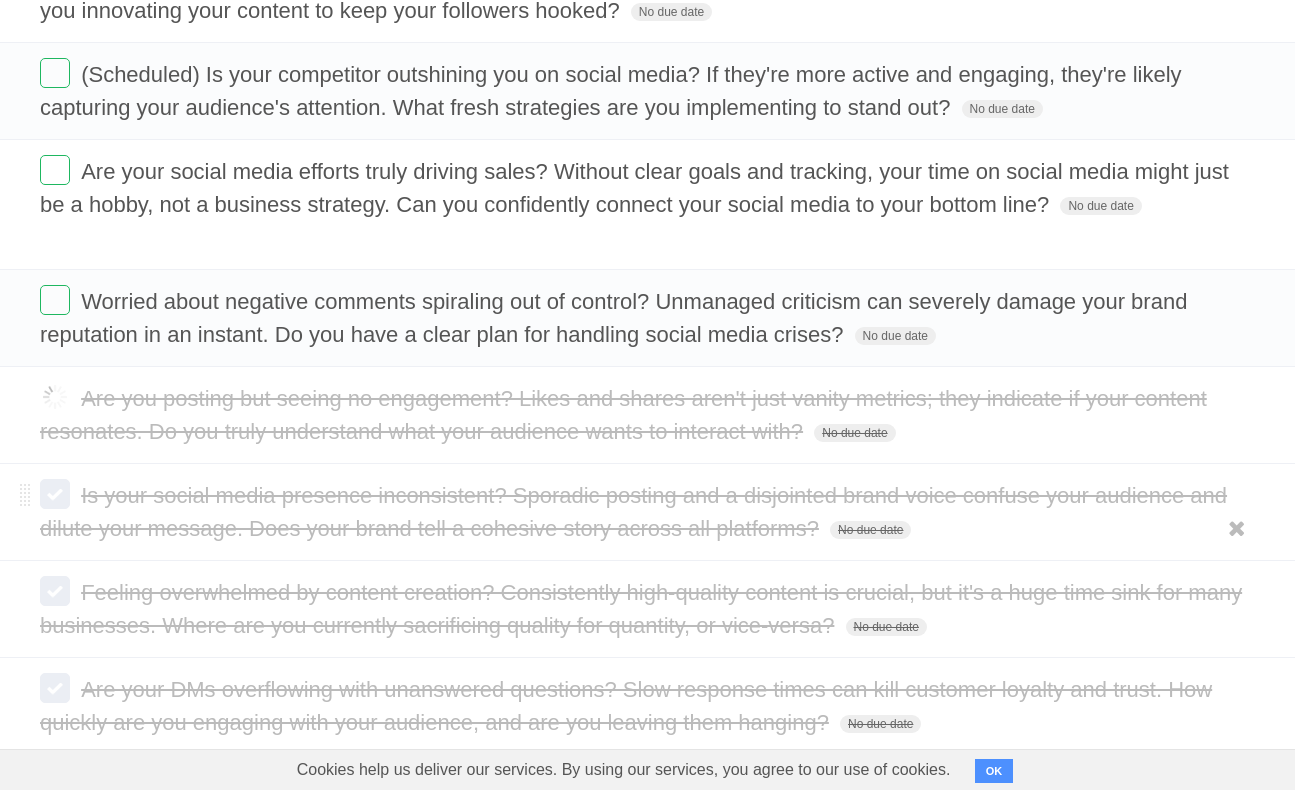 click at bounding box center [55, 494] 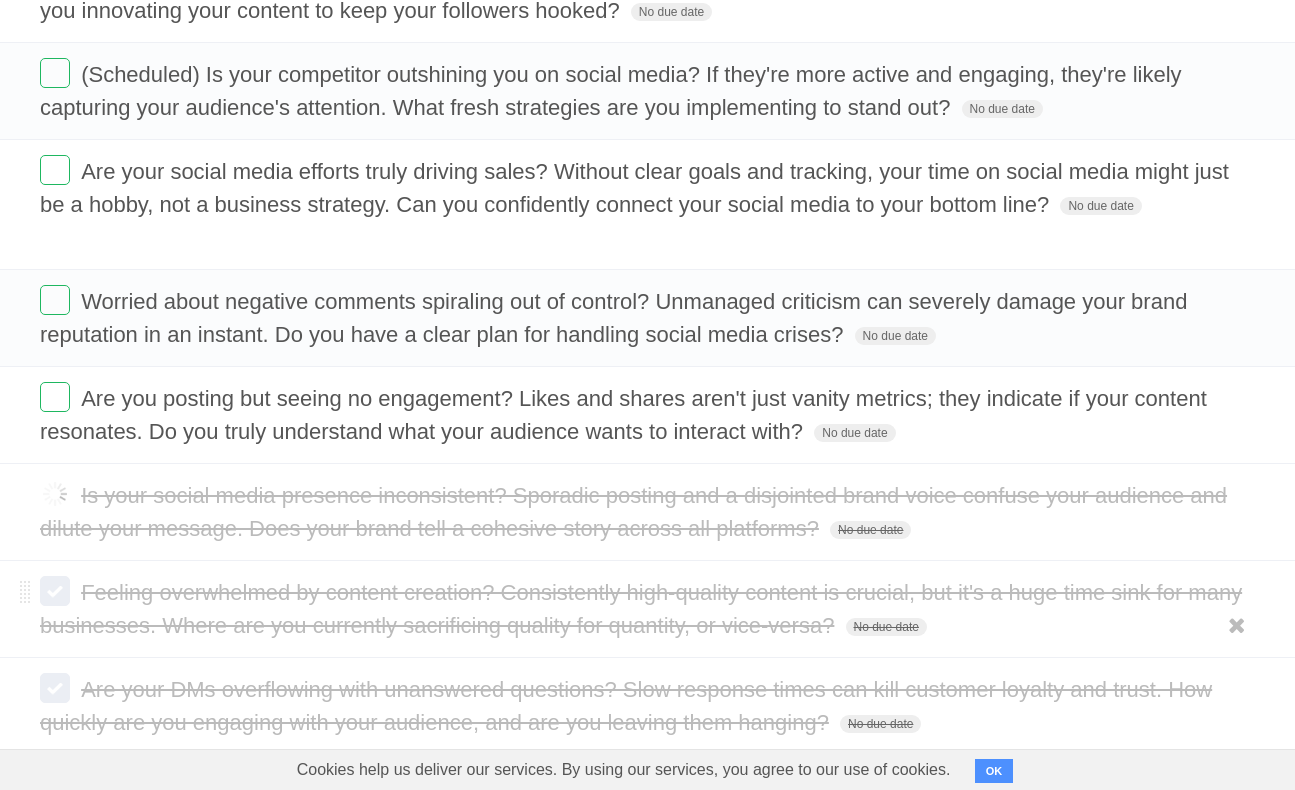 click at bounding box center (55, 591) 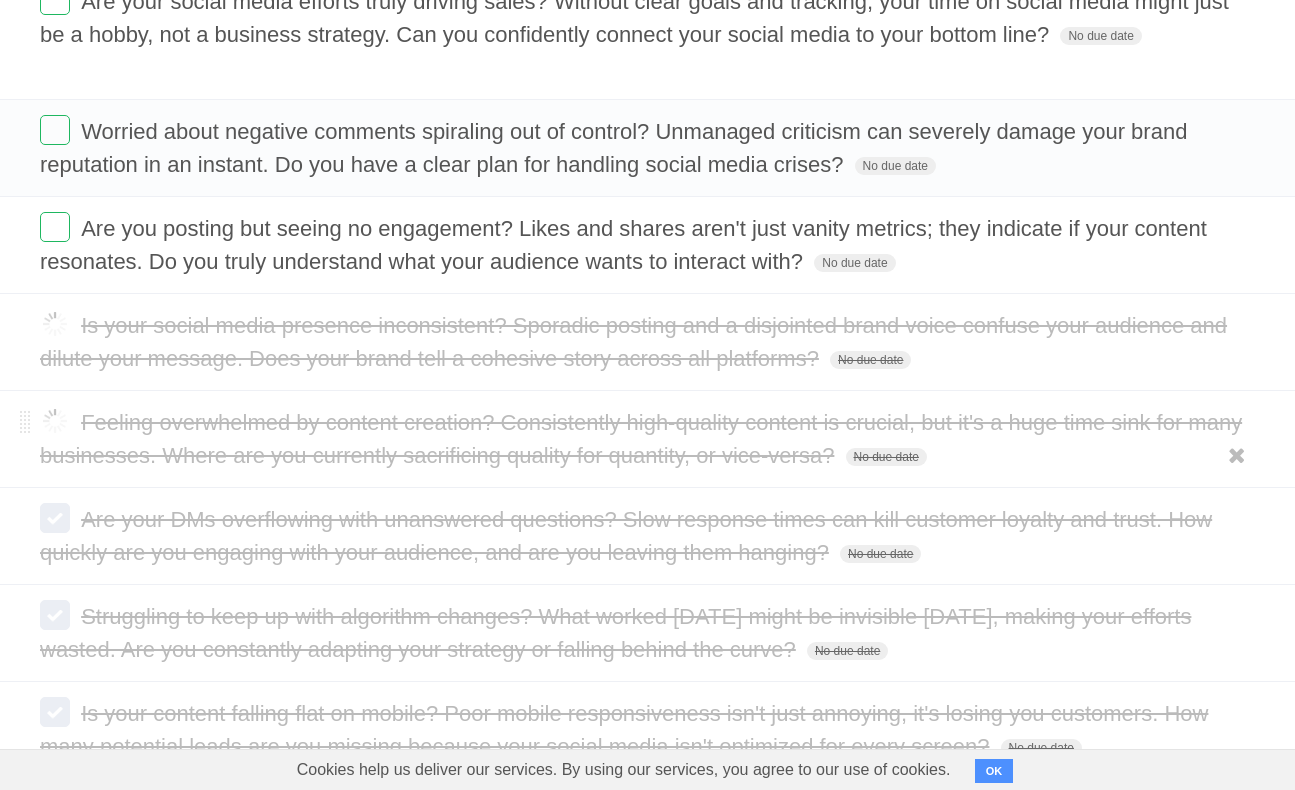 scroll, scrollTop: 728, scrollLeft: 0, axis: vertical 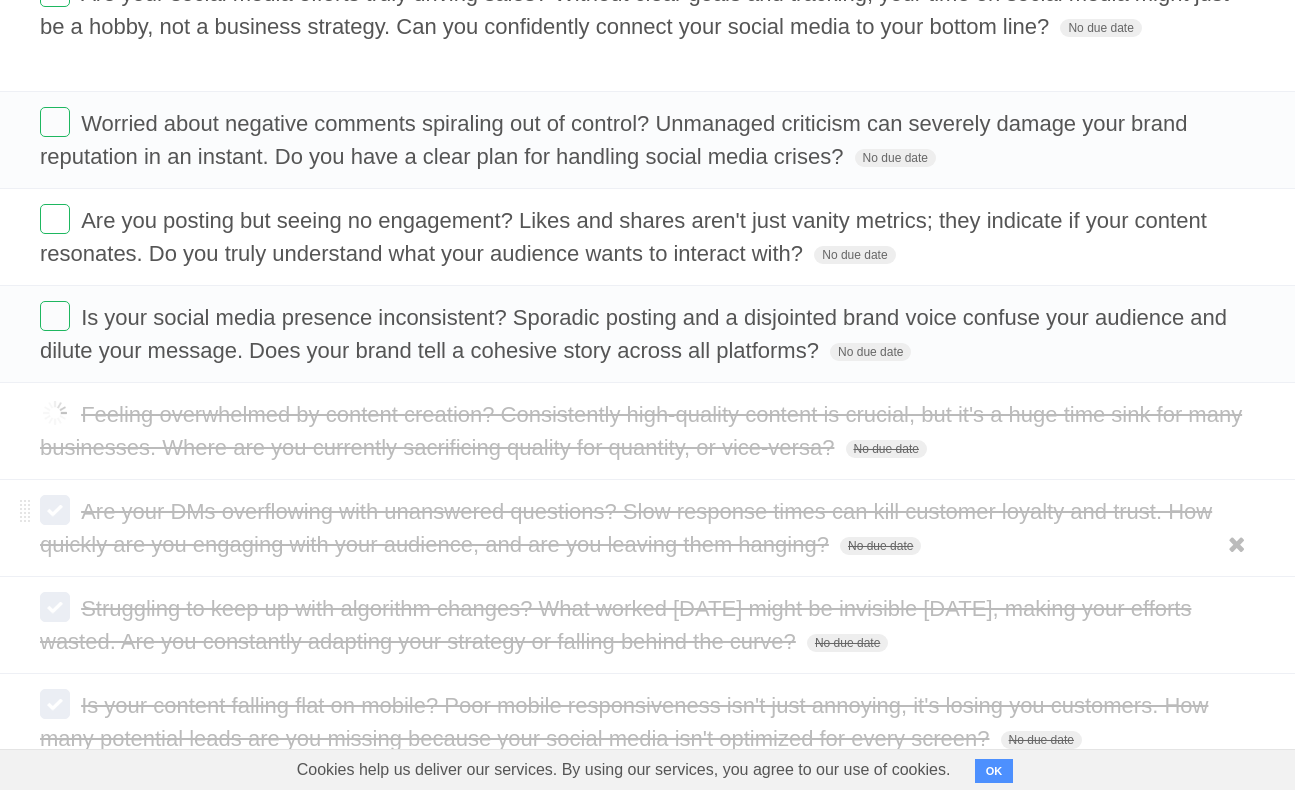 click on "Are your DMs overflowing with unanswered questions? Slow response times can kill customer loyalty and trust. How quickly are you engaging with your audience, and are you leaving them hanging?
No due date
White
Red
Blue
Green
Purple
Orange" at bounding box center [647, 528] 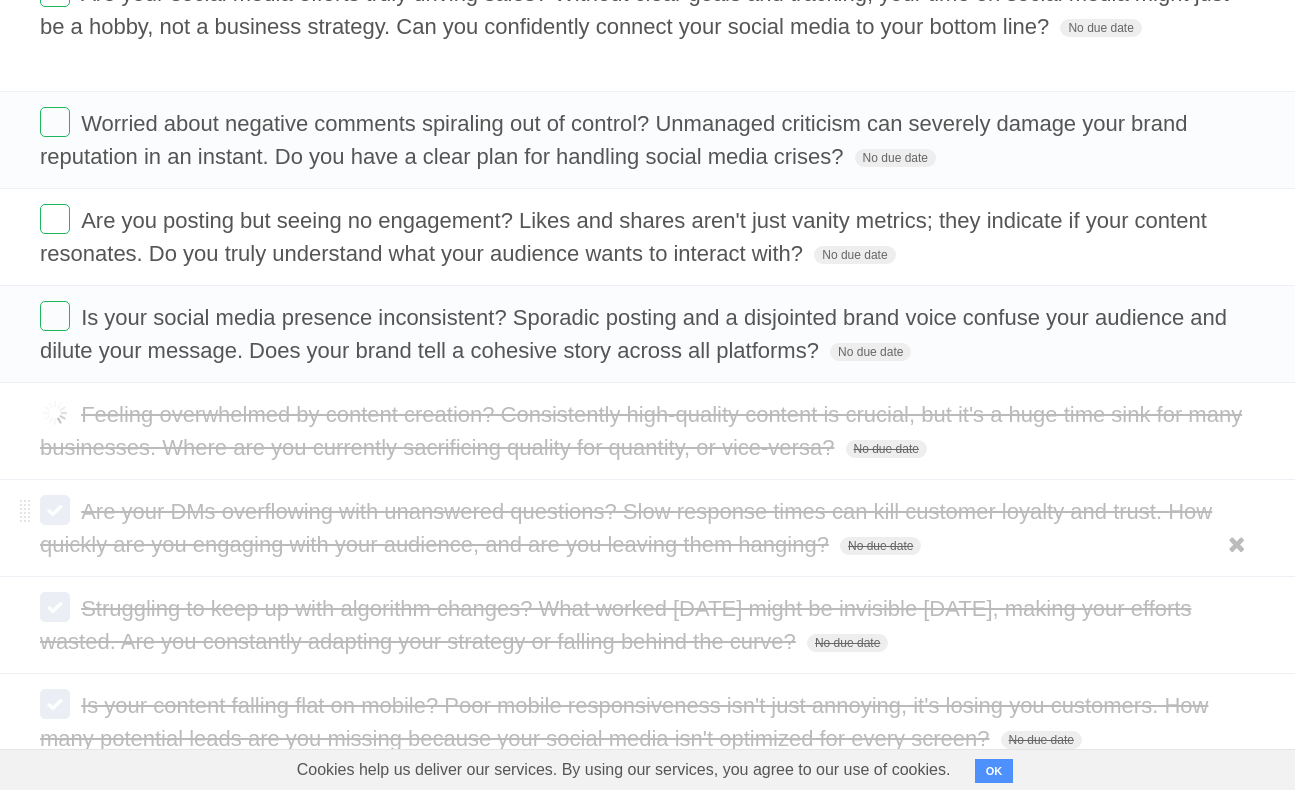 click at bounding box center (55, 510) 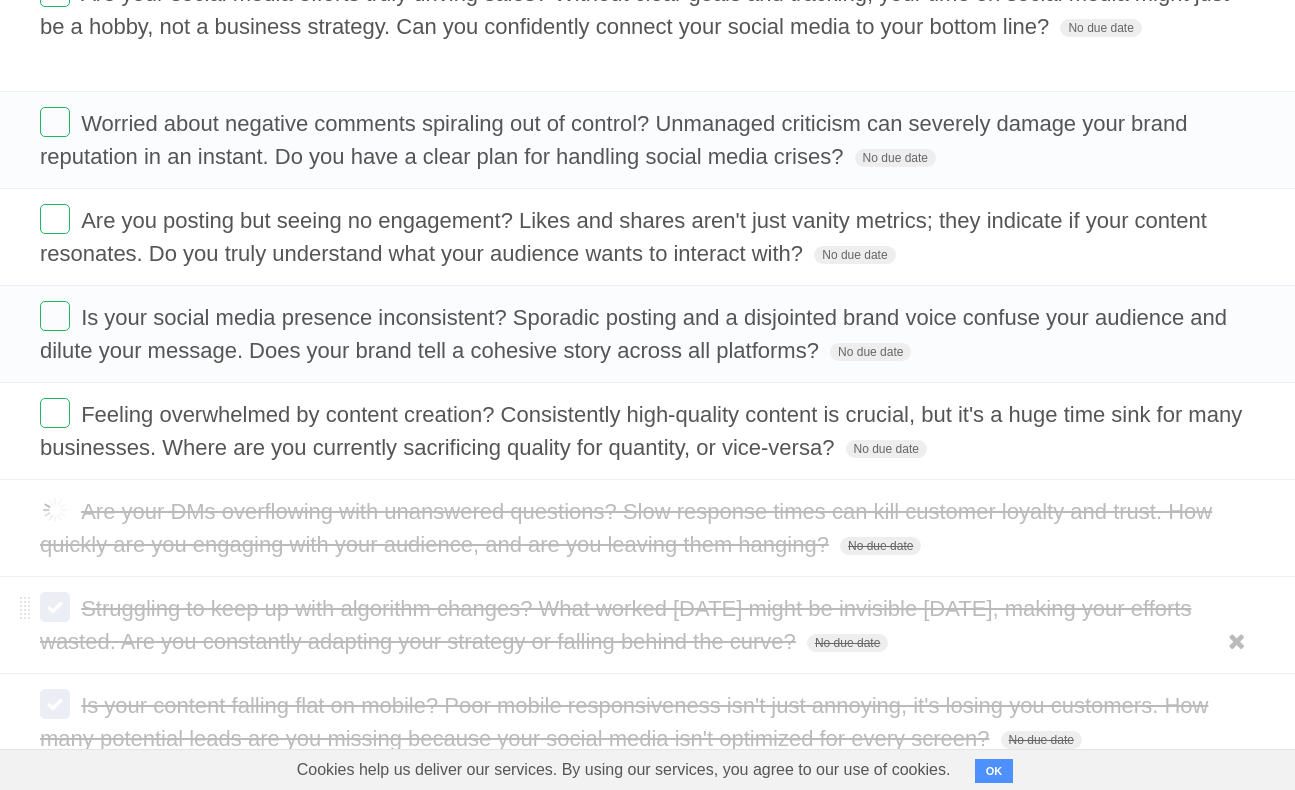 click at bounding box center [55, 607] 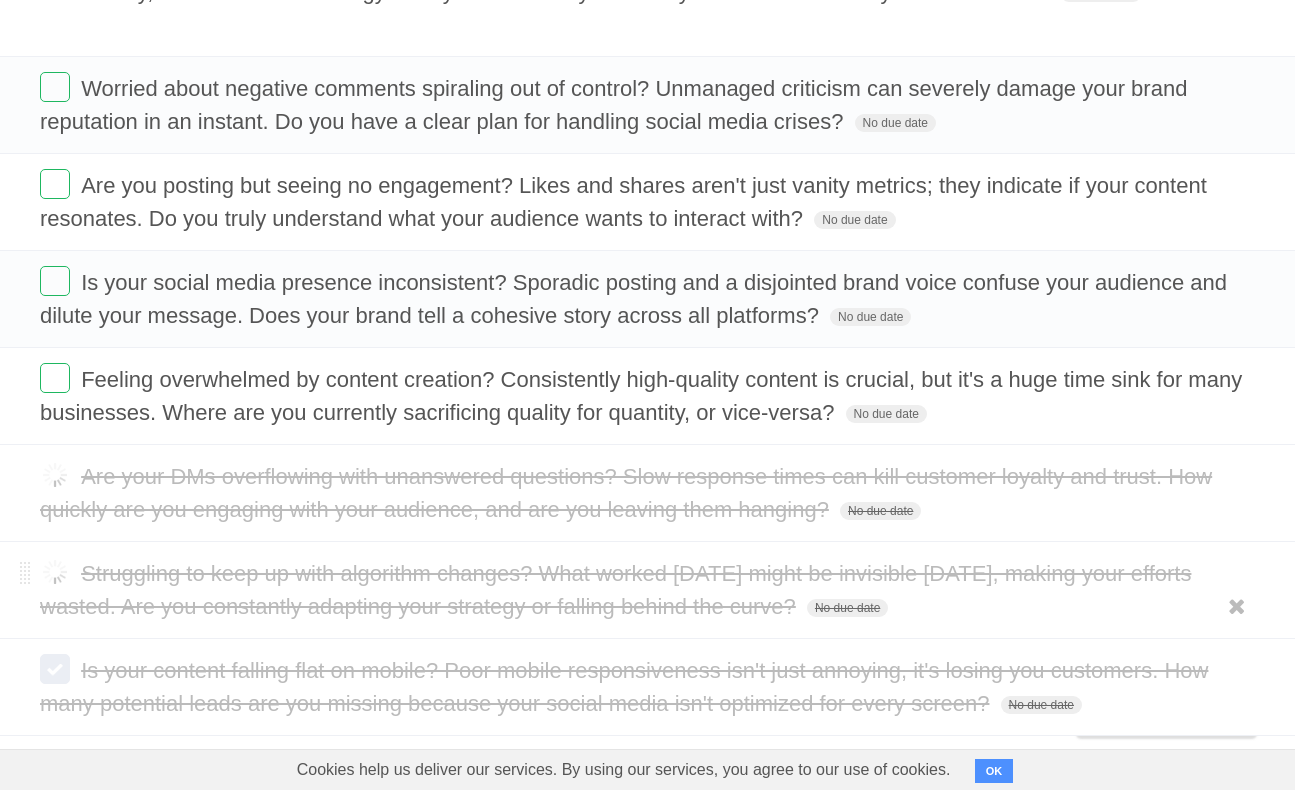 scroll, scrollTop: 763, scrollLeft: 0, axis: vertical 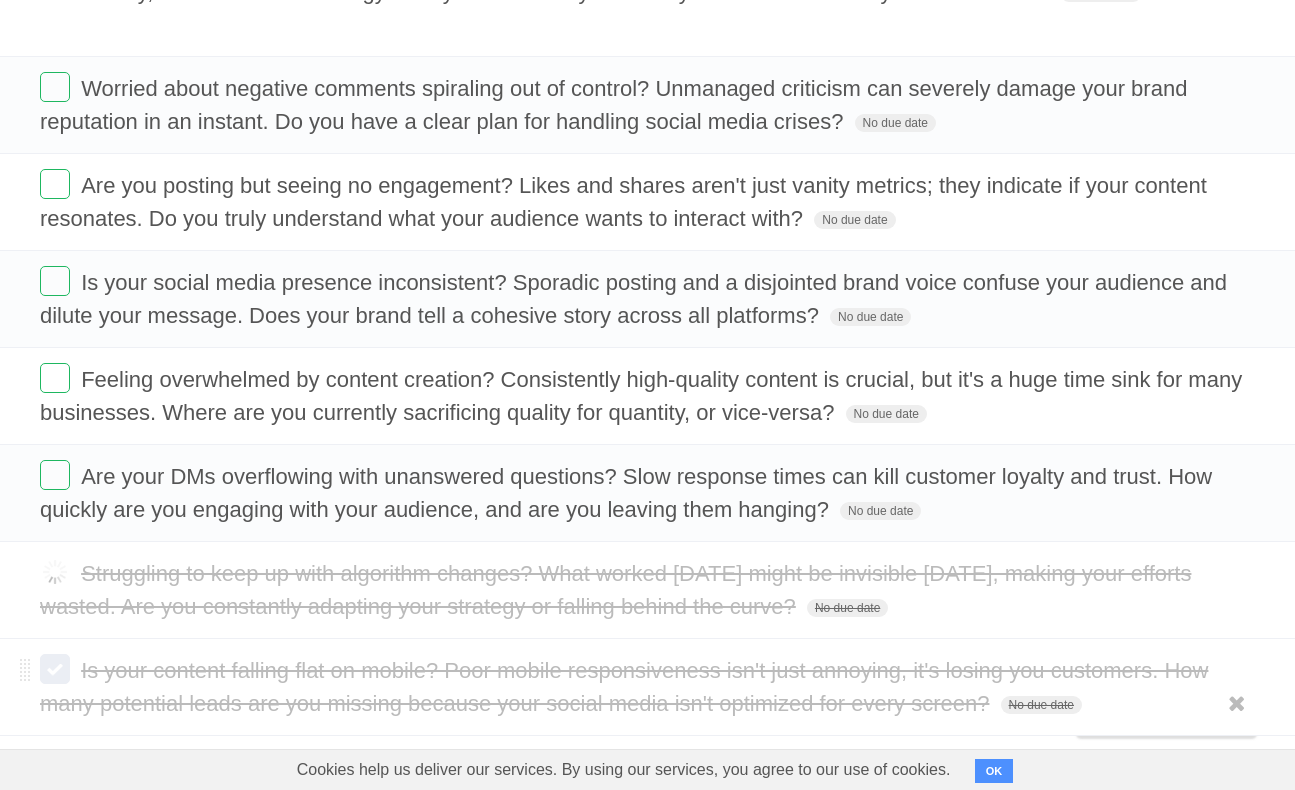 click at bounding box center [55, 669] 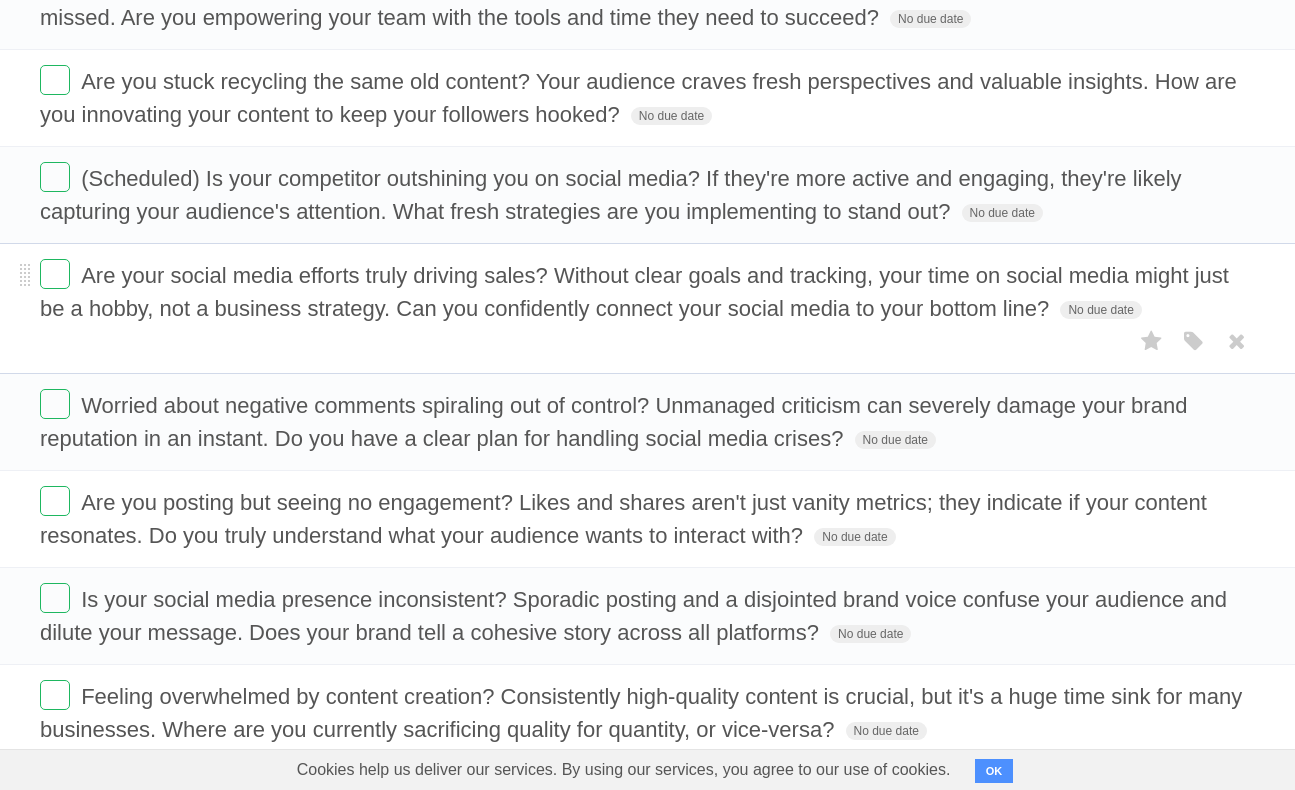 scroll, scrollTop: 438, scrollLeft: 0, axis: vertical 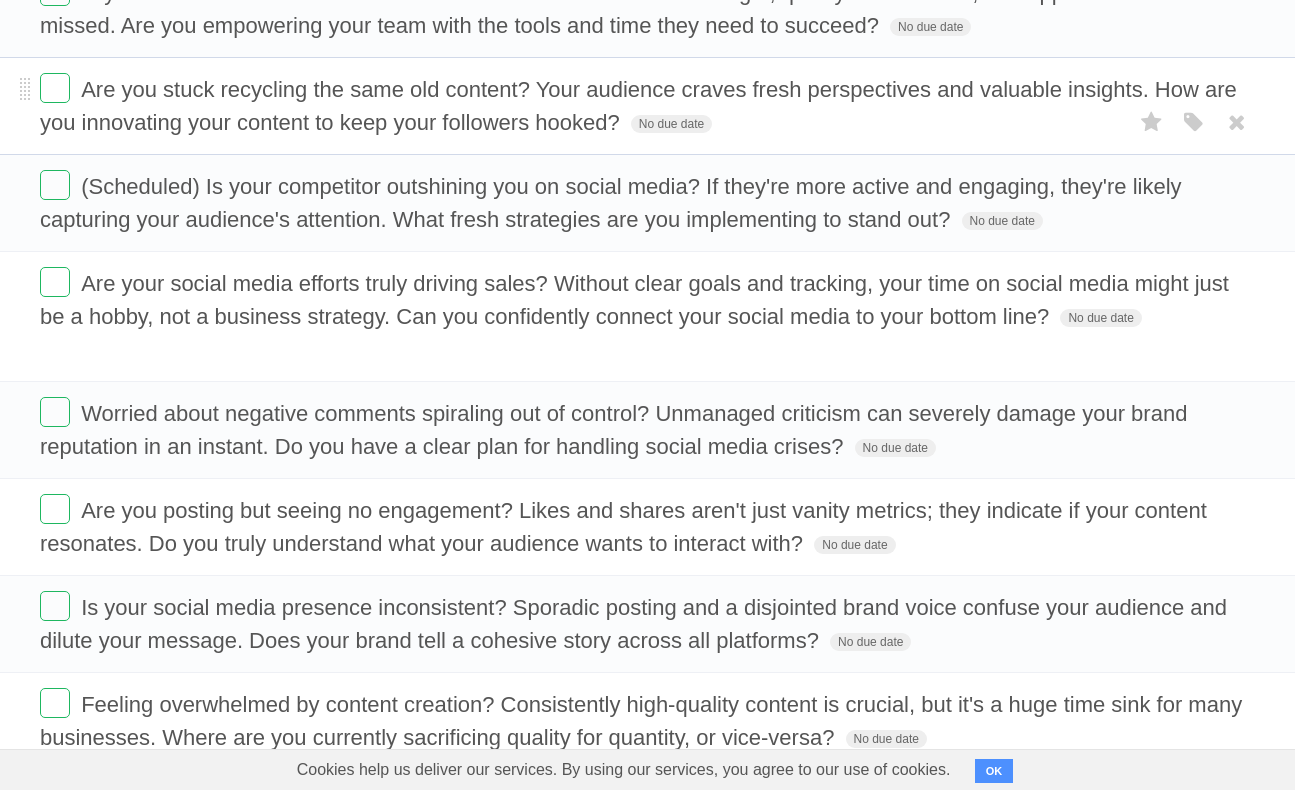 click on "Are you stuck recycling the same old content? Your audience craves fresh perspectives and valuable insights. How are you innovating your content to keep your followers hooked?" at bounding box center [638, 106] 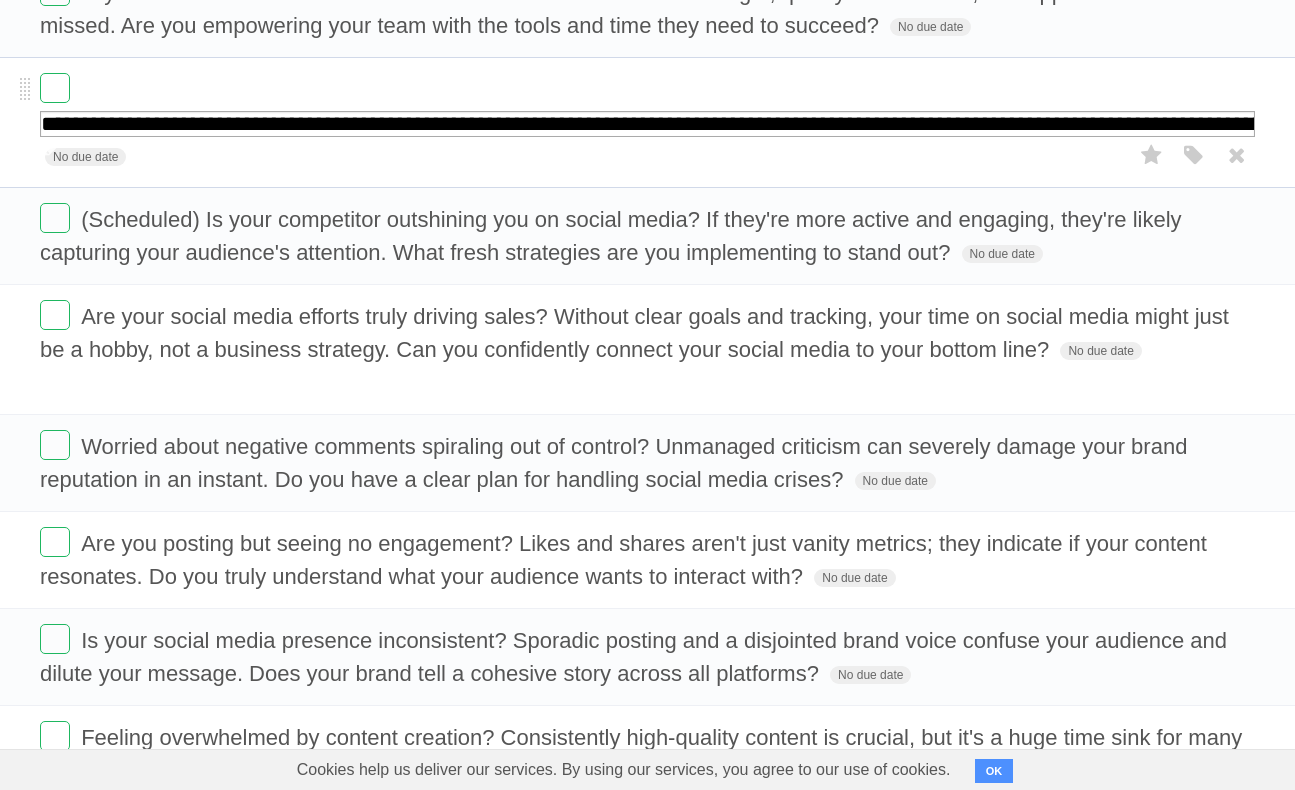 click on "**********" at bounding box center (647, 124) 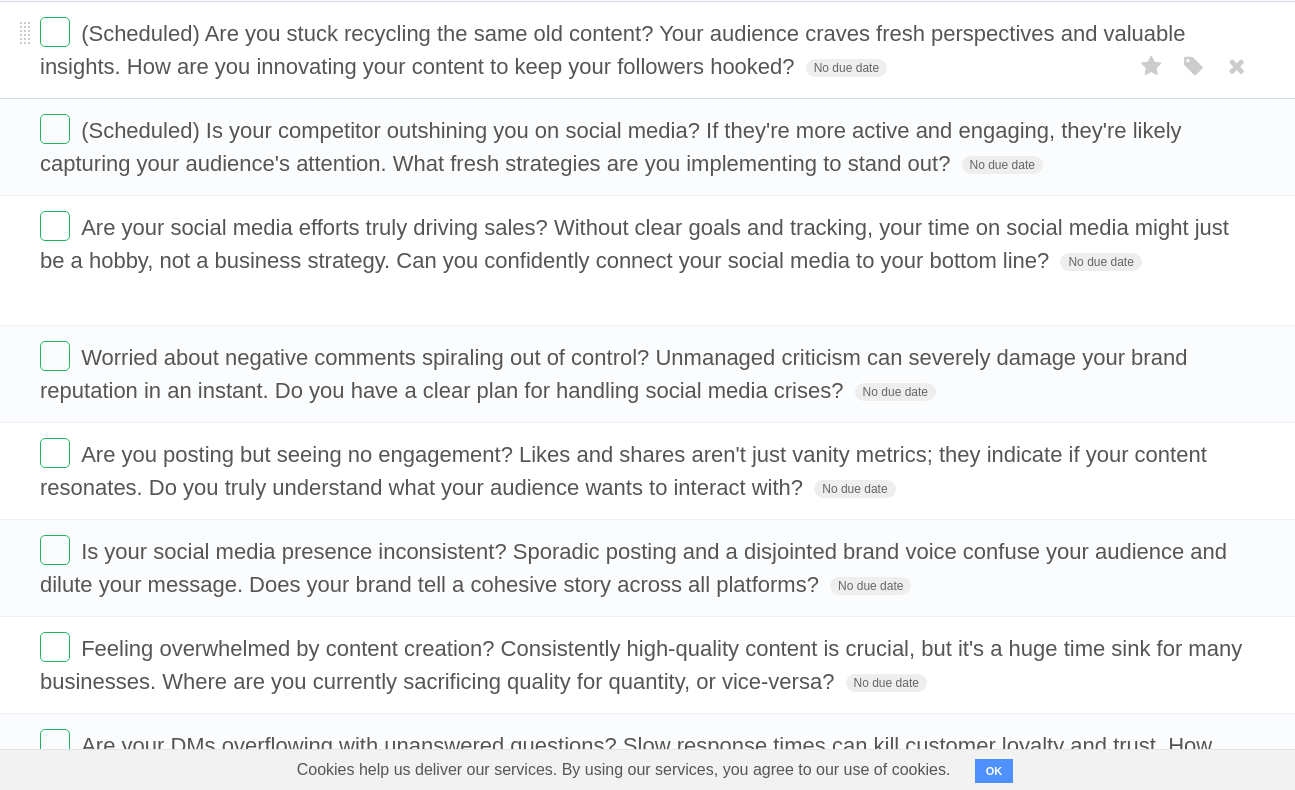 scroll, scrollTop: 517, scrollLeft: 0, axis: vertical 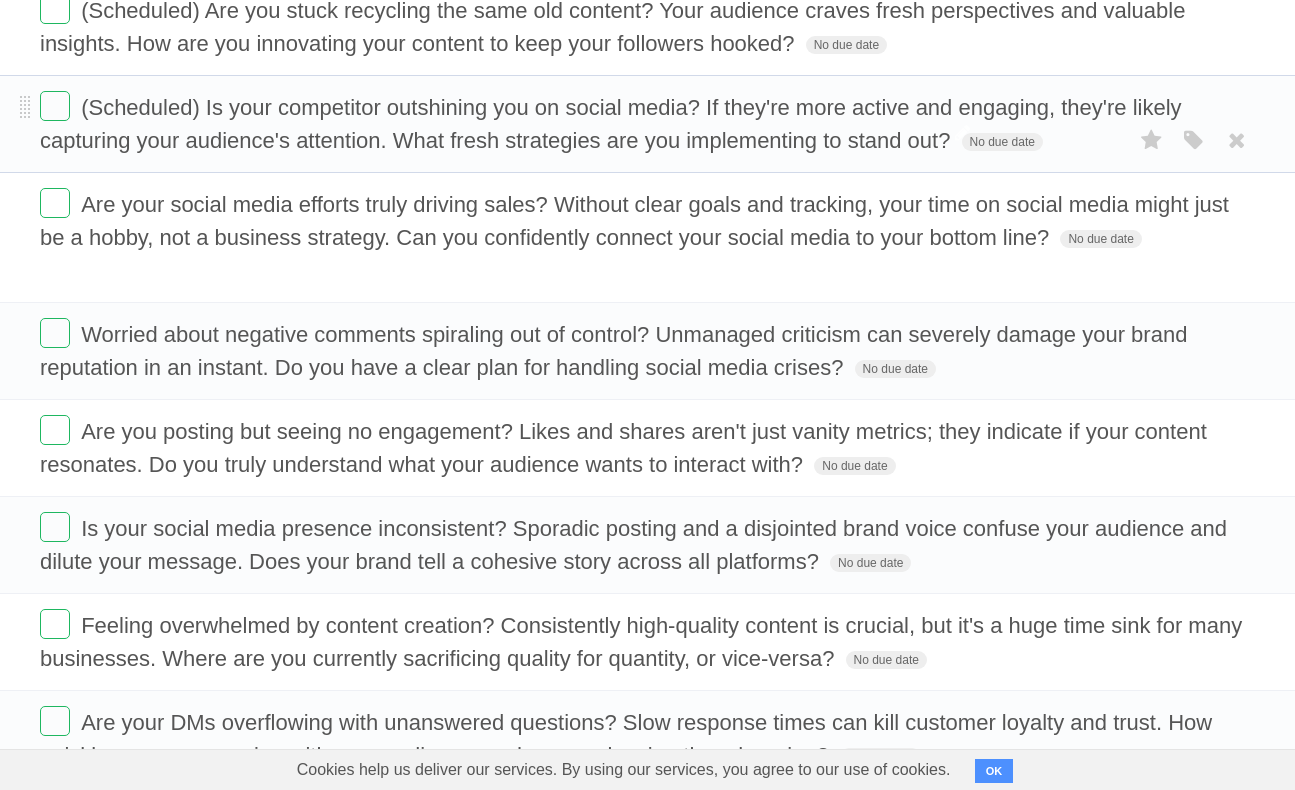 click on "(Scheduled) Is your competitor outshining you on social media? If they're more active and engaging, they're likely capturing your audience's attention. What fresh strategies are you implementing to stand out?" at bounding box center [611, 124] 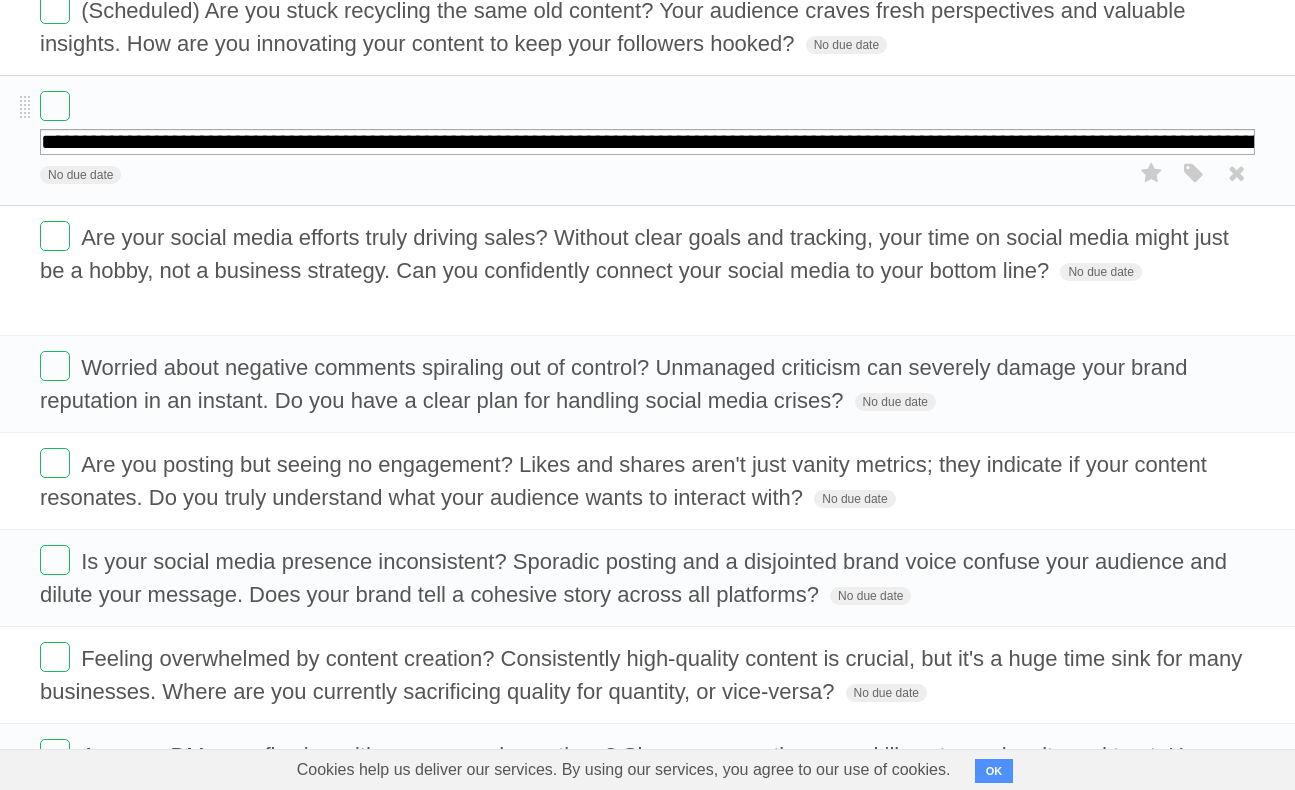drag, startPoint x: 156, startPoint y: 154, endPoint x: 37, endPoint y: 153, distance: 119.0042 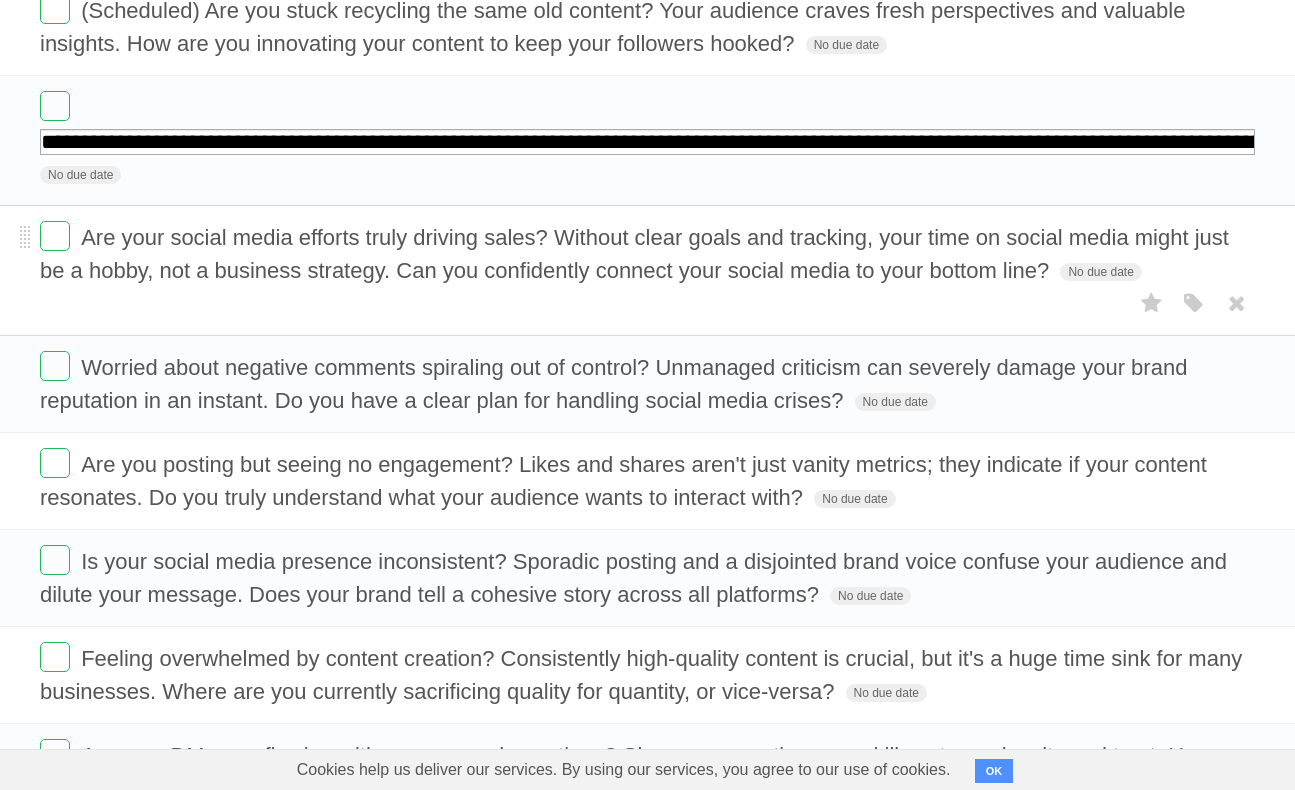 click on "Are your social media efforts truly driving sales? Without clear goals and tracking, your time on social media might just be a hobby, not a business strategy. Can you confidently connect your social media to your bottom line?
No due date
White
Red
Blue
Green
Purple
Orange" at bounding box center [647, 254] 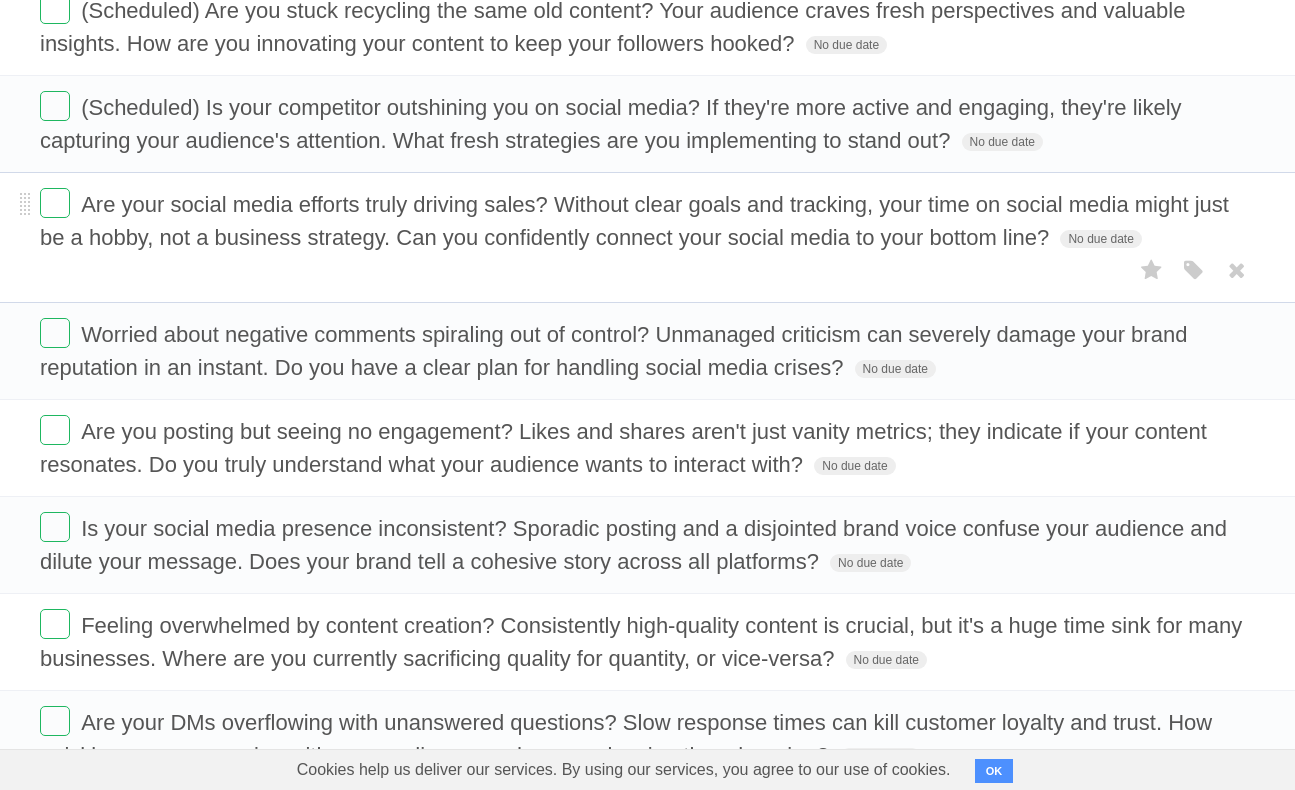 click on "Are your social media efforts truly driving sales? Without clear goals and tracking, your time on social media might just be a hobby, not a business strategy. Can you confidently connect your social media to your bottom line?" at bounding box center [634, 221] 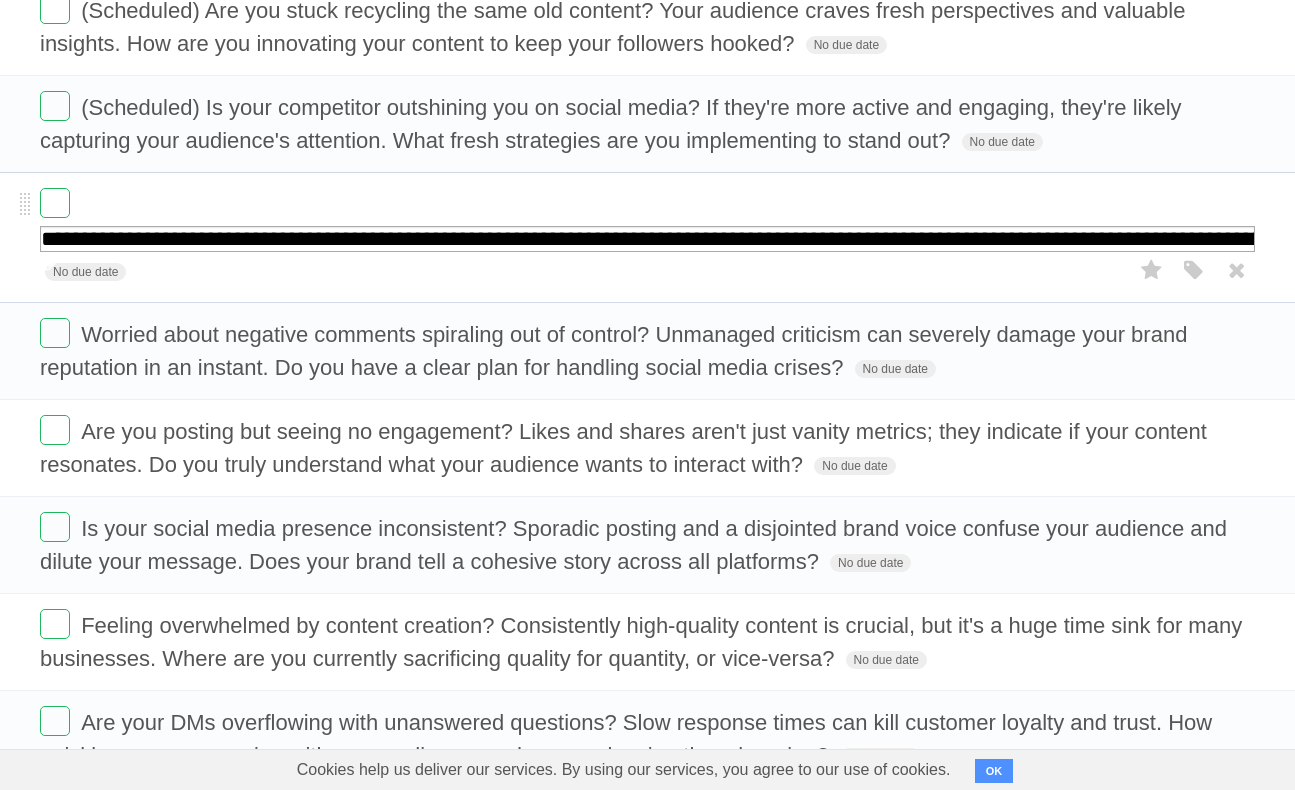 click on "**********" at bounding box center (647, 239) 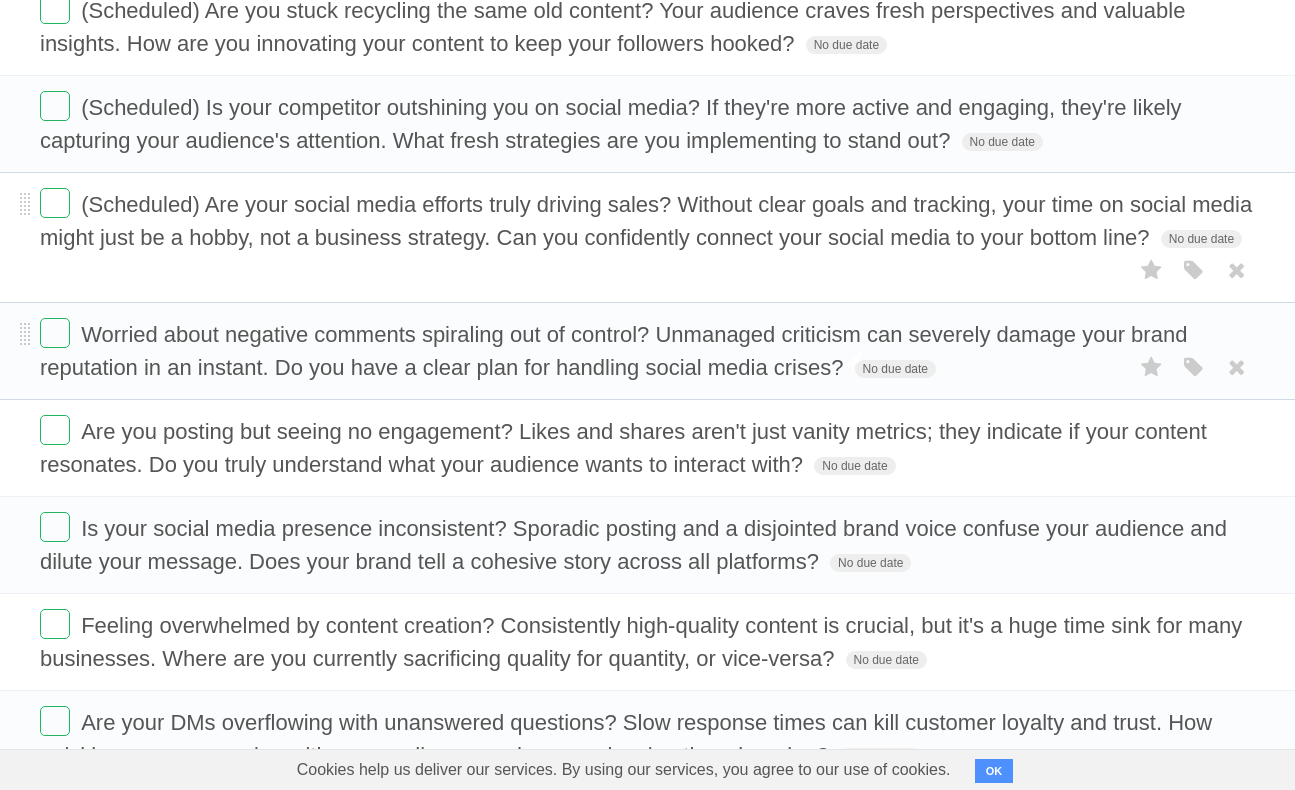 click on "Worried about negative comments spiraling out of control? Unmanaged criticism can severely damage your brand reputation in an instant. Do you have a clear plan for handling social media crises?" at bounding box center [613, 351] 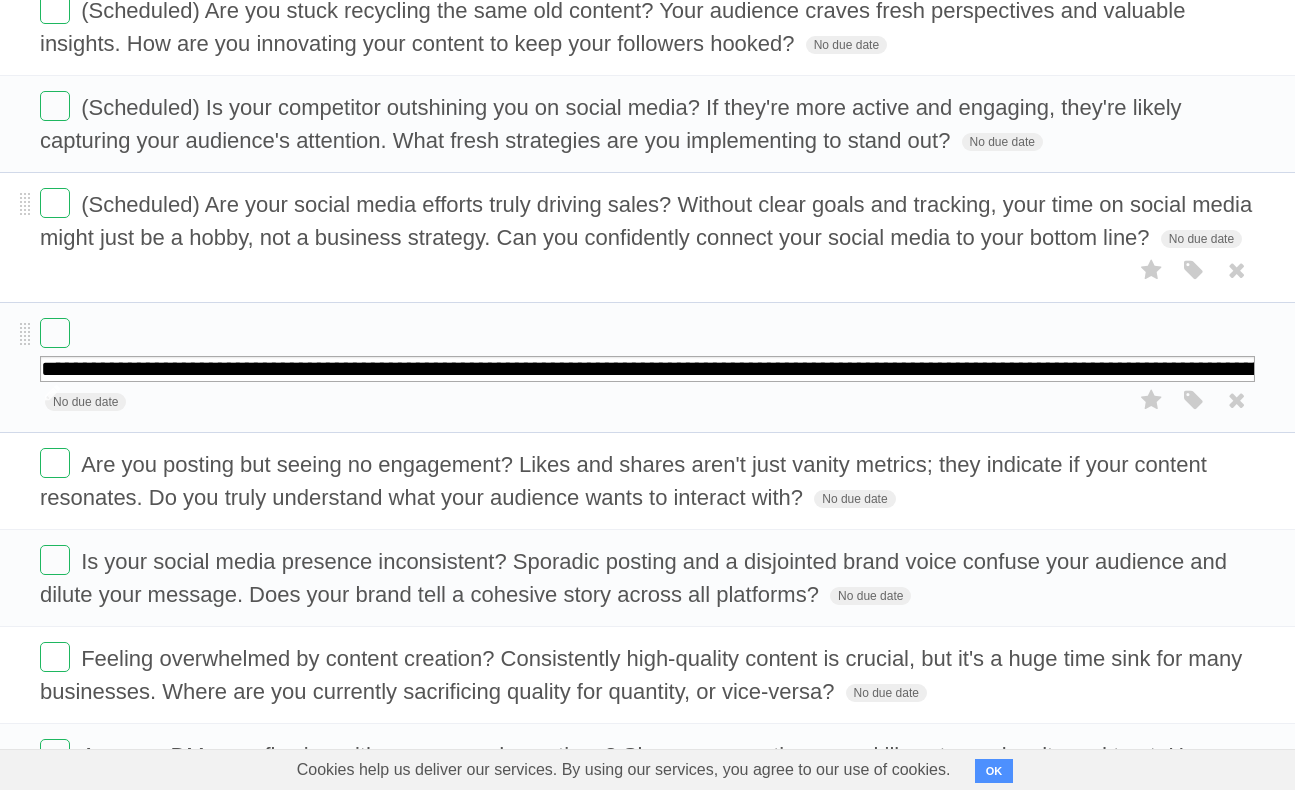 click on "**********" at bounding box center [647, 369] 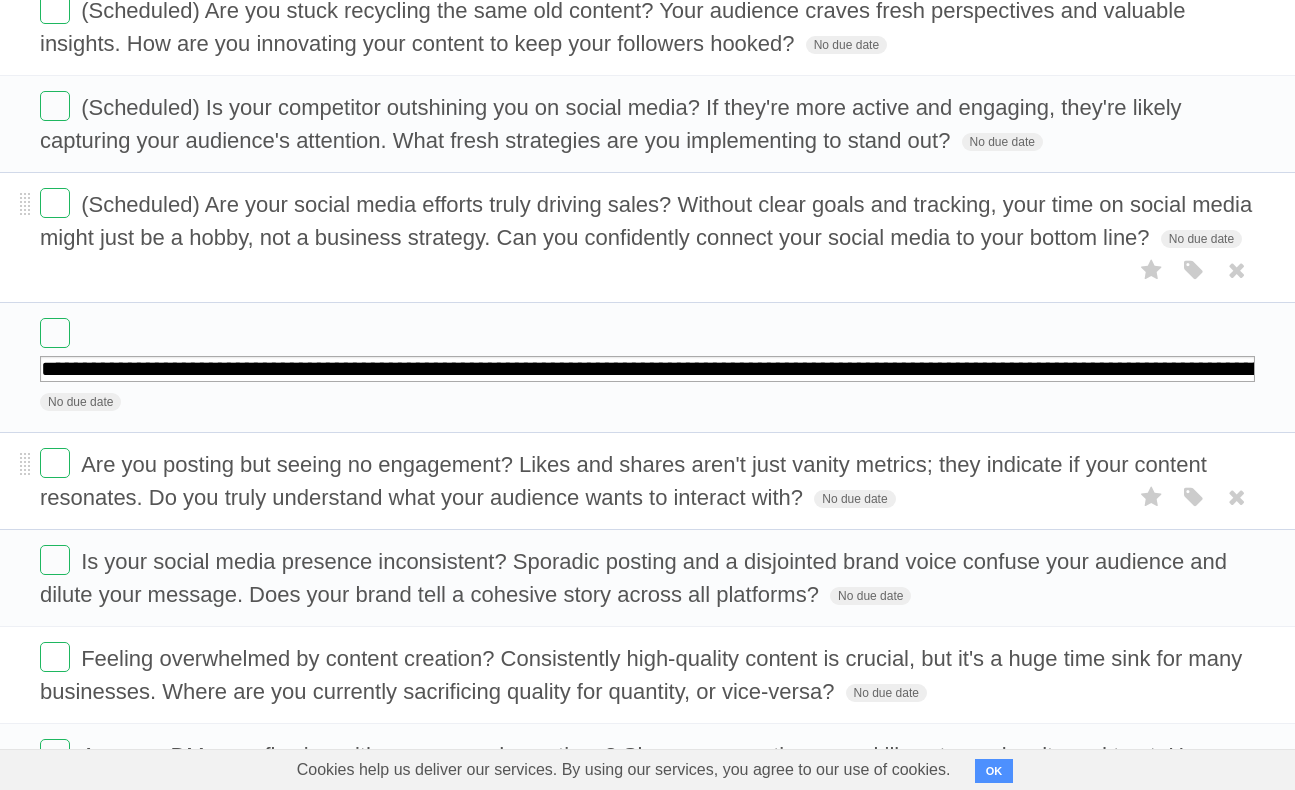 click on "Are you posting but seeing no engagement? Likes and shares aren't just vanity metrics; they indicate if your content resonates. Do you truly understand what your audience wants to interact with?
No due date
White
Red
Blue
Green
Purple
Orange" at bounding box center (647, 481) 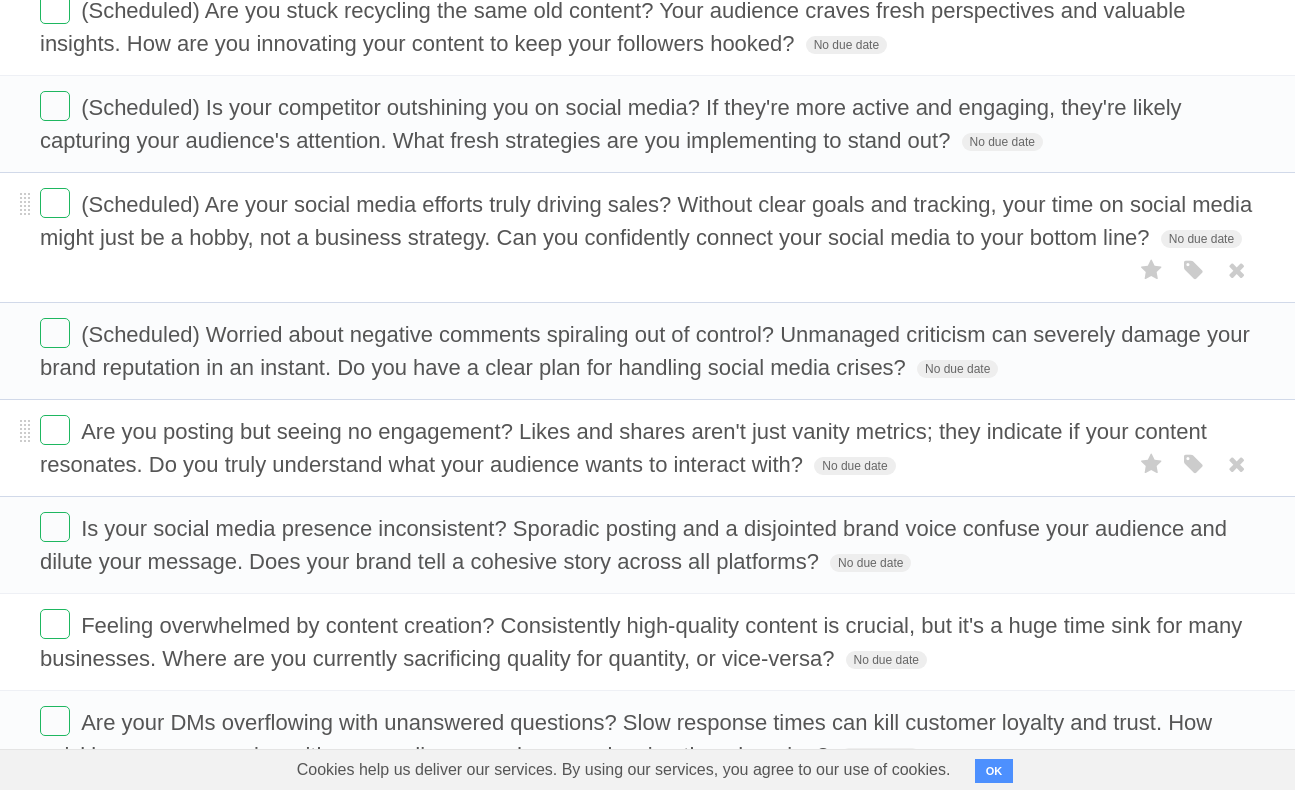 click on "Are you posting but seeing no engagement? Likes and shares aren't just vanity metrics; they indicate if your content resonates. Do you truly understand what your audience wants to interact with?" at bounding box center (623, 448) 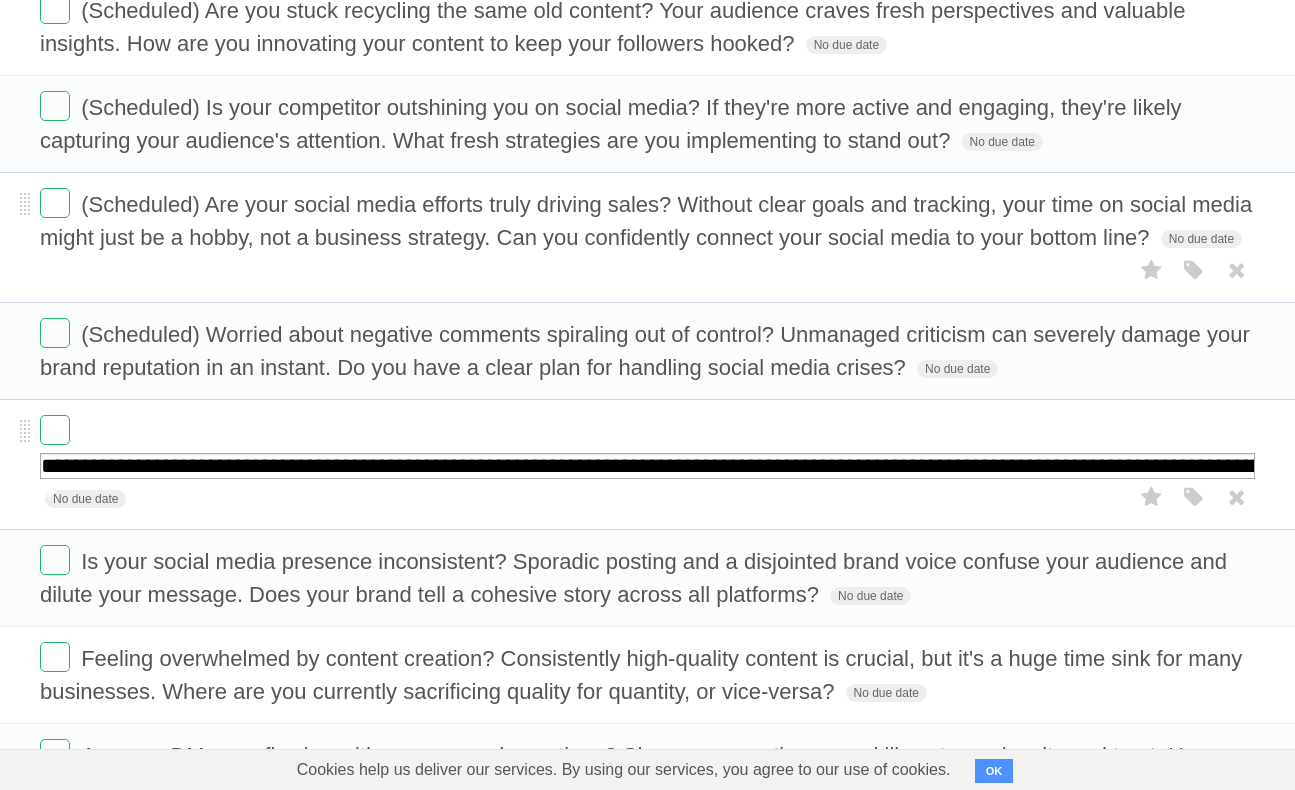click on "**********" at bounding box center (647, 466) 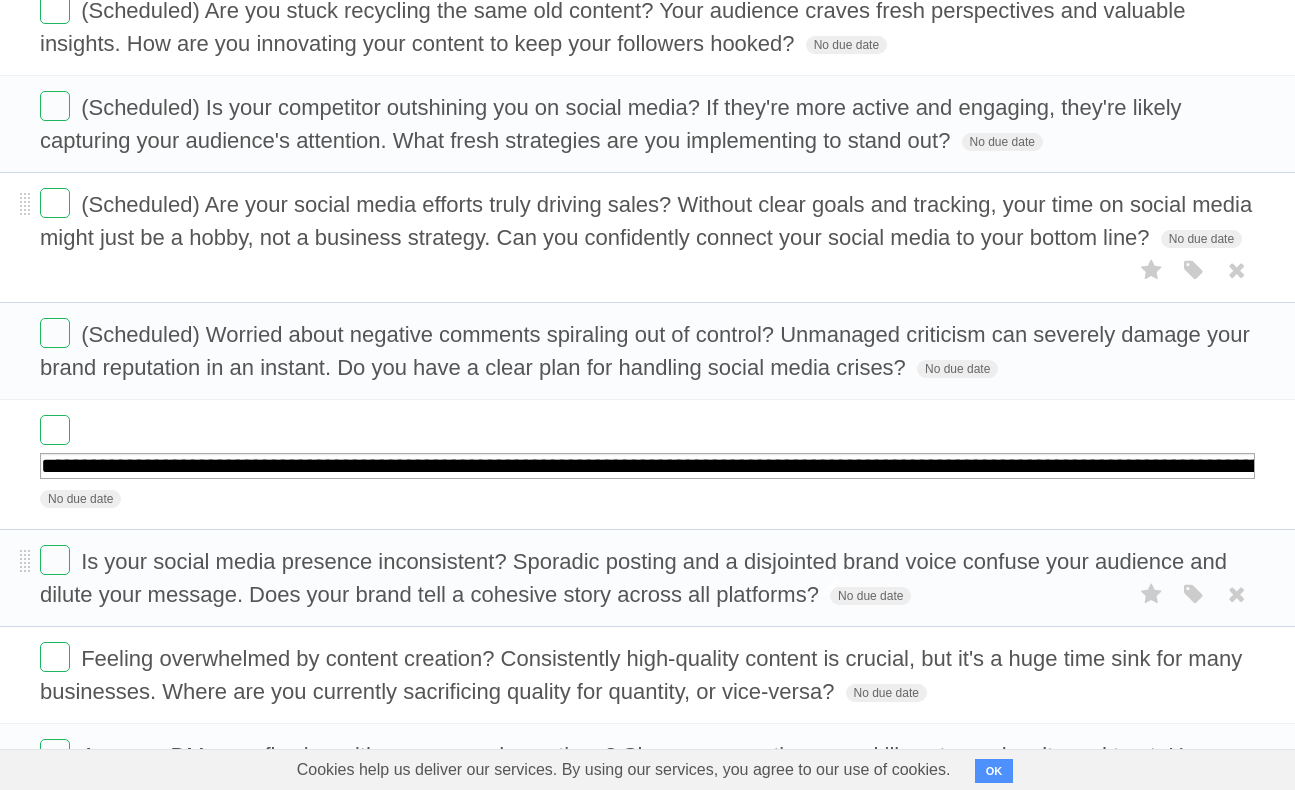 click on "Is your social media presence inconsistent? Sporadic posting and a disjointed brand voice confuse your audience and dilute your message. Does your brand tell a cohesive story across all platforms?
No due date
White
Red
Blue
Green
Purple
Orange" at bounding box center (647, 578) 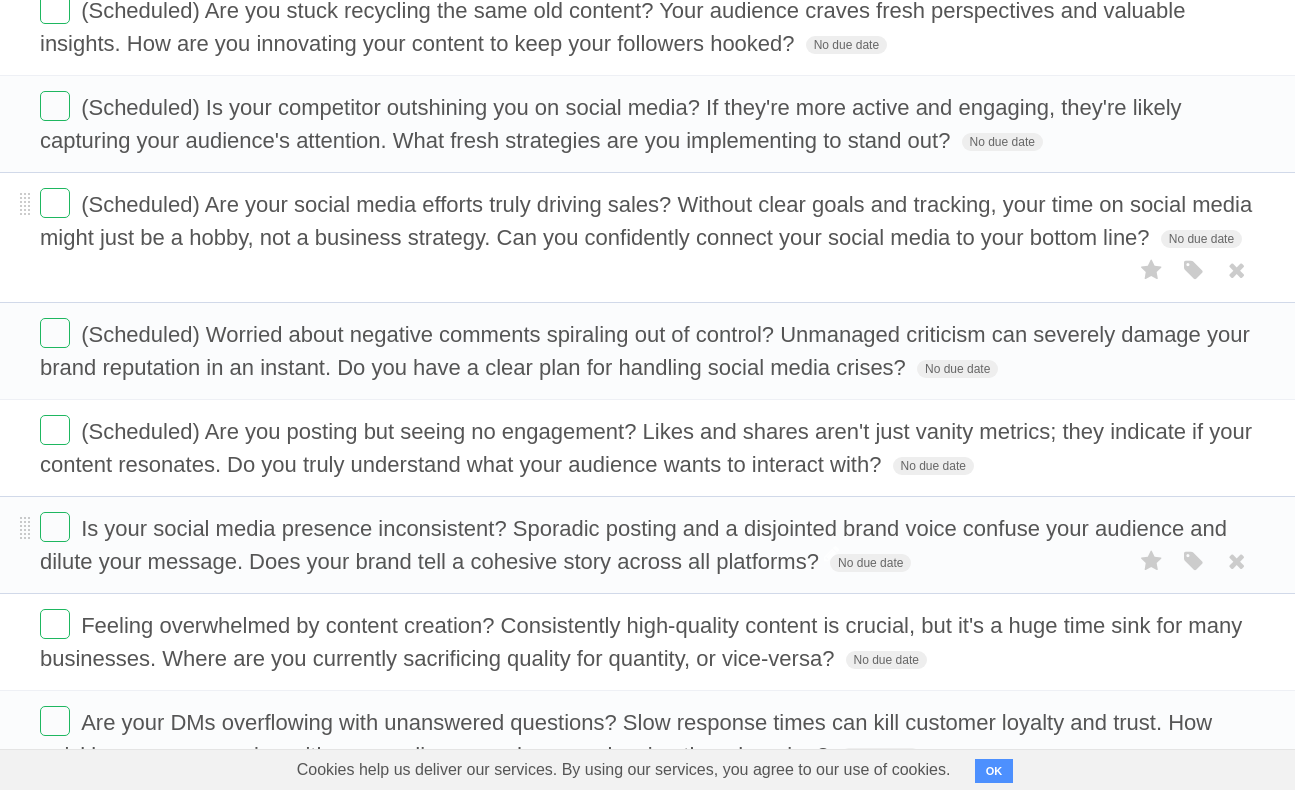 click on "Is your social media presence inconsistent? Sporadic posting and a disjointed brand voice confuse your audience and dilute your message. Does your brand tell a cohesive story across all platforms?" at bounding box center [633, 545] 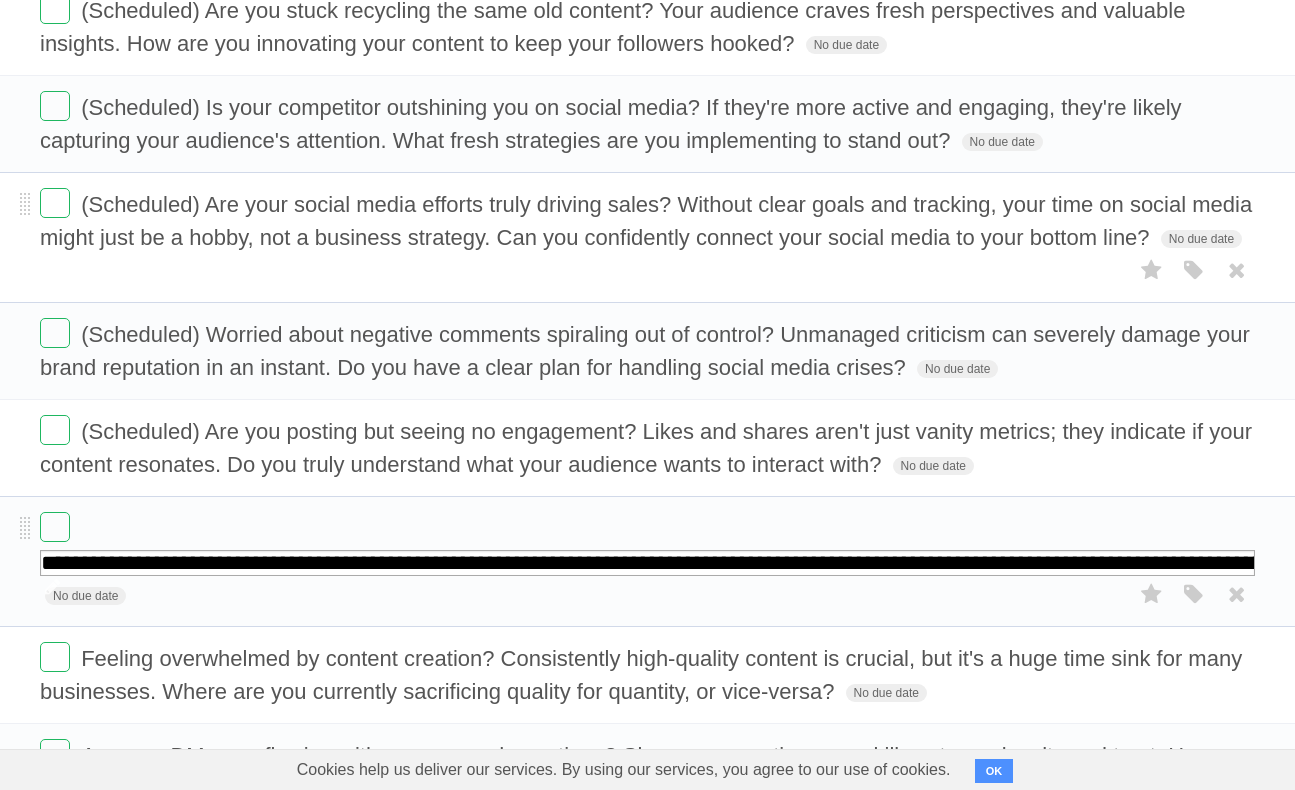 click on "**********" at bounding box center [647, 563] 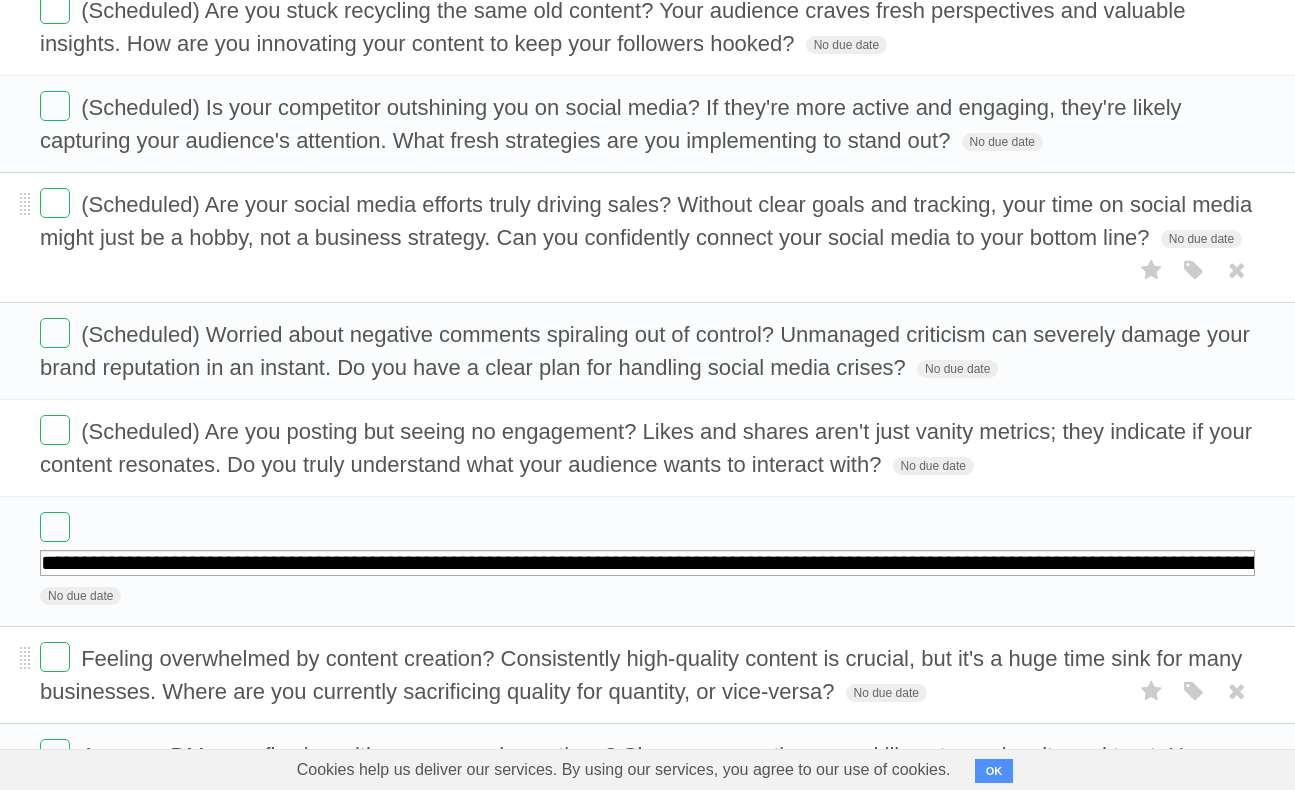 click on "Do you truly understand your social media analytics? Without deep insights, you're just guessing what works and what doesn't. Are your decisions driven by data or by assumptions?
No due date
White
Red
Blue
Green
Purple
Orange
Are you leveraging the power of video effectively? If your content is still primarily static, you're missing out on the most engaging format. What's holding you back from embracing video in your social strategy?
No due date
White
Red
Blue
Green
Purple
Orange
Is your social media team stretched too thin? When resources are tight, quality often suffers, and opportunities are missed. Are you empowering your team with the tools and time they need to succeed?
No due date
White
Red
Blue
Green
Purple
Orange" at bounding box center (647, 351) 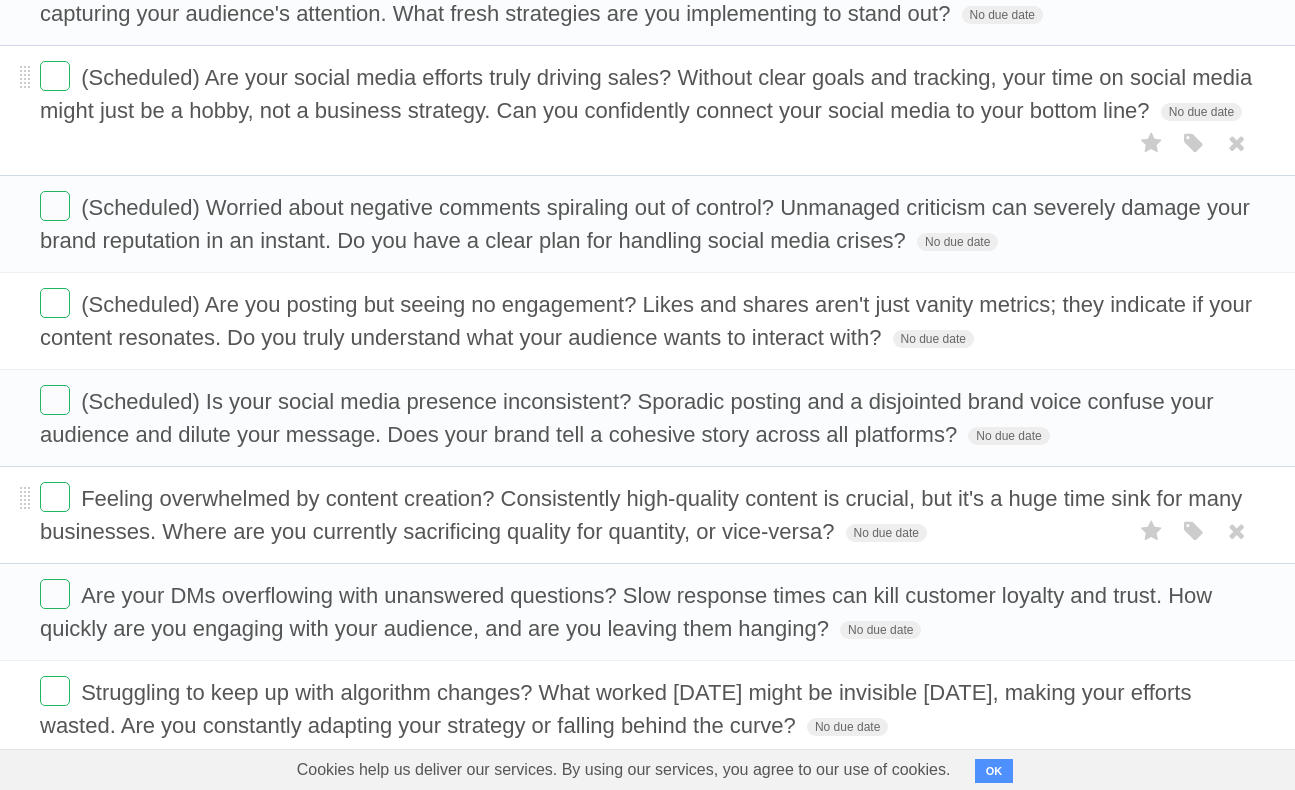 scroll, scrollTop: 686, scrollLeft: 0, axis: vertical 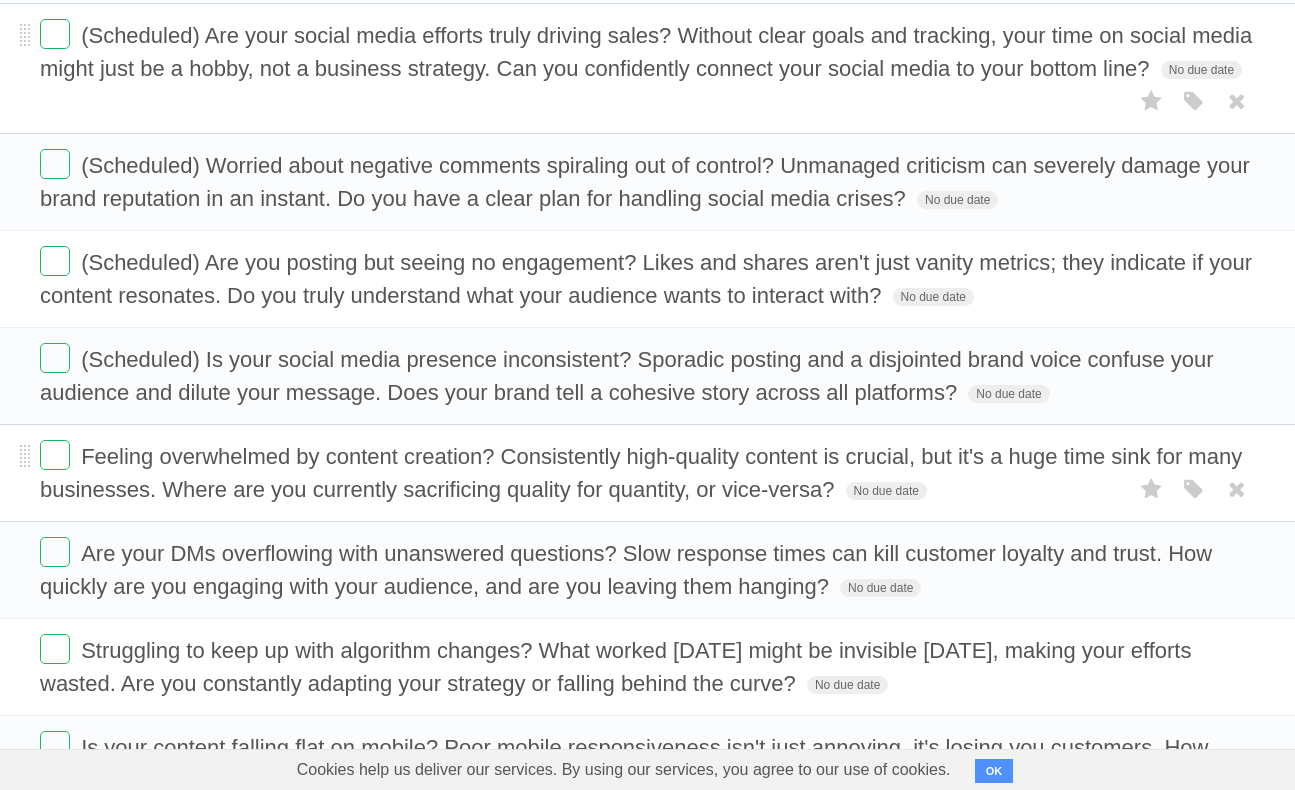 click on "Feeling overwhelmed by content creation? Consistently high-quality content is crucial, but it's a huge time sink for many businesses. Where are you currently sacrificing quality for quantity, or vice-versa?" at bounding box center (641, 473) 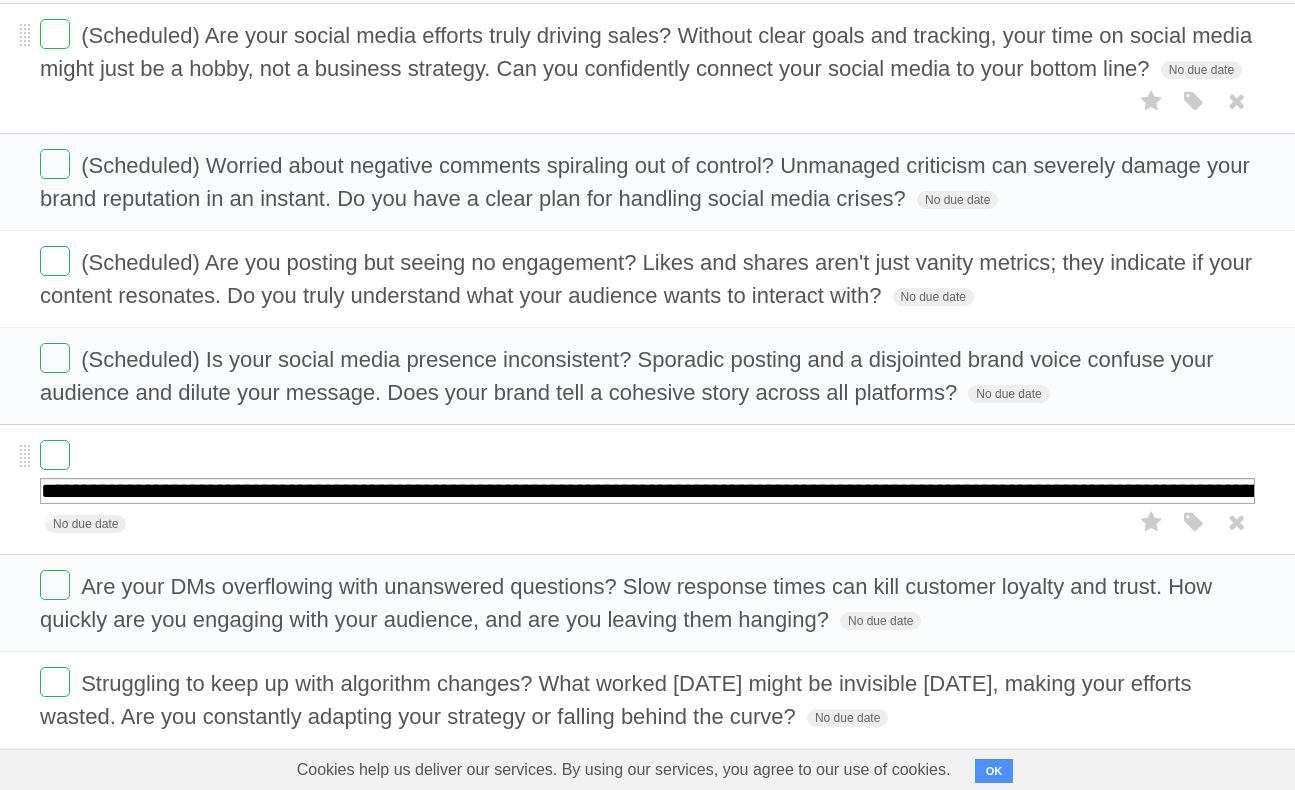 click on "**********" at bounding box center [647, 491] 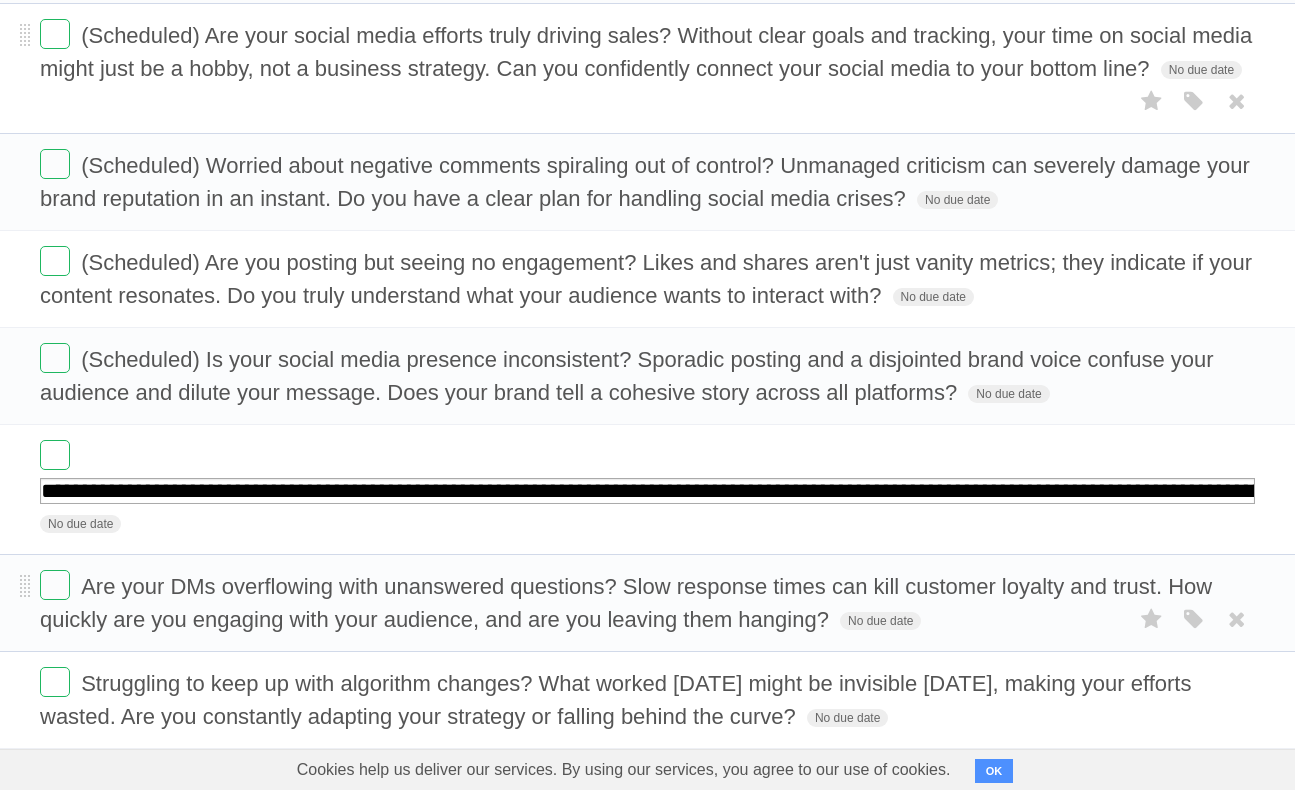 click on "Do you truly understand your social media analytics? Without deep insights, you're just guessing what works and what doesn't. Are your decisions driven by data or by assumptions?
No due date
White
Red
Blue
Green
Purple
Orange
Are you leveraging the power of video effectively? If your content is still primarily static, you're missing out on the most engaging format. What's holding you back from embracing video in your social strategy?
No due date
White
Red
Blue
Green
Purple
Orange
Is your social media team stretched too thin? When resources are tight, quality often suffers, and opportunities are missed. Are you empowering your team with the tools and time they need to succeed?
No due date
White
Red
Blue
Green
Purple
Orange" at bounding box center [647, 182] 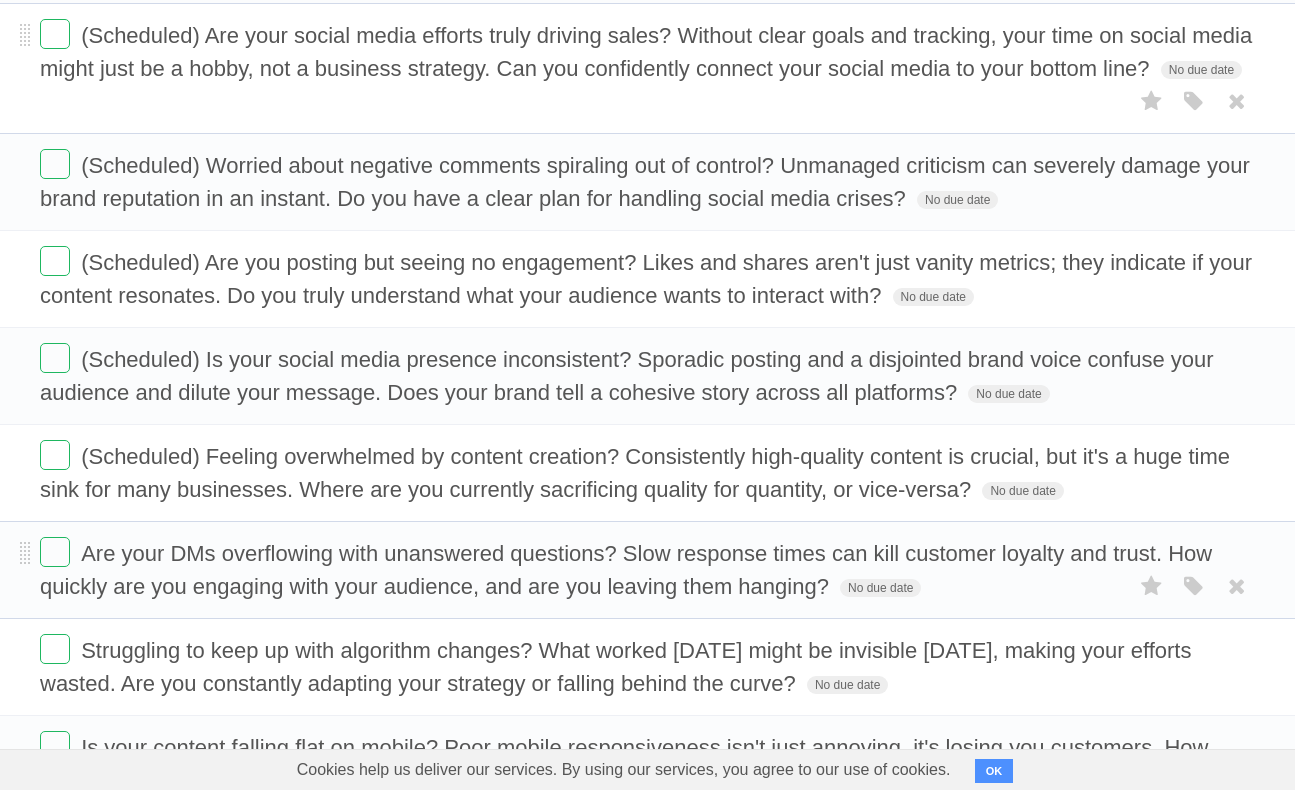 scroll, scrollTop: 764, scrollLeft: 0, axis: vertical 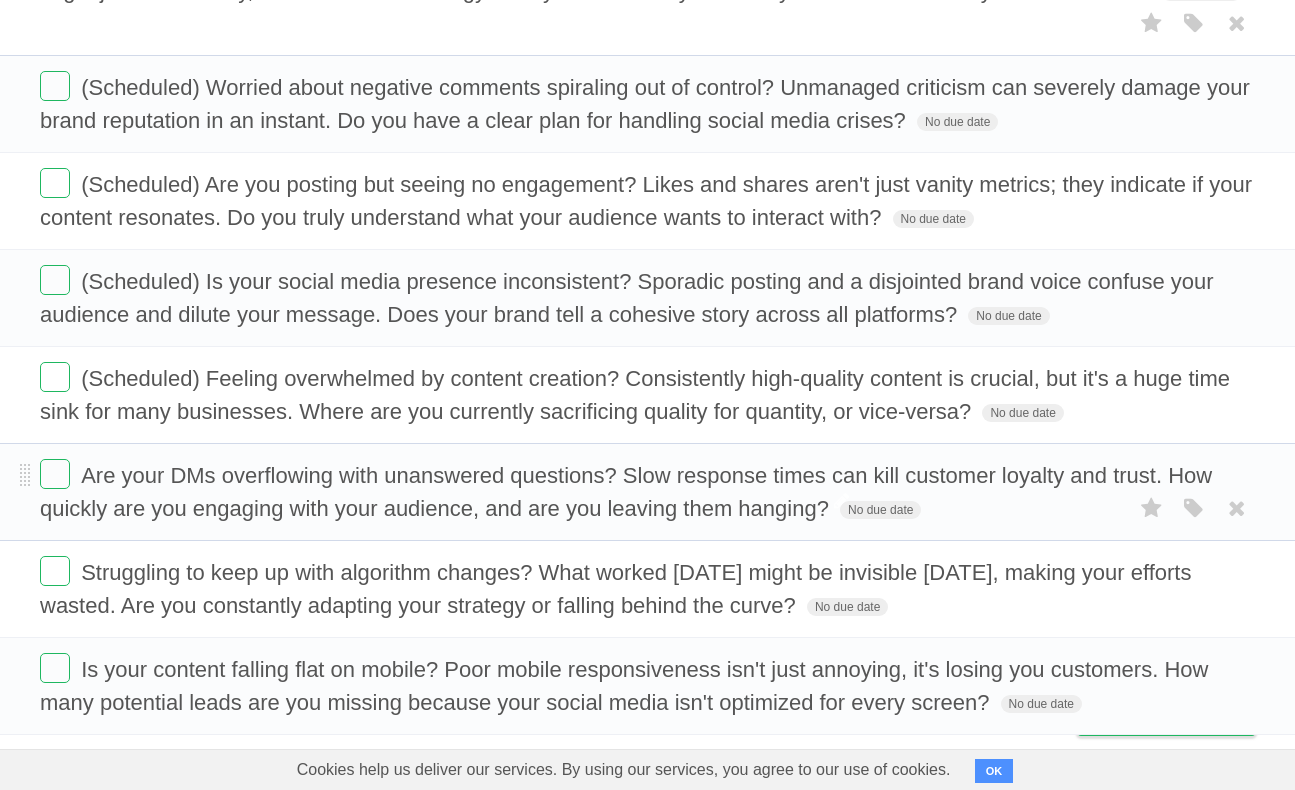 click on "Are your DMs overflowing with unanswered questions? Slow response times can kill customer loyalty and trust. How quickly are you engaging with your audience, and are you leaving them hanging?" at bounding box center (626, 492) 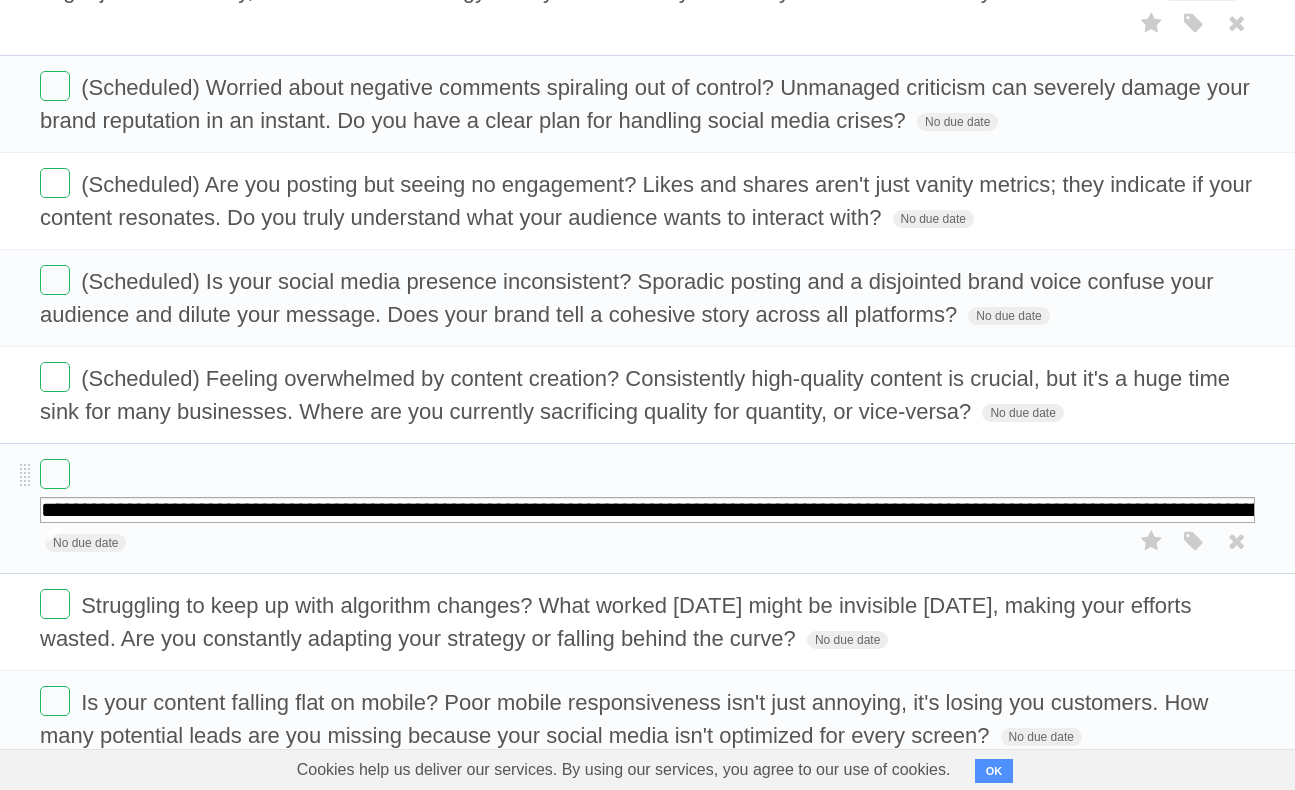 click on "**********" at bounding box center (647, 510) 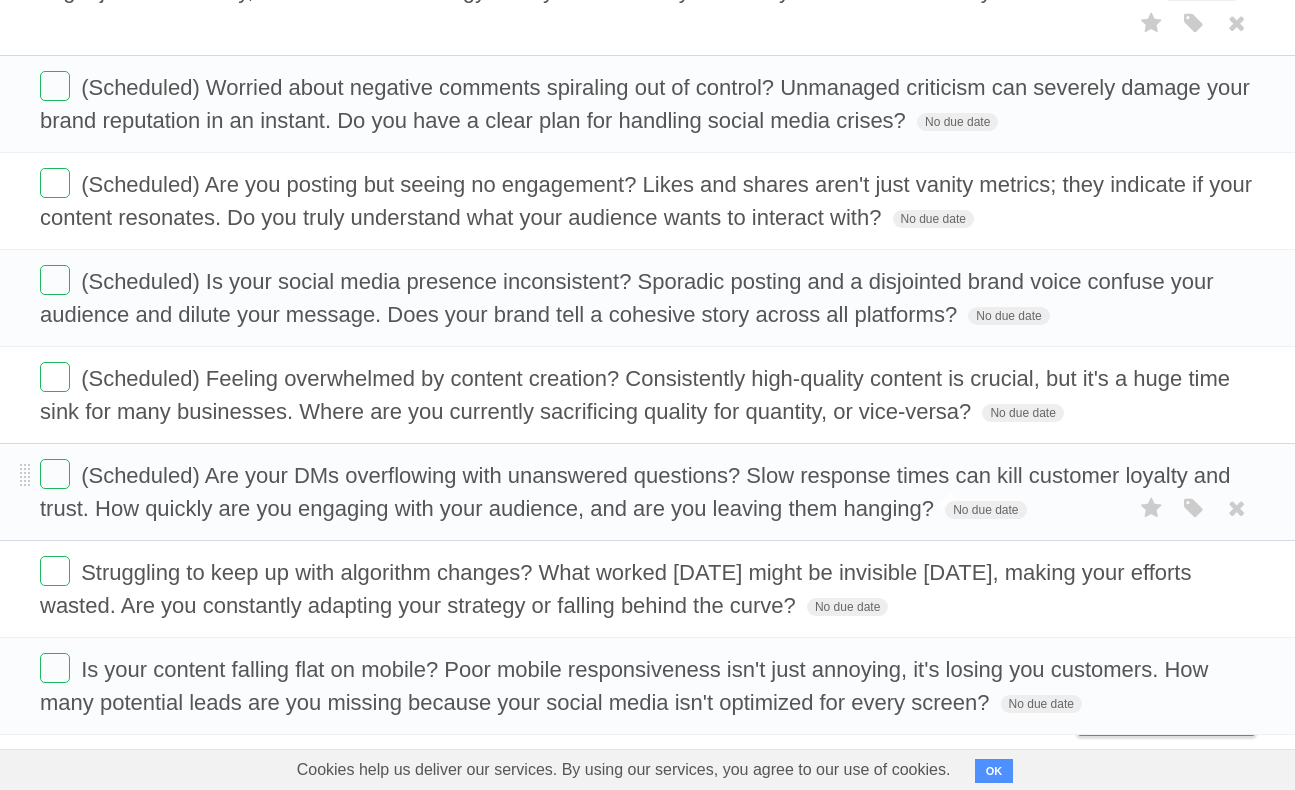 click on "(Scheduled) Are your DMs overflowing with unanswered questions? Slow response times can kill customer loyalty and trust. How quickly are you engaging with your audience, and are you leaving them hanging?
No due date
White
Red
Blue
Green
Purple
Orange" at bounding box center (647, 492) 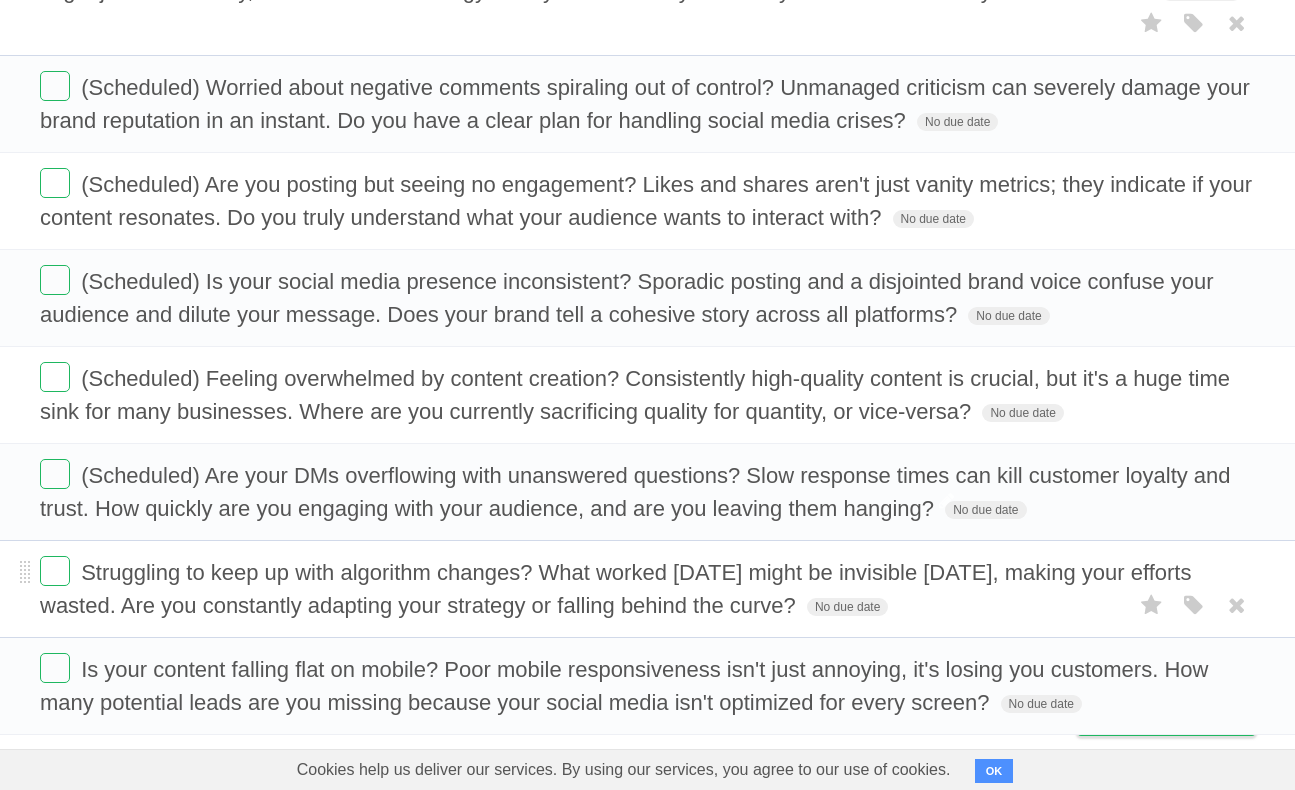 click on "Struggling to keep up with algorithm changes? What worked yesterday might be invisible today, making your efforts wasted. Are you constantly adapting your strategy or falling behind the curve?" at bounding box center (615, 589) 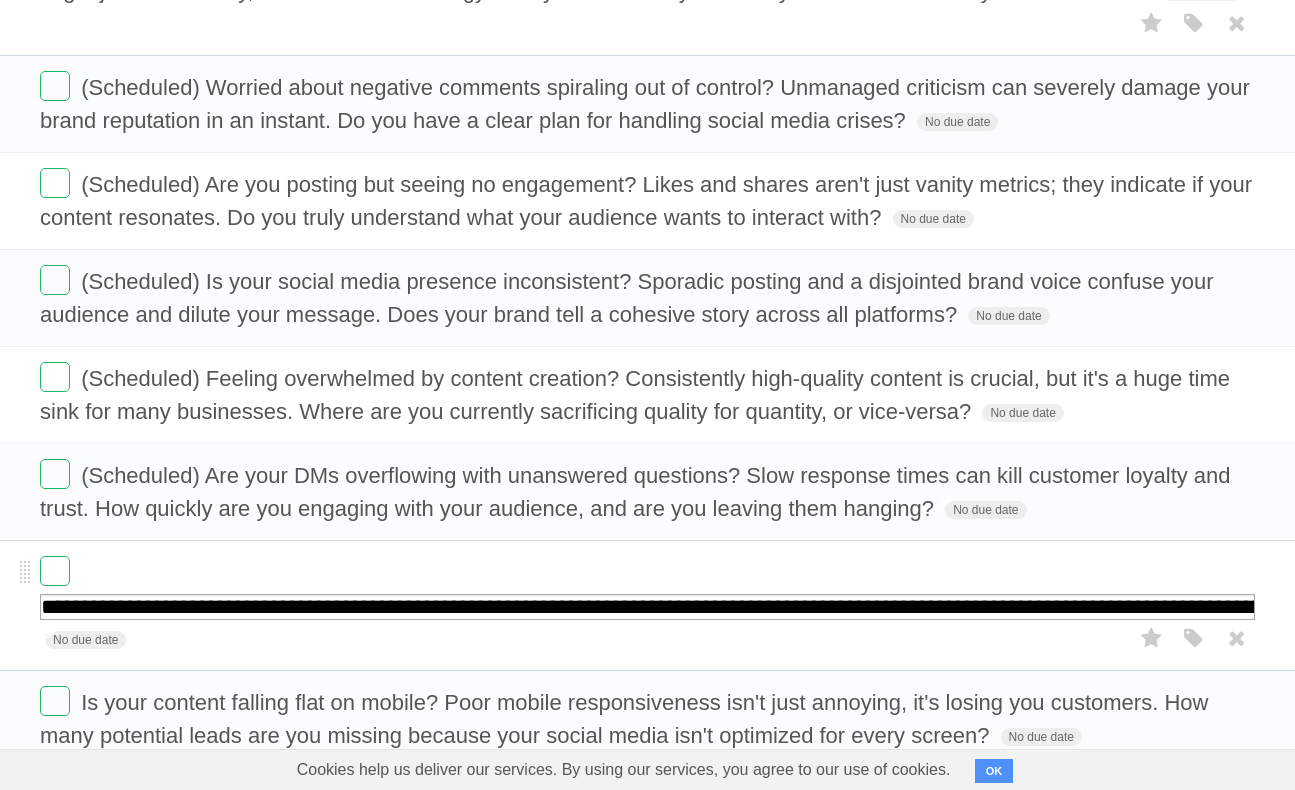 click on "**********" at bounding box center (647, 607) 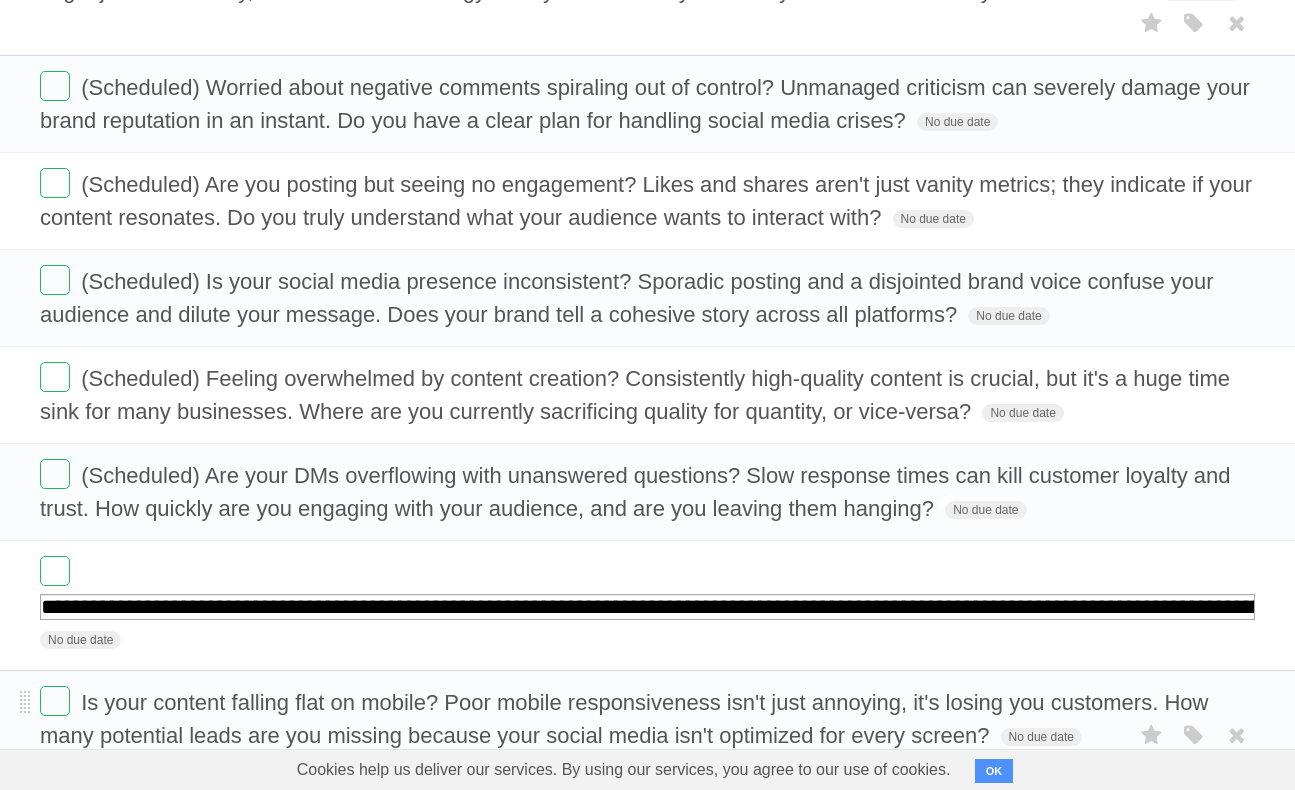 click on "Do you truly understand your social media analytics? Without deep insights, you're just guessing what works and what doesn't. Are your decisions driven by data or by assumptions?
No due date
White
Red
Blue
Green
Purple
Orange
Are you leveraging the power of video effectively? If your content is still primarily static, you're missing out on the most engaging format. What's holding you back from embracing video in your social strategy?
No due date
White
Red
Blue
Green
Purple
Orange
Is your social media team stretched too thin? When resources are tight, quality often suffers, and opportunities are missed. Are you empowering your team with the tools and time they need to succeed?
No due date
White
Red
Blue
Green
Purple
Orange" at bounding box center [647, 104] 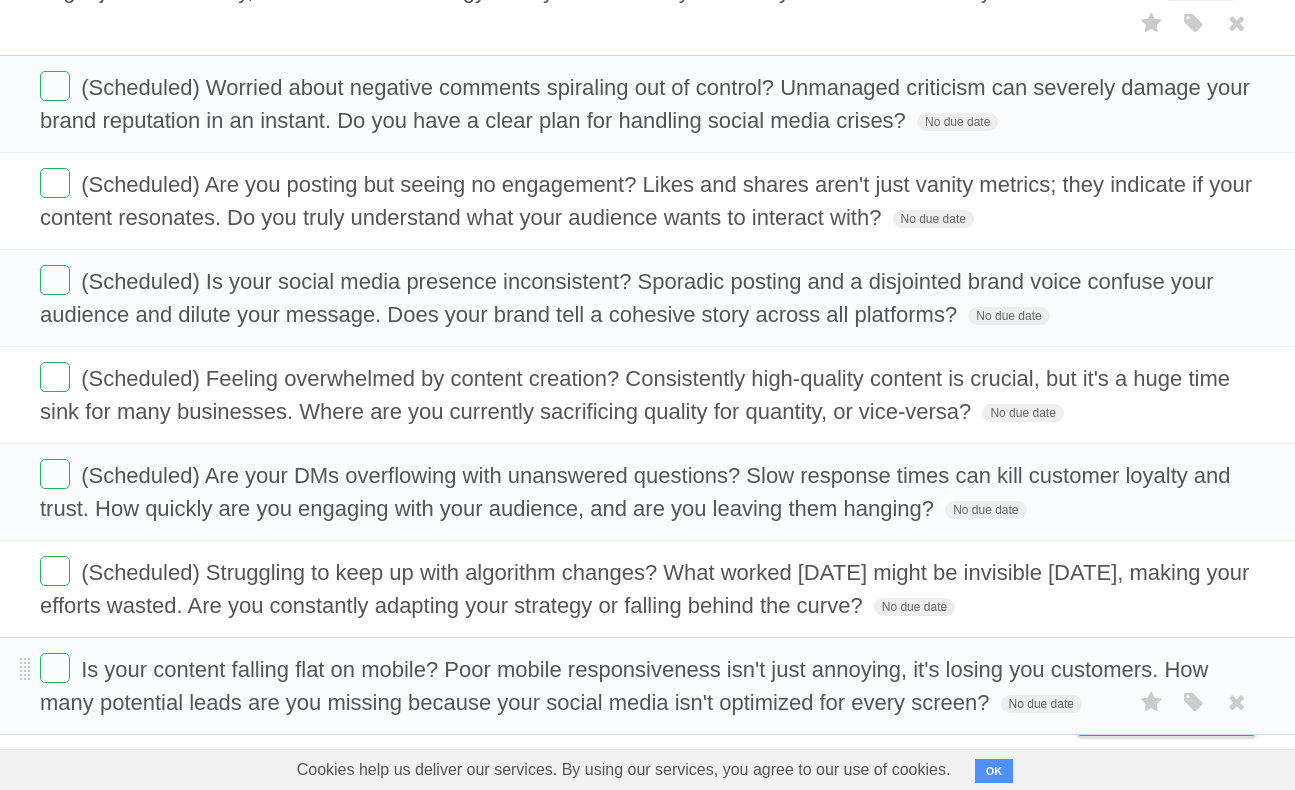 click on "Is your content falling flat on mobile? Poor mobile responsiveness isn't just annoying, it's losing you customers. How many potential leads are you missing because your social media isn't optimized for every screen?
No due date
White
Red
Blue
Green
Purple
Orange" at bounding box center (647, 686) 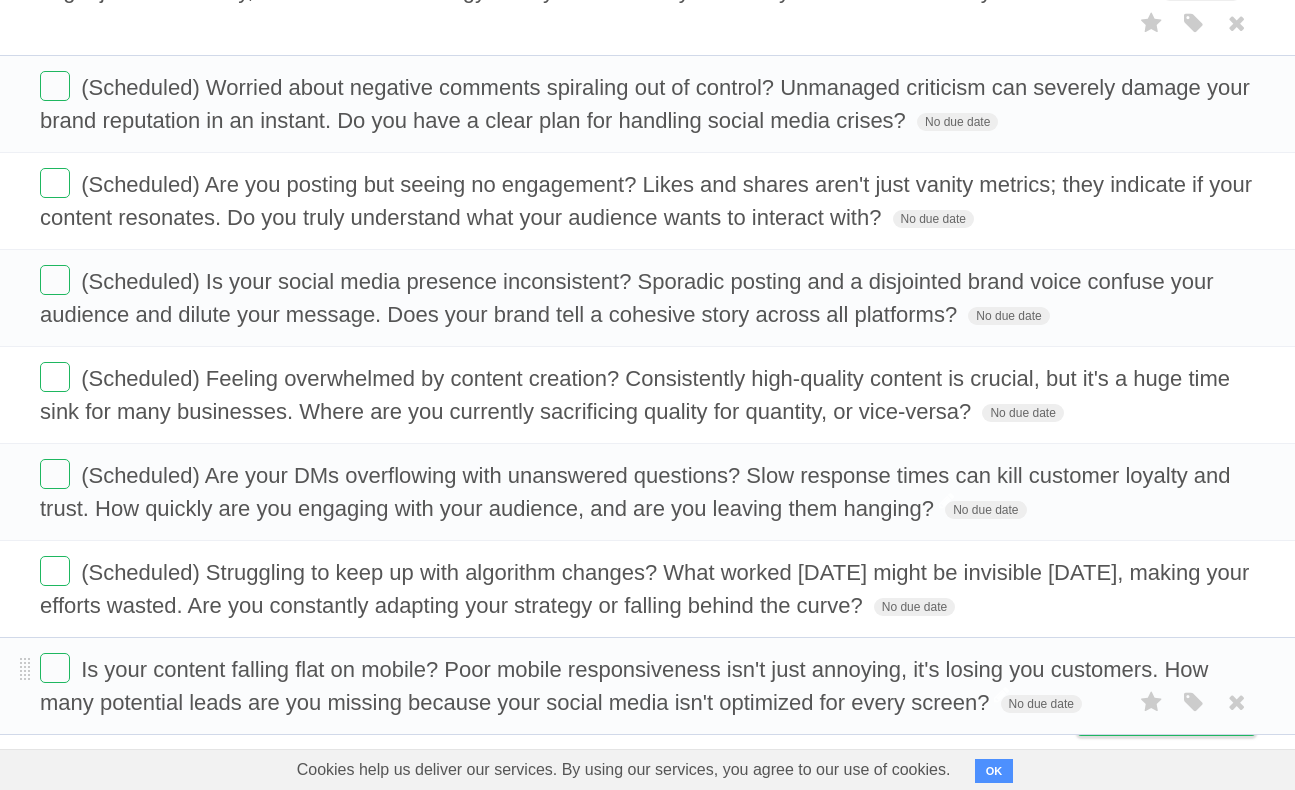 click on "Is your content falling flat on mobile? Poor mobile responsiveness isn't just annoying, it's losing you customers. How many potential leads are you missing because your social media isn't optimized for every screen?" at bounding box center [624, 686] 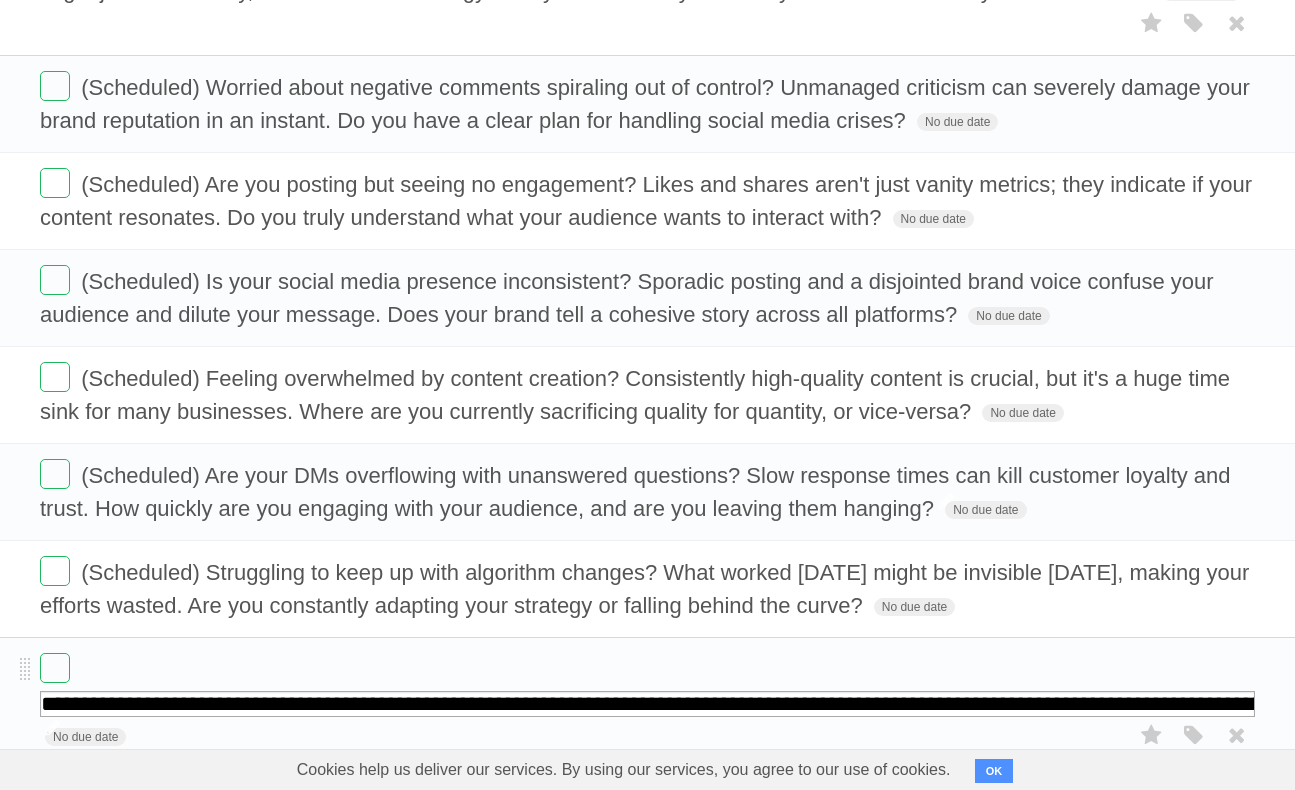 click on "**********" at bounding box center [647, 704] 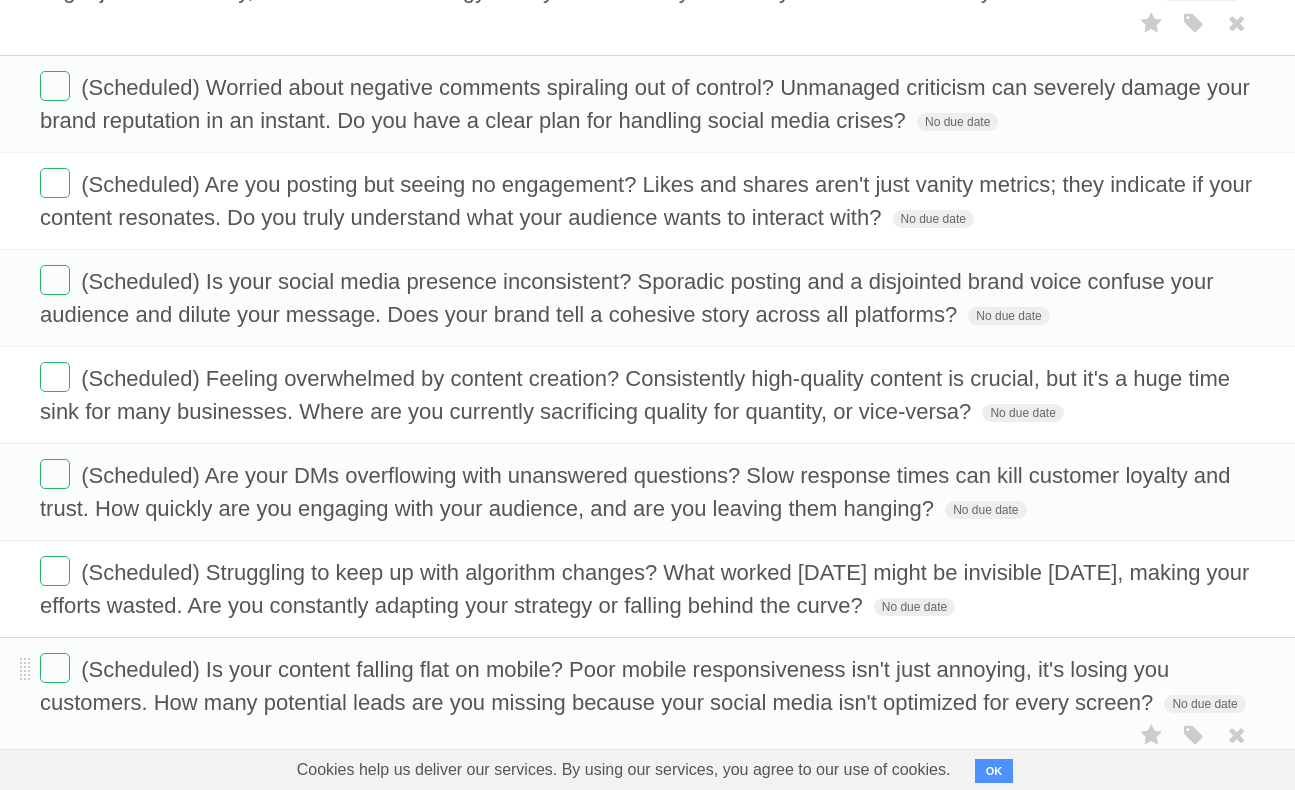 click on "(Scheduled) Is your content falling flat on mobile? Poor mobile responsiveness isn't just annoying, it's losing you customers. How many potential leads are you missing because your social media isn't optimized for every screen?
No due date
White
Red
Blue
Green
Purple
Orange" at bounding box center (647, 702) 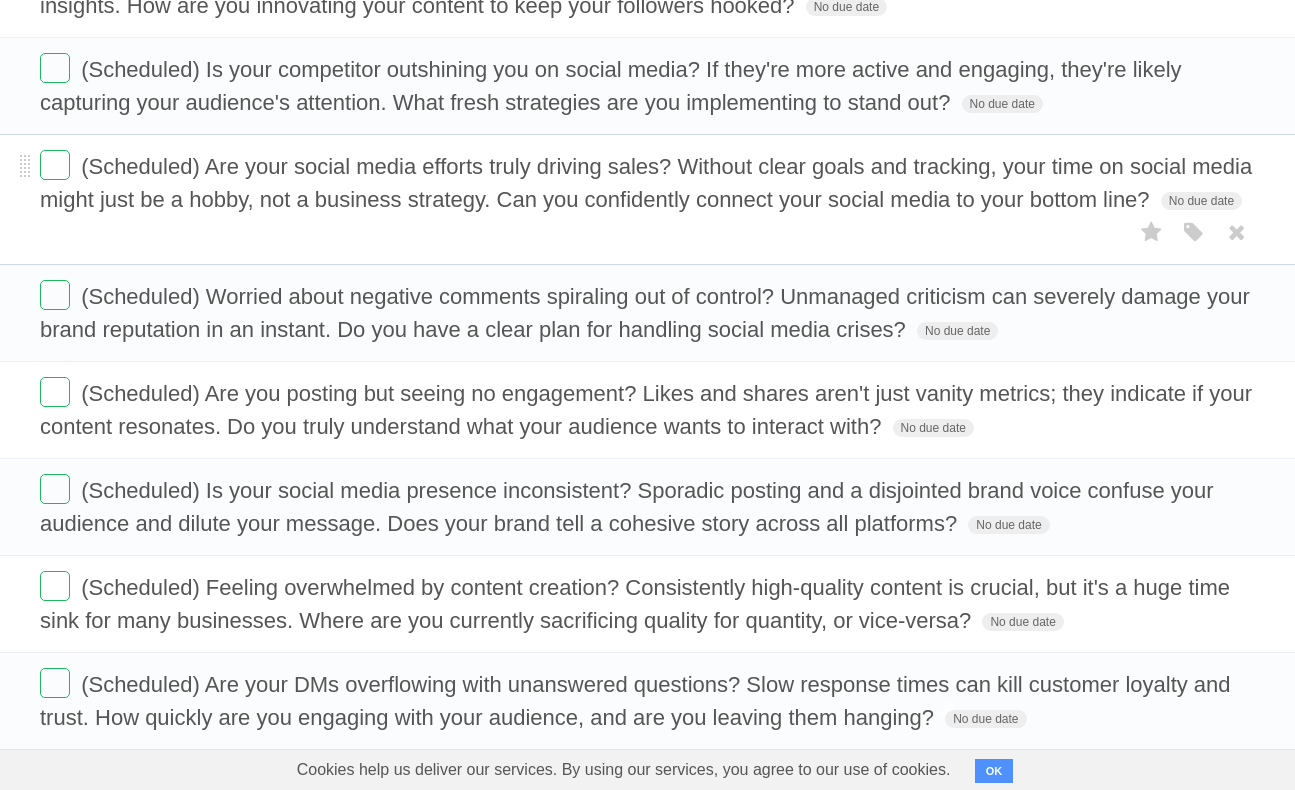 scroll, scrollTop: 764, scrollLeft: 0, axis: vertical 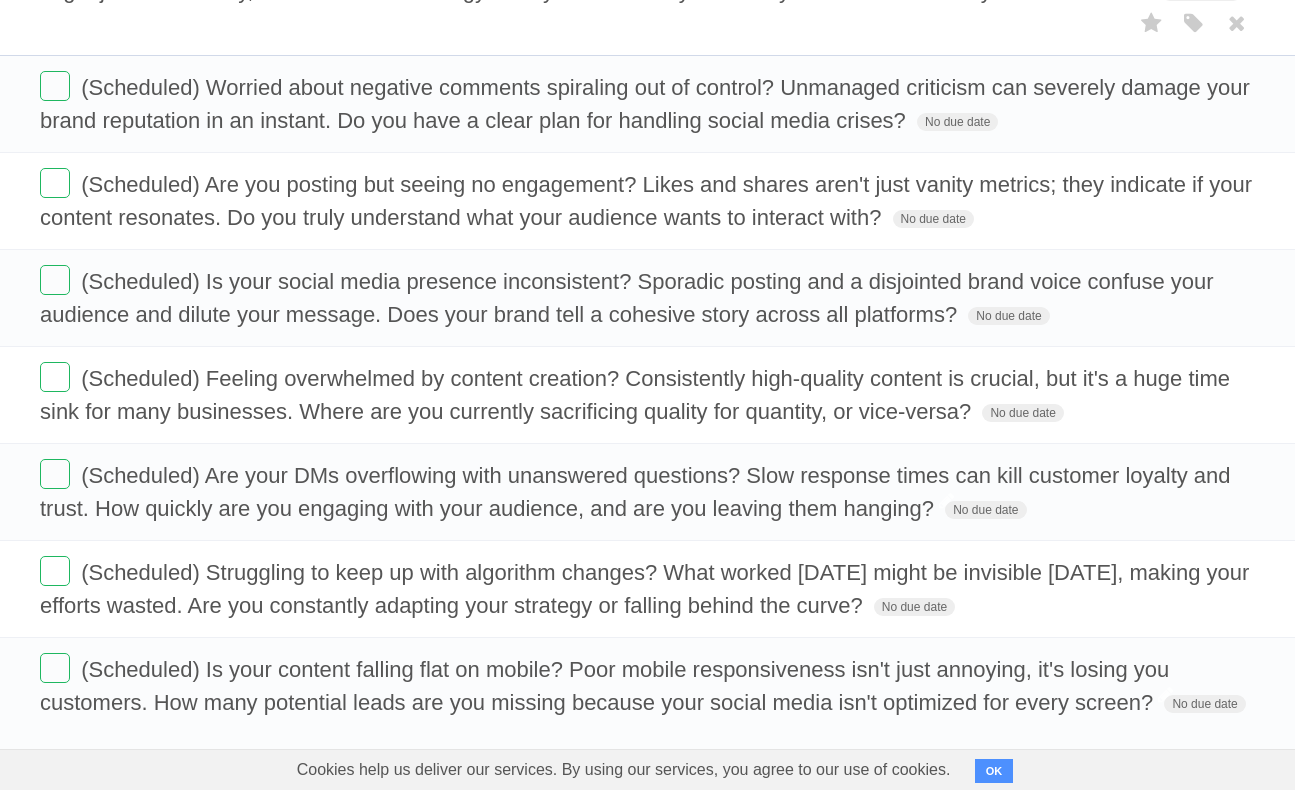 click on "(Scheduled) Is your content falling flat on mobile? Poor mobile responsiveness isn't just annoying, it's losing you customers. How many potential leads are you missing because your social media isn't optimized for every screen?" at bounding box center (604, 686) 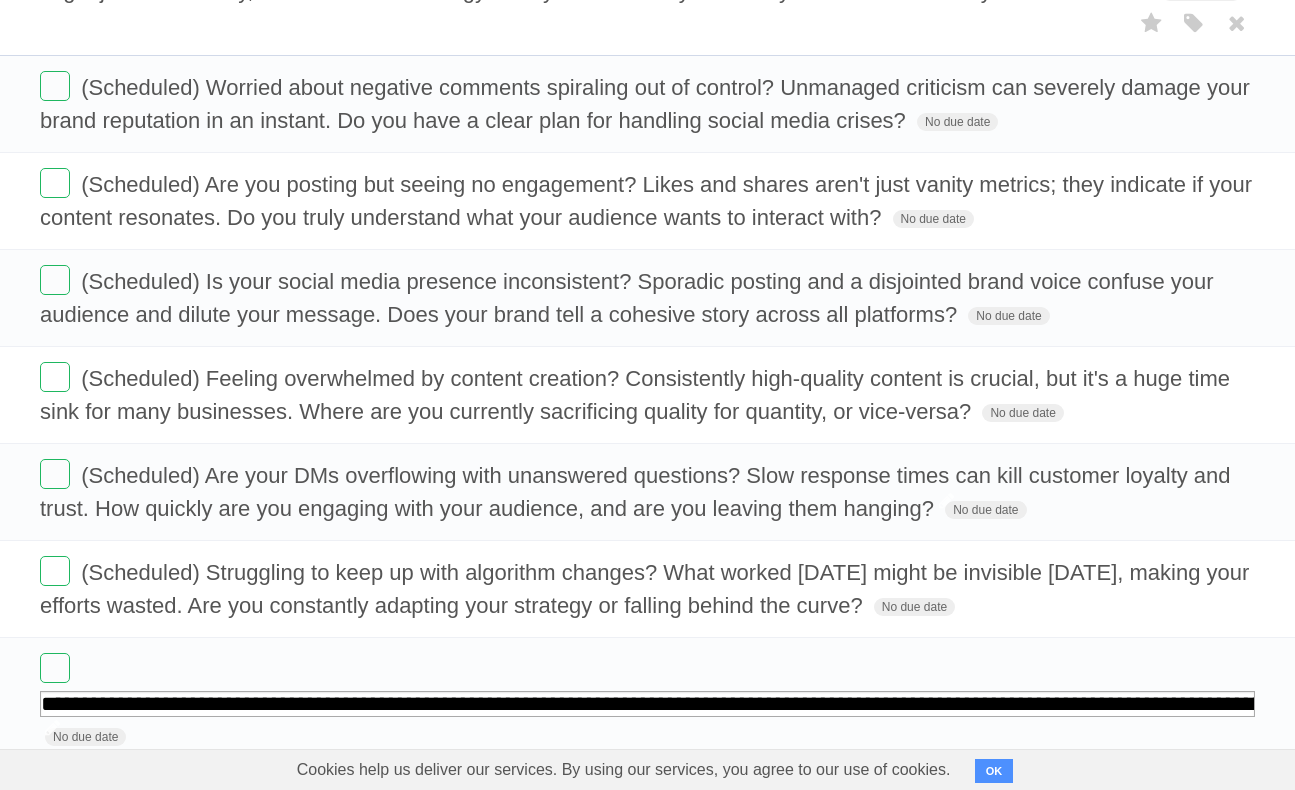 click on "**********" at bounding box center (647, 704) 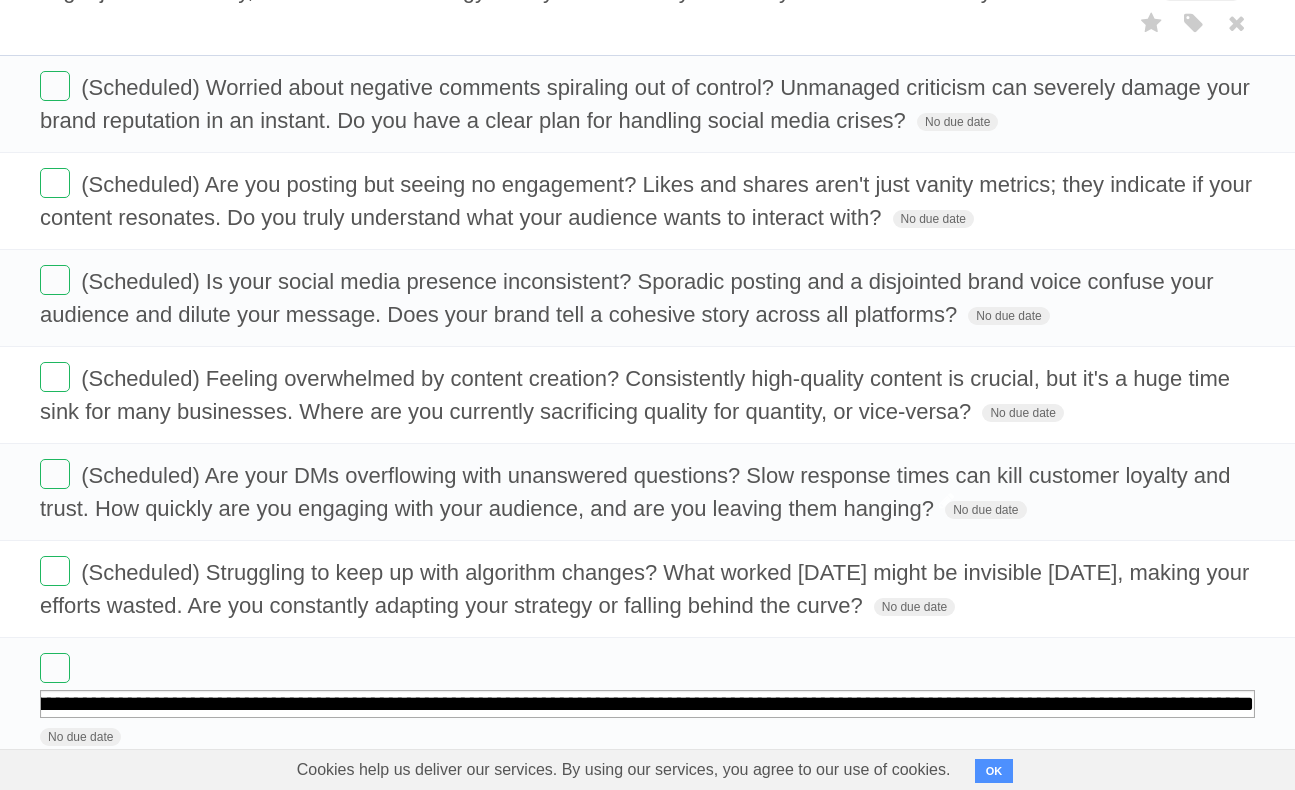scroll, scrollTop: 0, scrollLeft: 1018, axis: horizontal 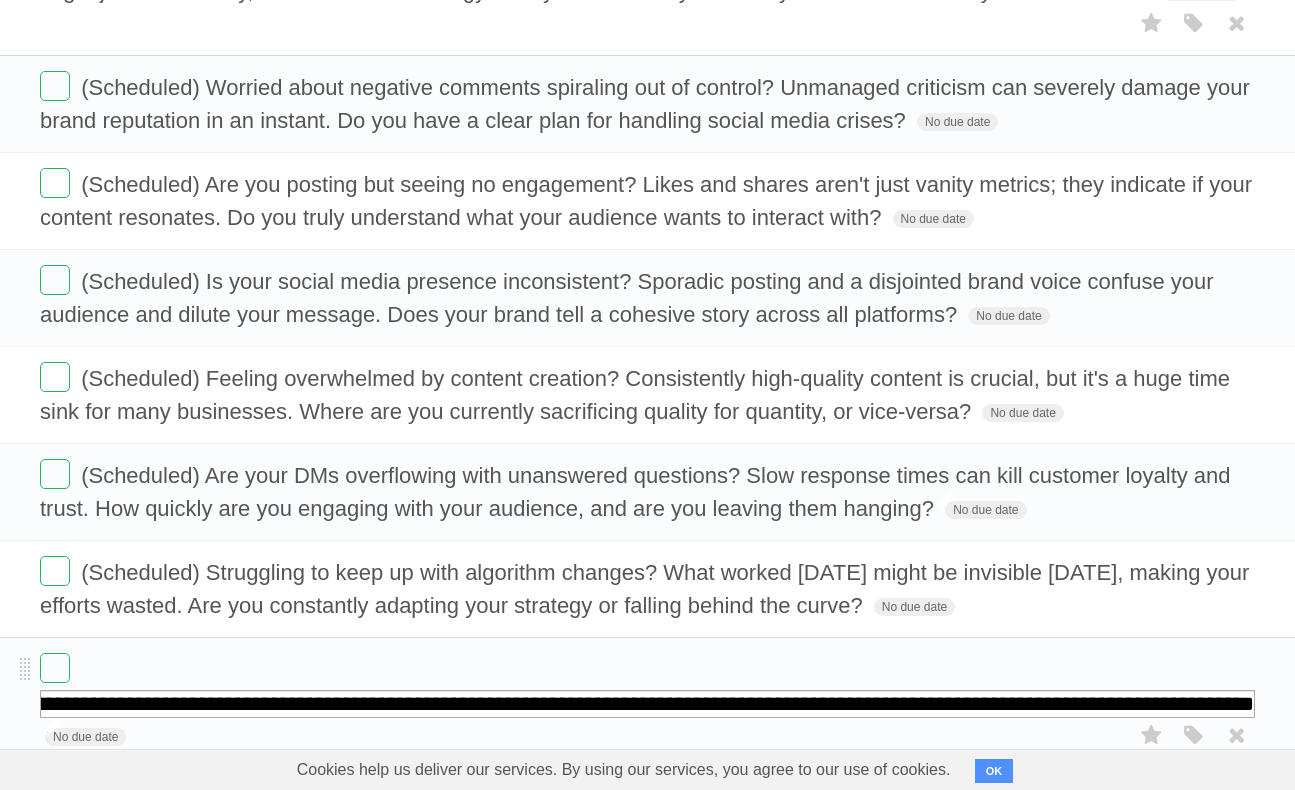 click on "**********" at bounding box center (647, 704) 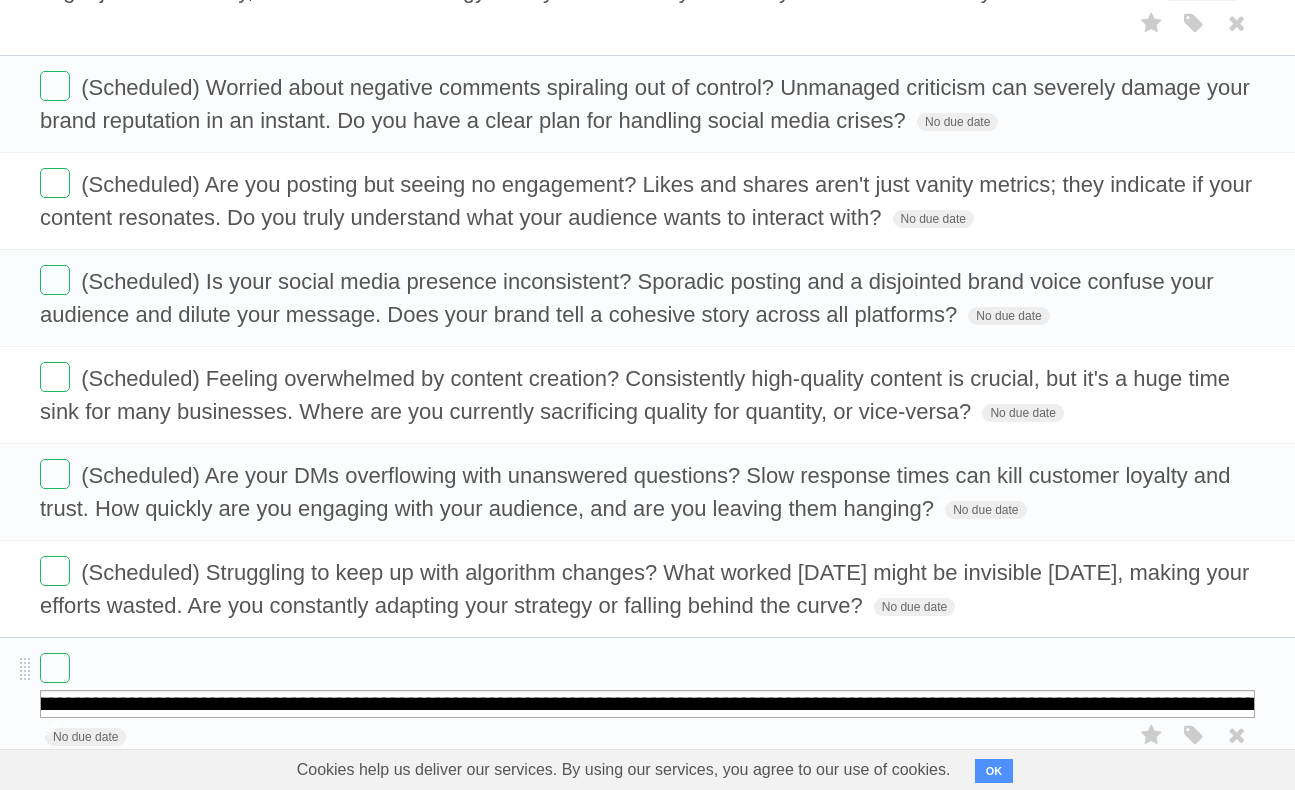 scroll, scrollTop: 0, scrollLeft: 1895, axis: horizontal 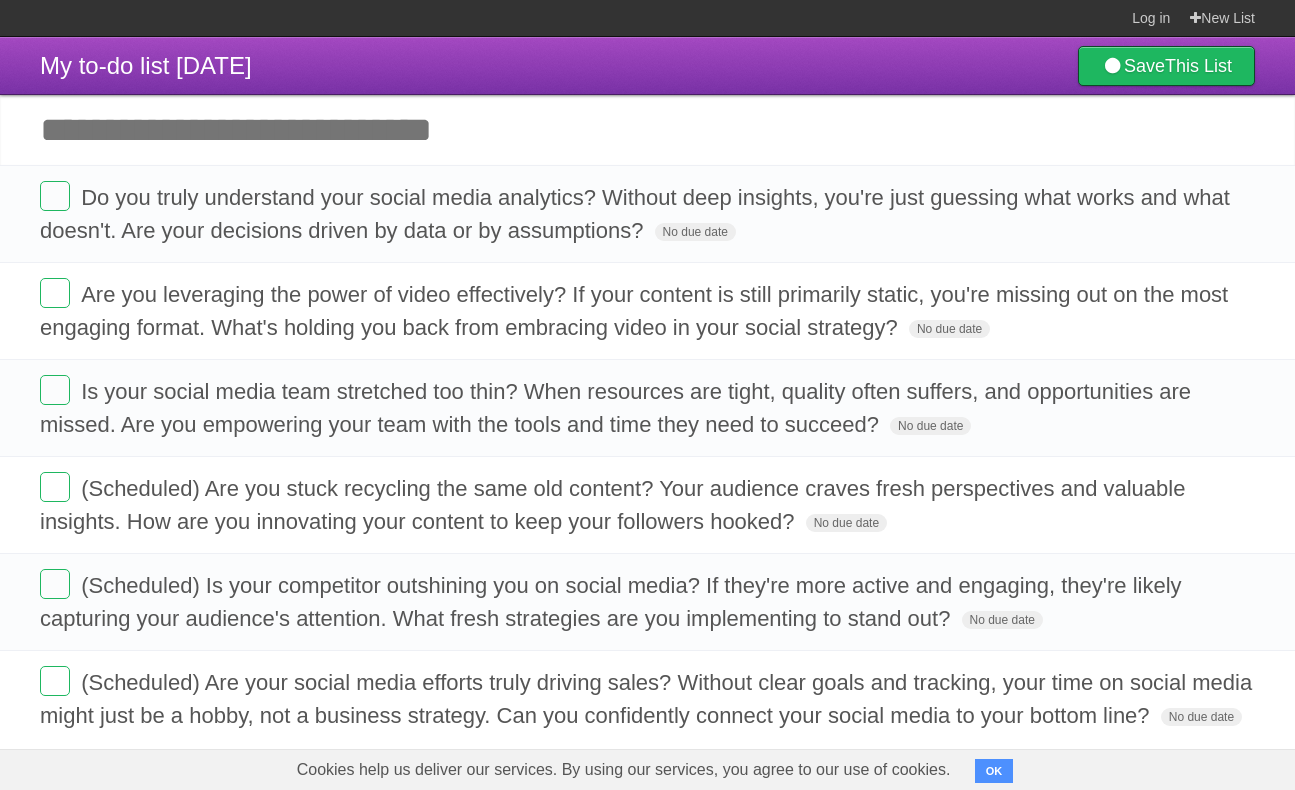 click on "Add another task" at bounding box center (647, 130) 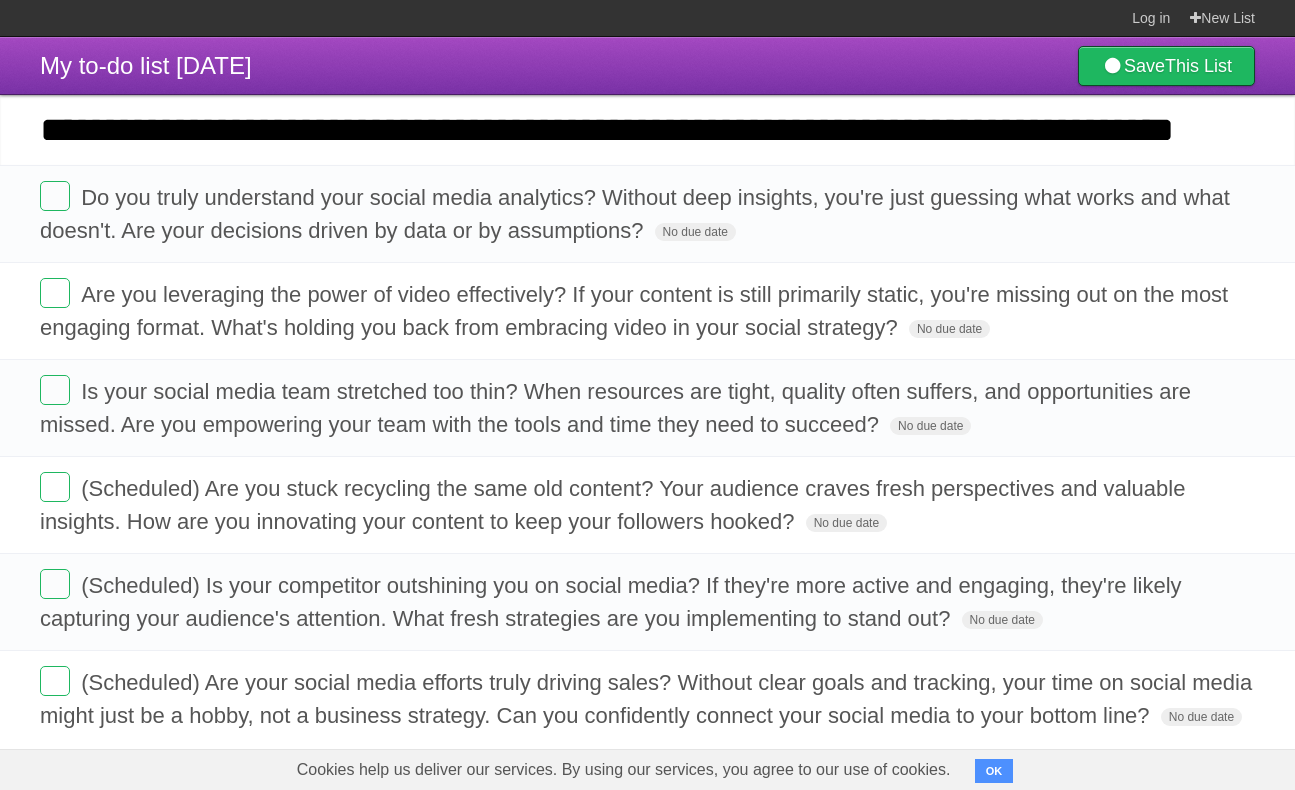 scroll, scrollTop: 0, scrollLeft: 97, axis: horizontal 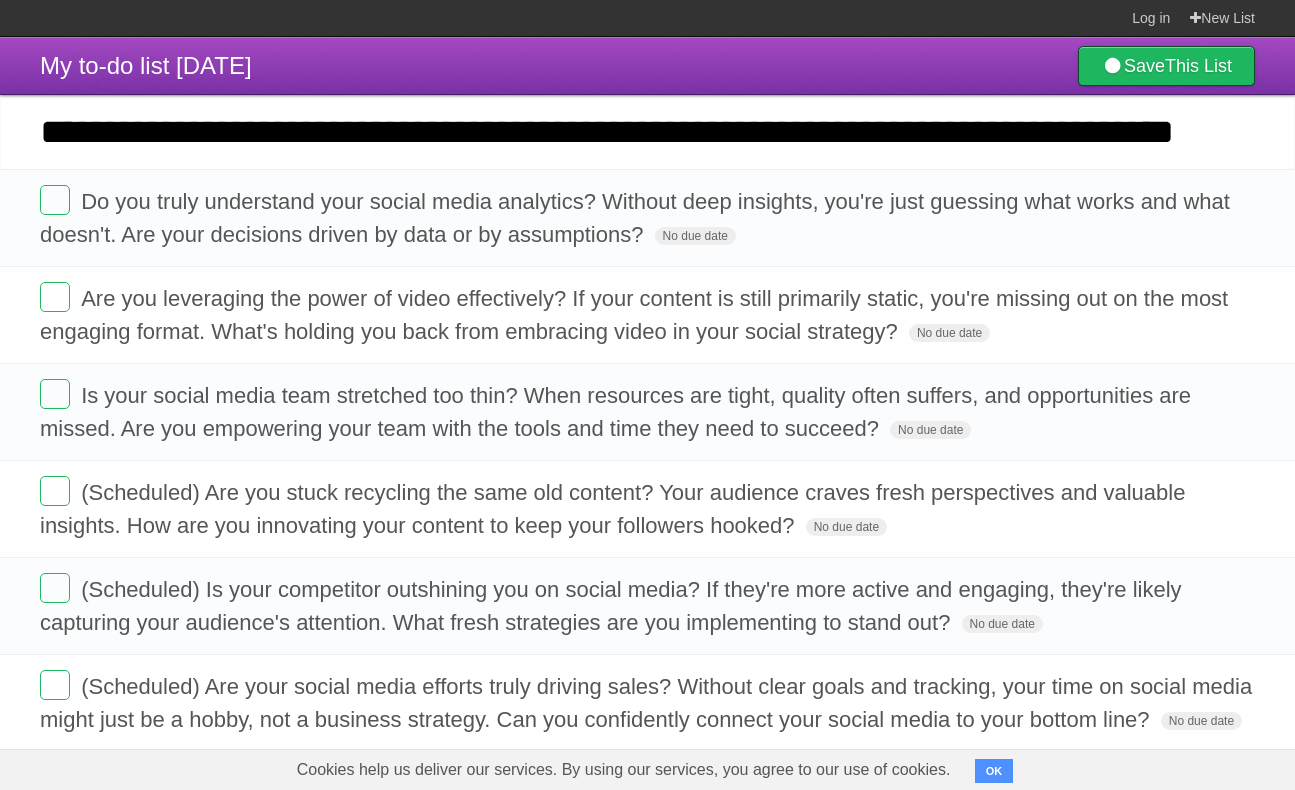 click on "**********" at bounding box center [647, 132] 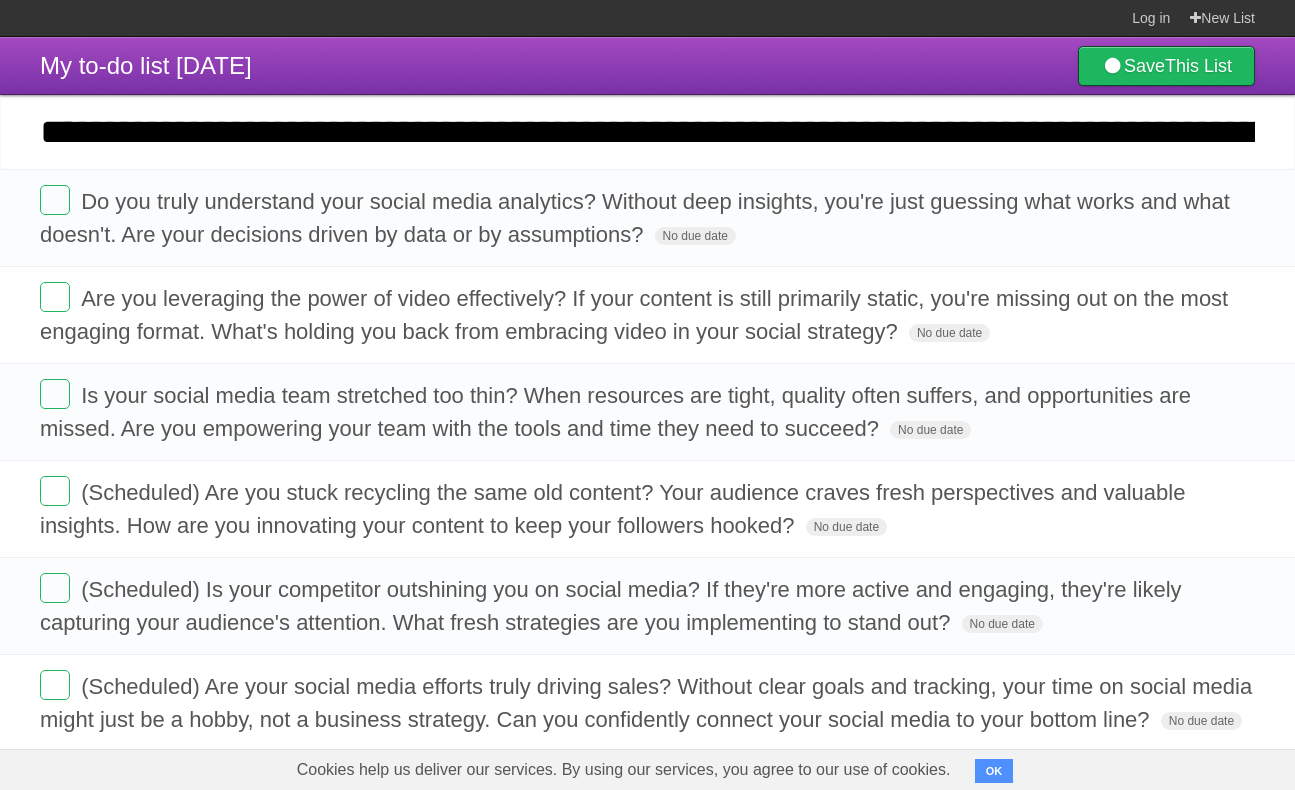 scroll, scrollTop: 0, scrollLeft: 3312, axis: horizontal 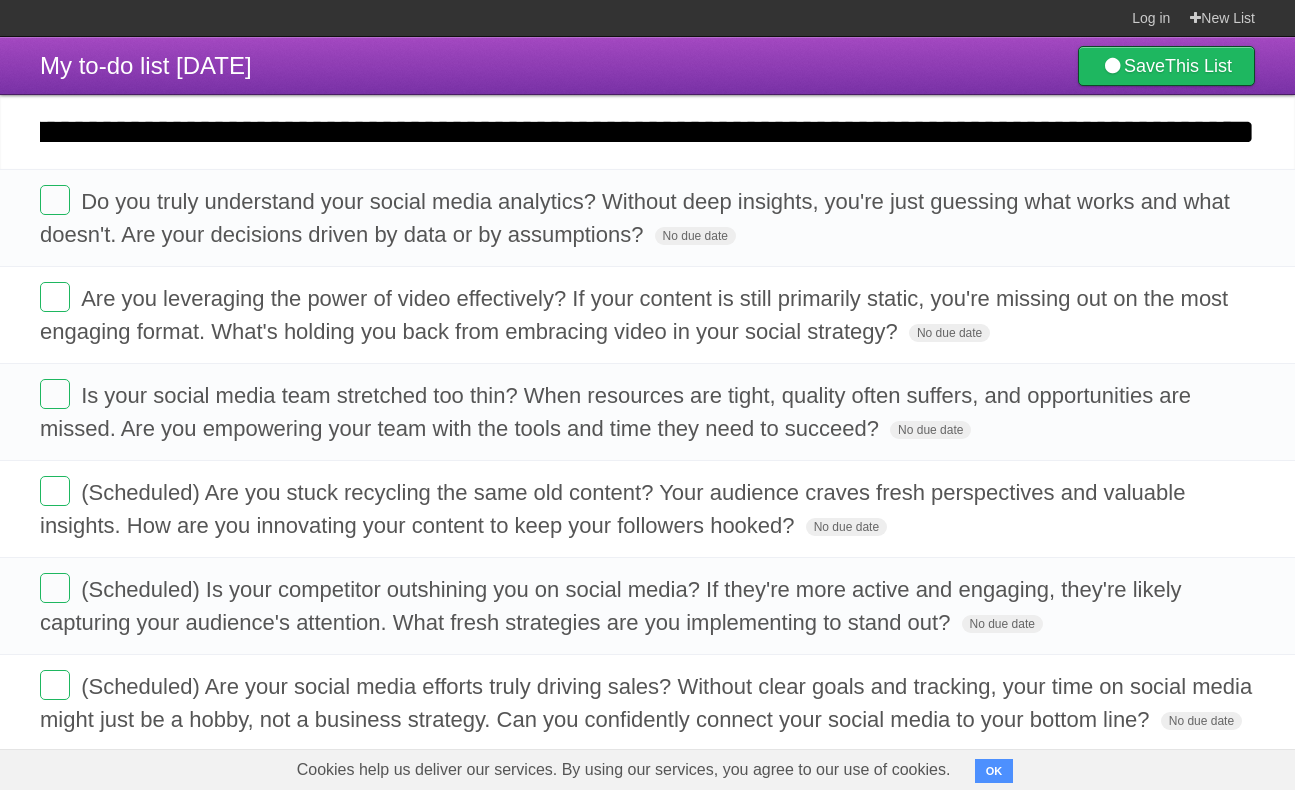 click on "**********" at bounding box center [647, 132] 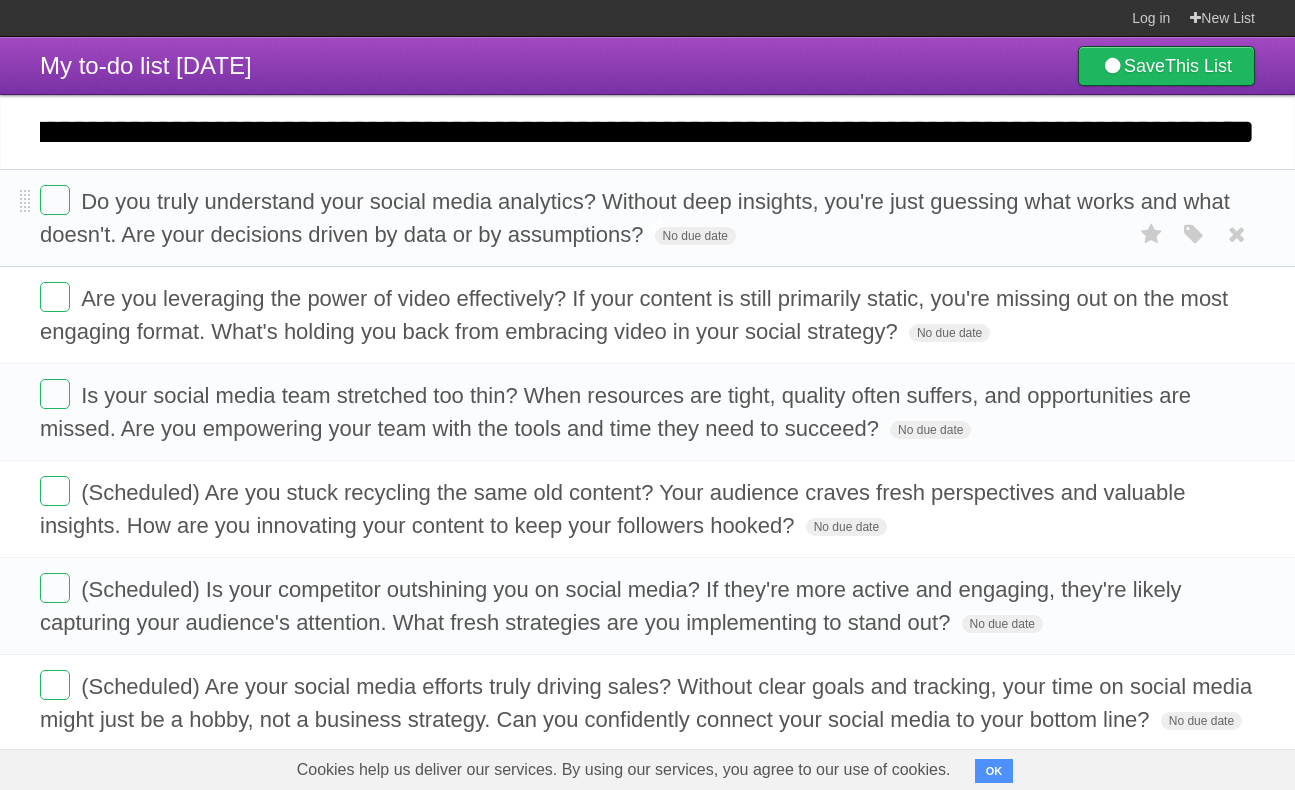 click on "Do you truly understand your social media analytics? Without deep insights, you're just guessing what works and what doesn't. Are your decisions driven by data or by assumptions?" at bounding box center [635, 218] 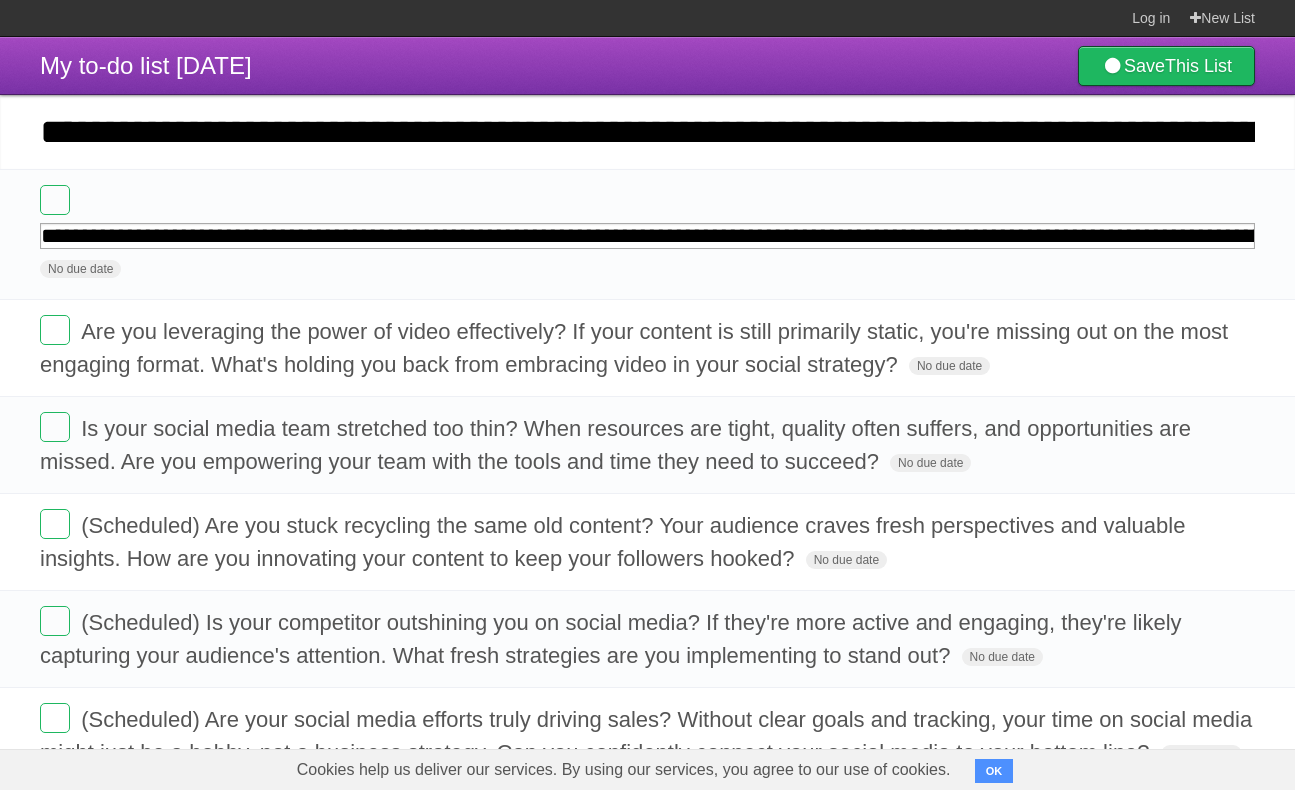 click on "**********" at bounding box center (647, 132) 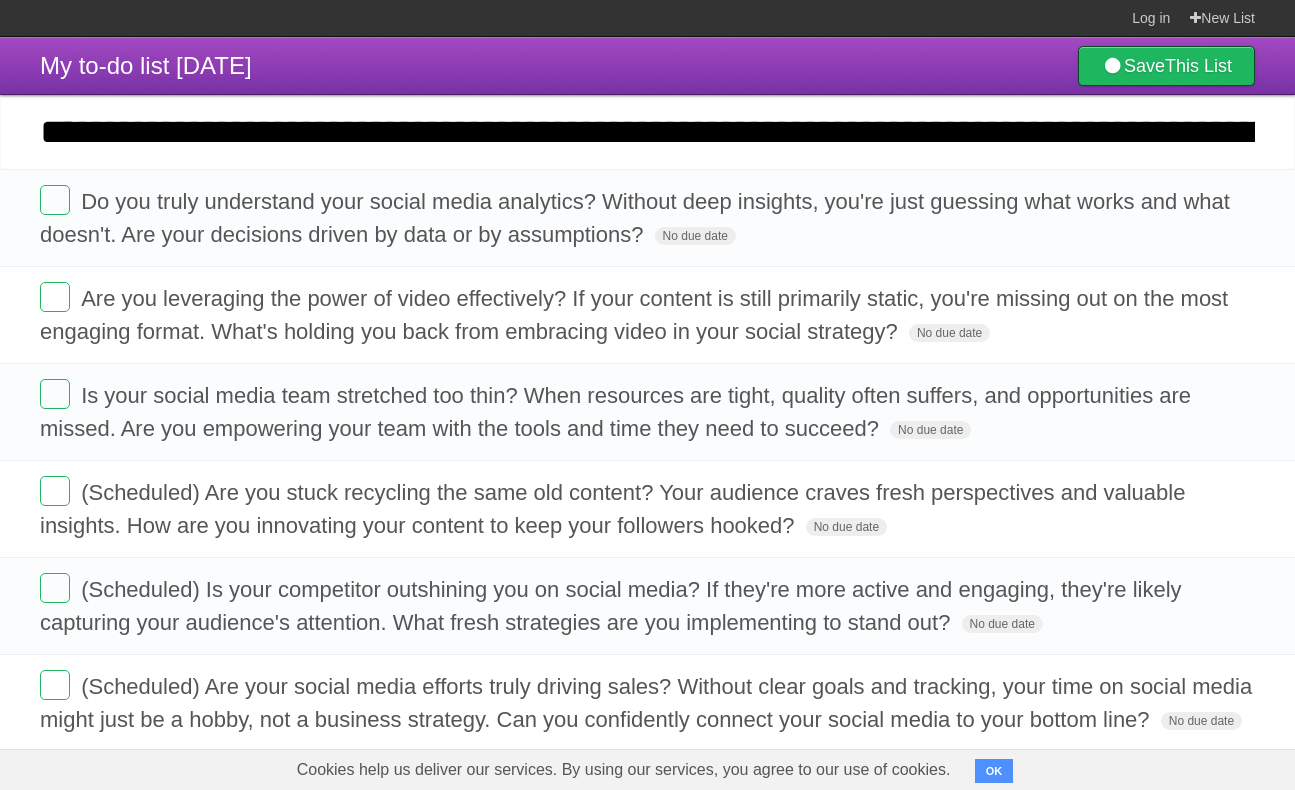 click on "**********" at bounding box center [647, 132] 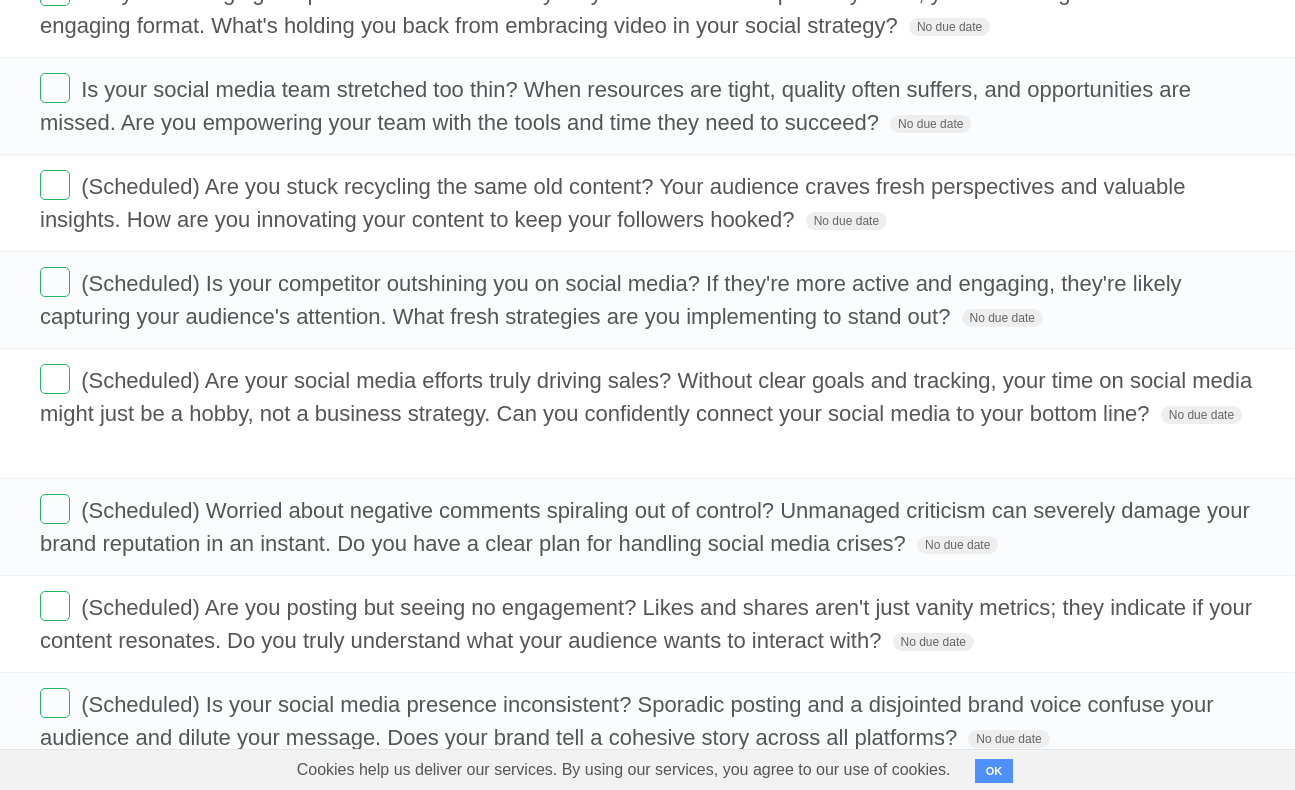 scroll, scrollTop: 724, scrollLeft: 0, axis: vertical 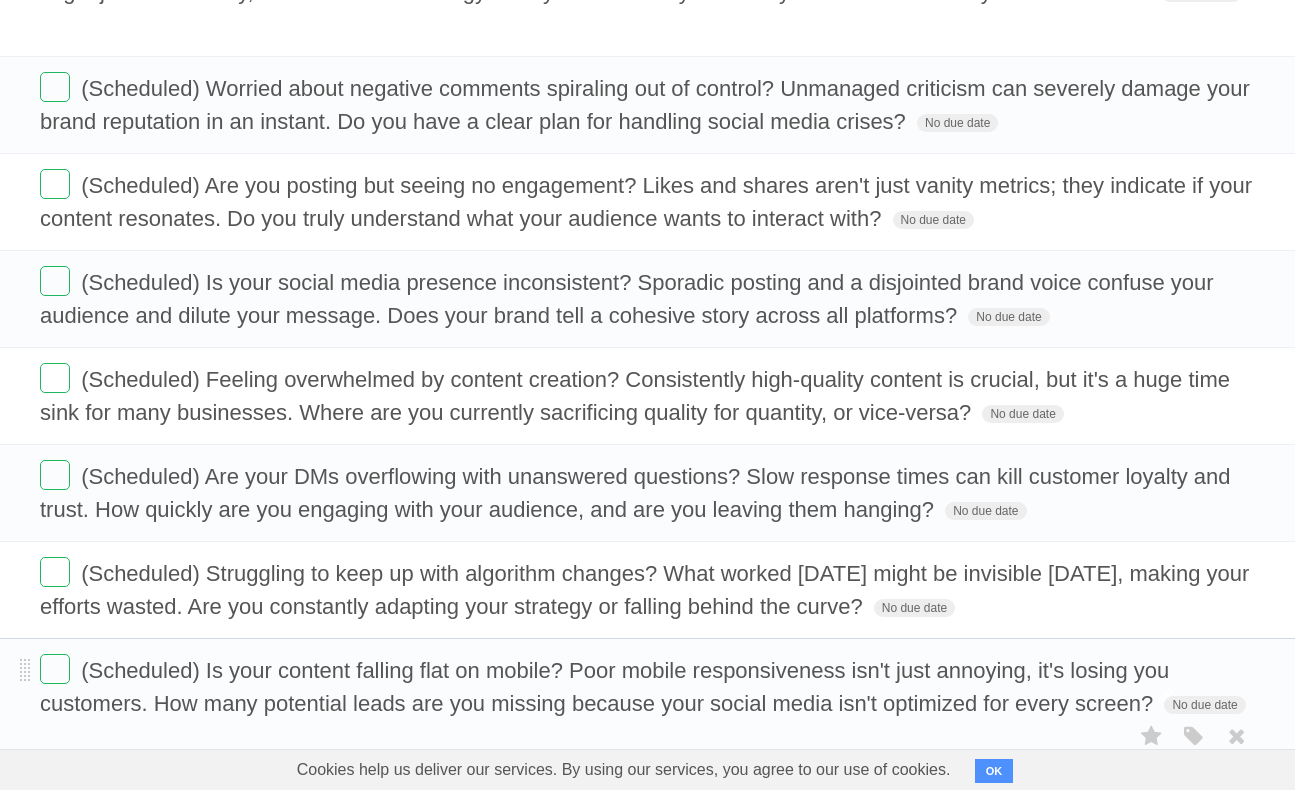 click on "(Scheduled) Is your content falling flat on mobile? Poor mobile responsiveness isn't just annoying, it's losing you customers. How many potential leads are you missing because your social media isn't optimized for every screen?" at bounding box center (604, 687) 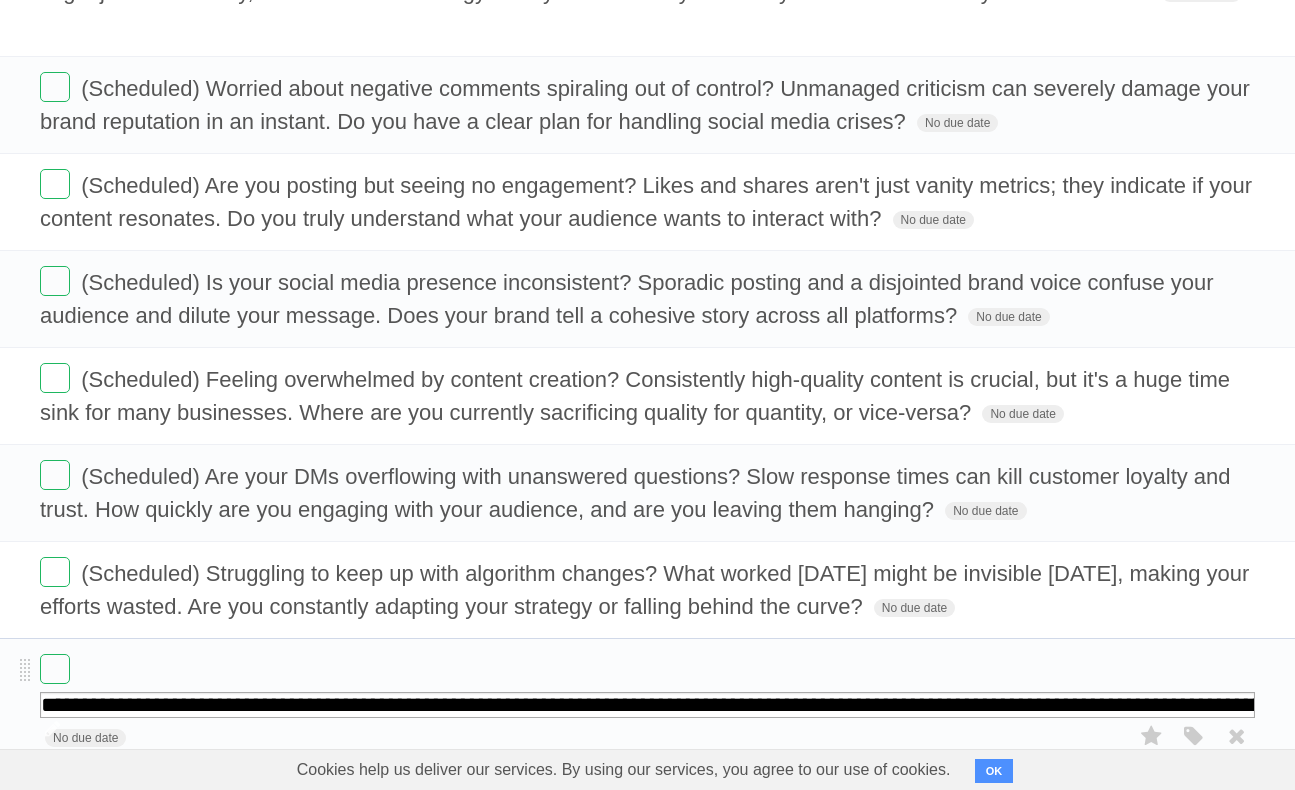 click on "**********" at bounding box center [647, 705] 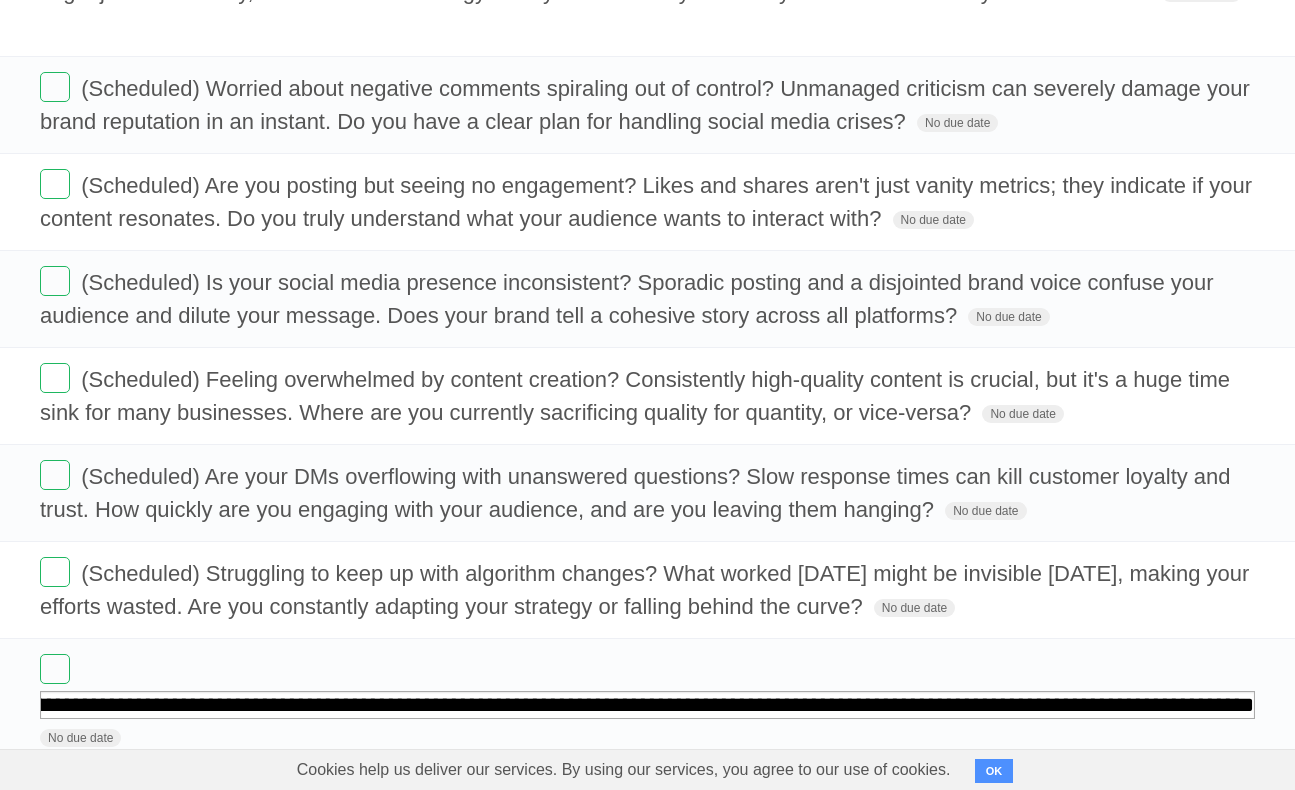 scroll, scrollTop: 0, scrollLeft: 1018, axis: horizontal 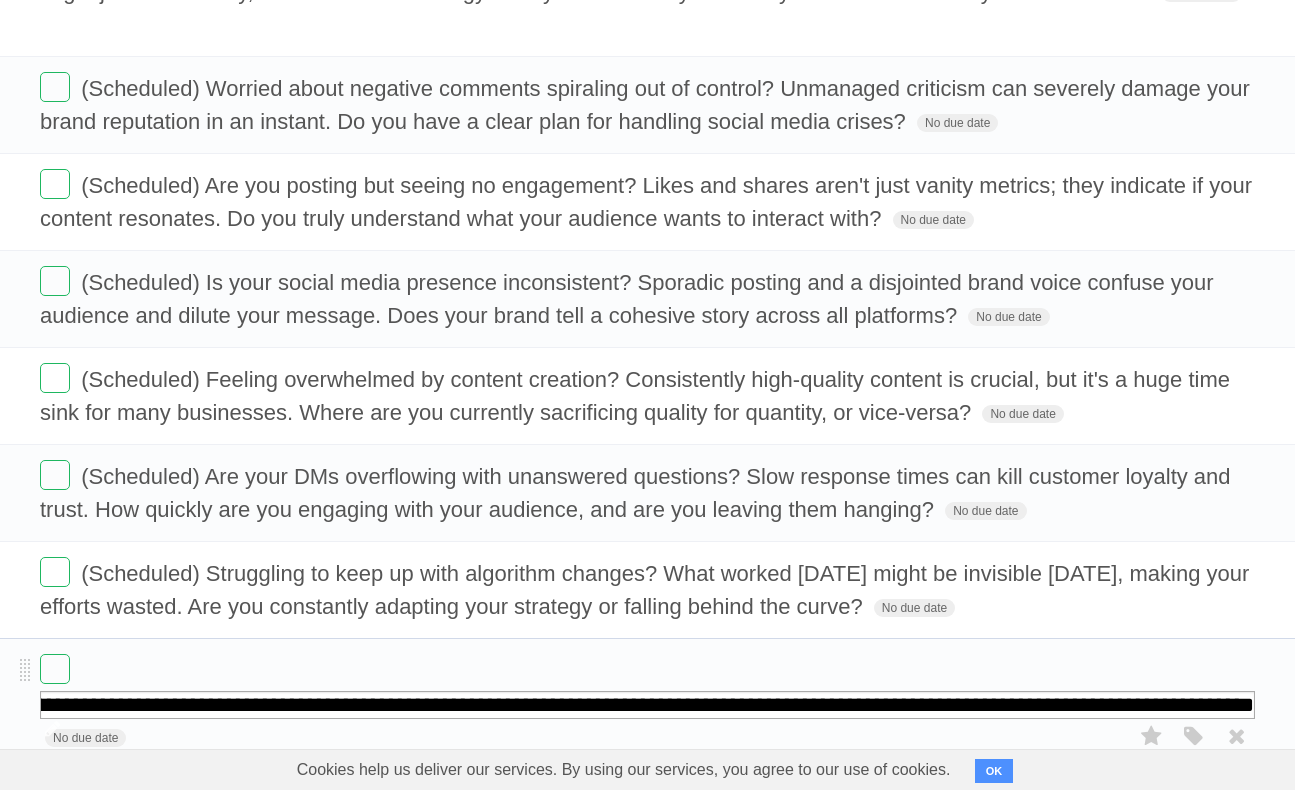 click on "**********" at bounding box center [647, 705] 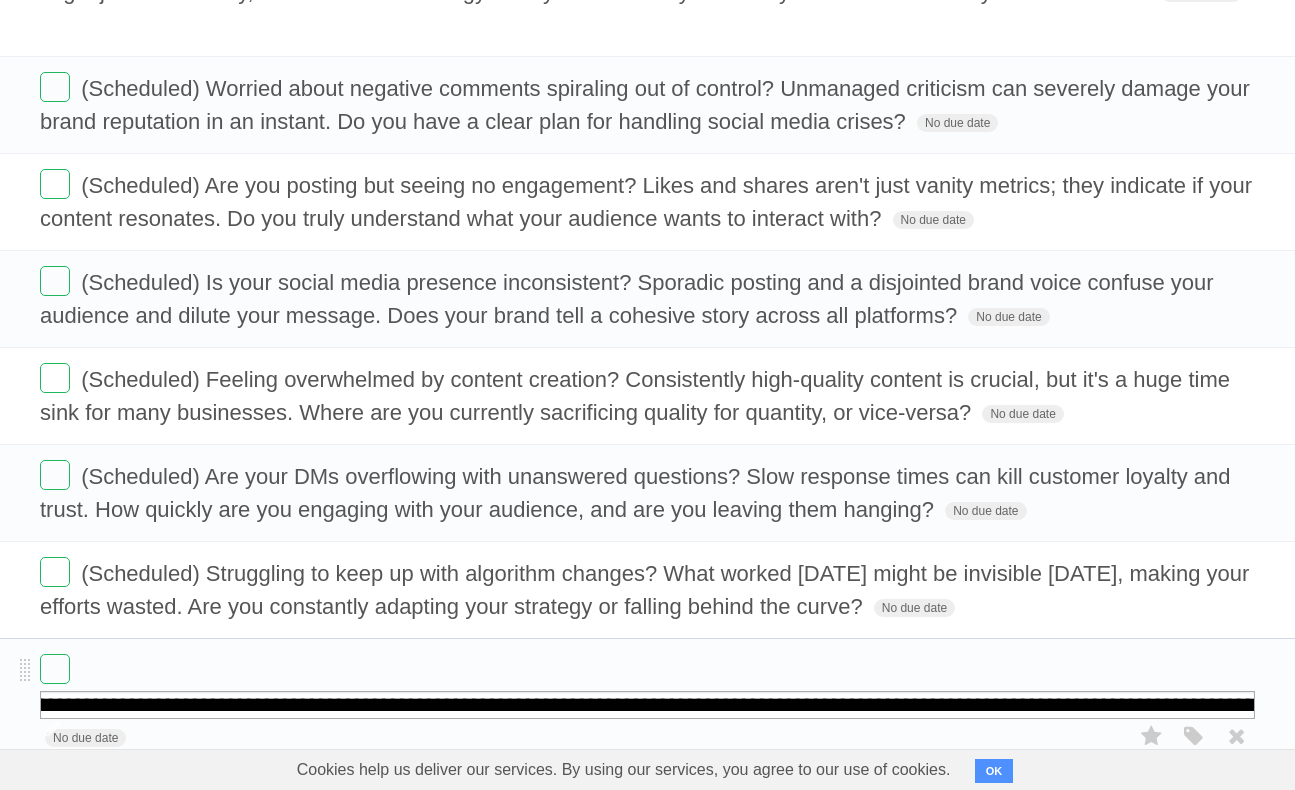 scroll, scrollTop: 0, scrollLeft: 1895, axis: horizontal 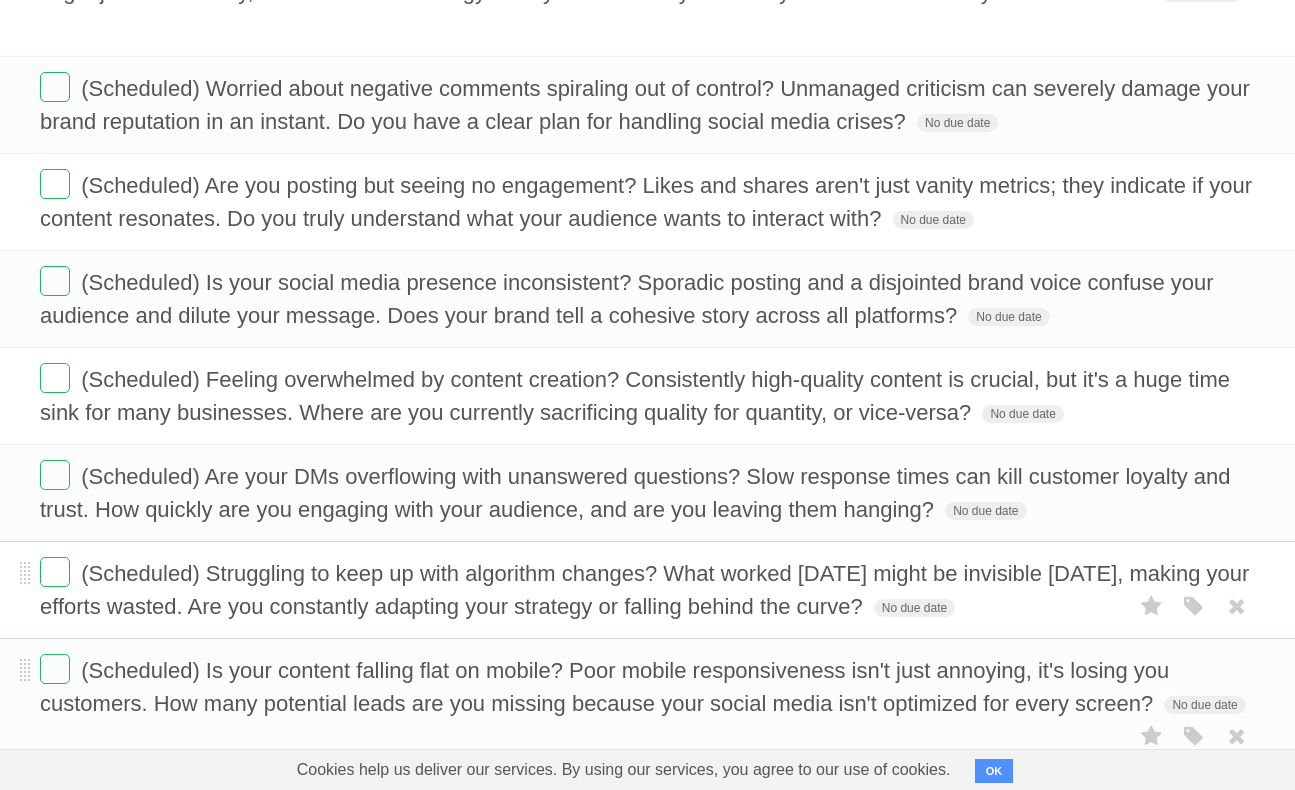 click on "(Scheduled) Struggling to keep up with algorithm changes? What worked [DATE] might be invisible [DATE], making your efforts wasted. Are you constantly adapting your strategy or falling behind the curve?" at bounding box center (644, 590) 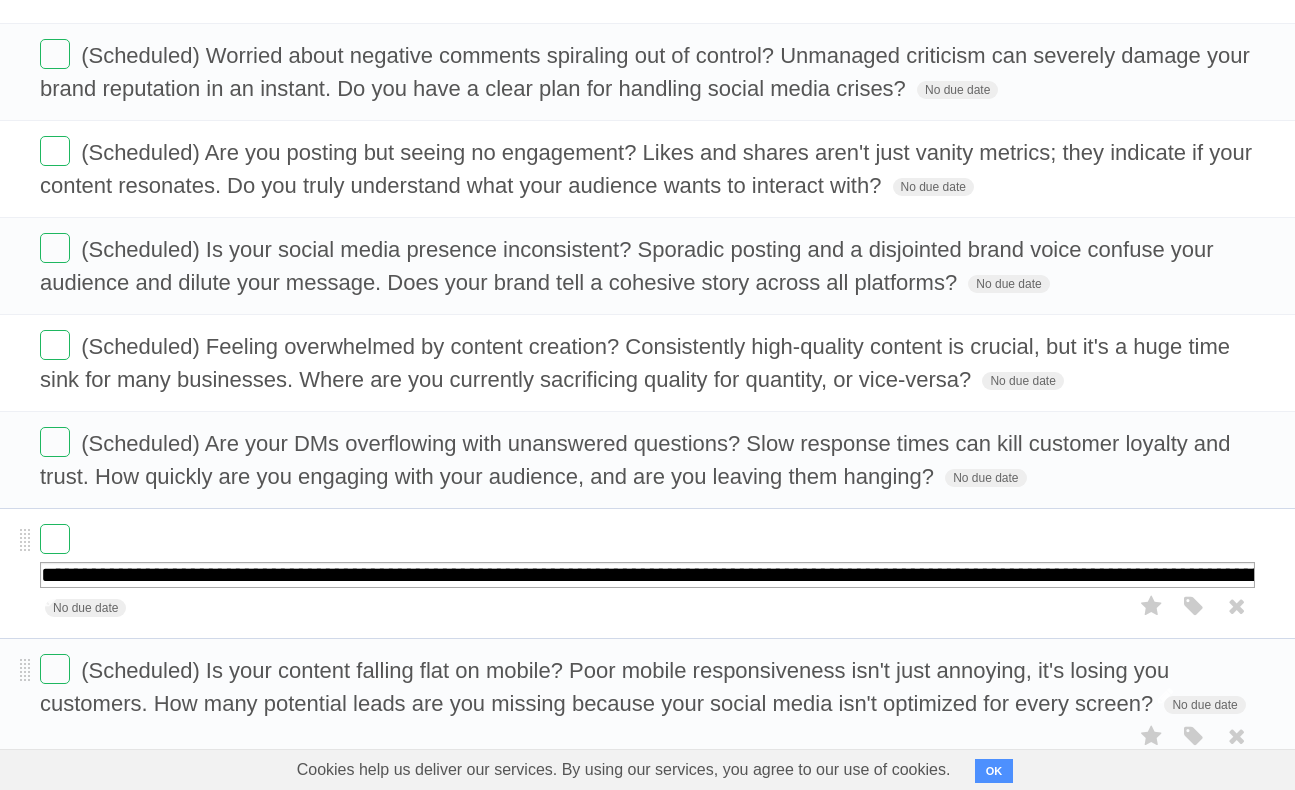 click on "**********" at bounding box center [647, 575] 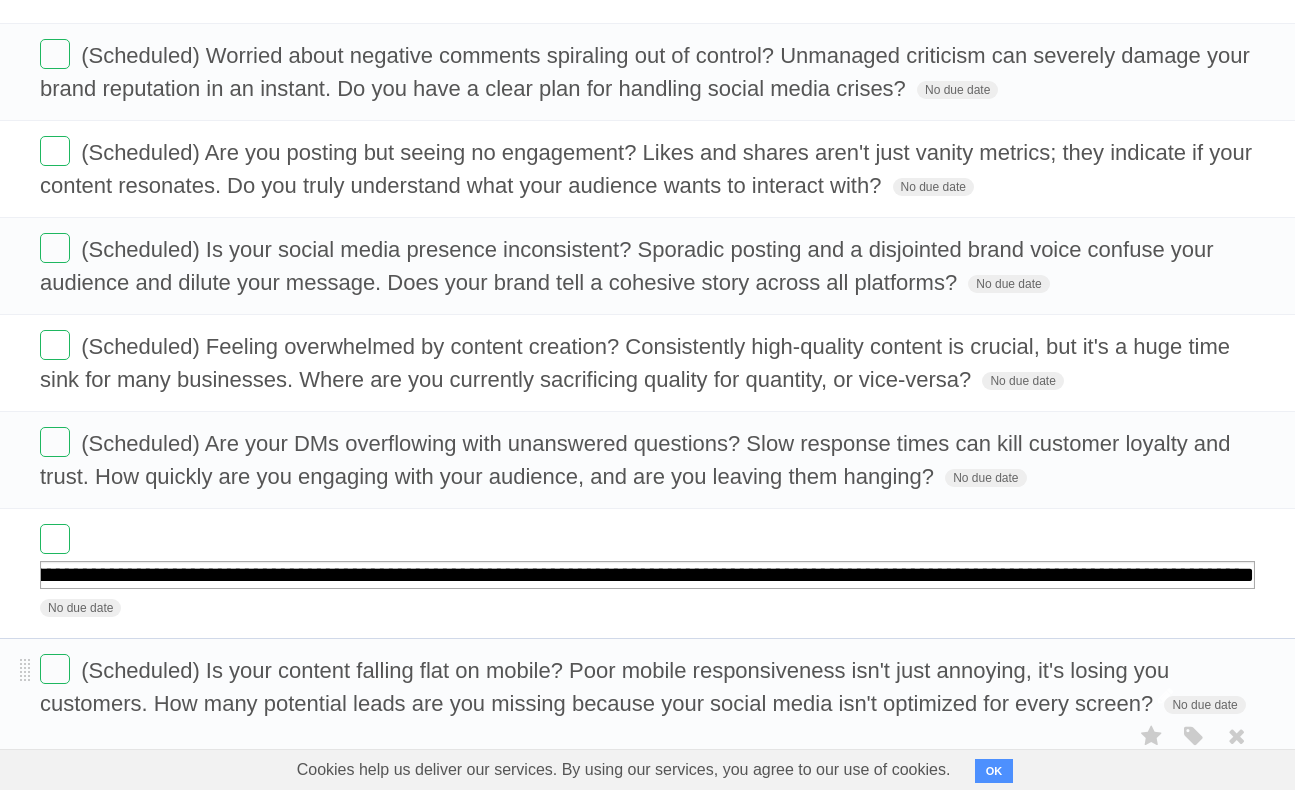scroll, scrollTop: 0, scrollLeft: 818, axis: horizontal 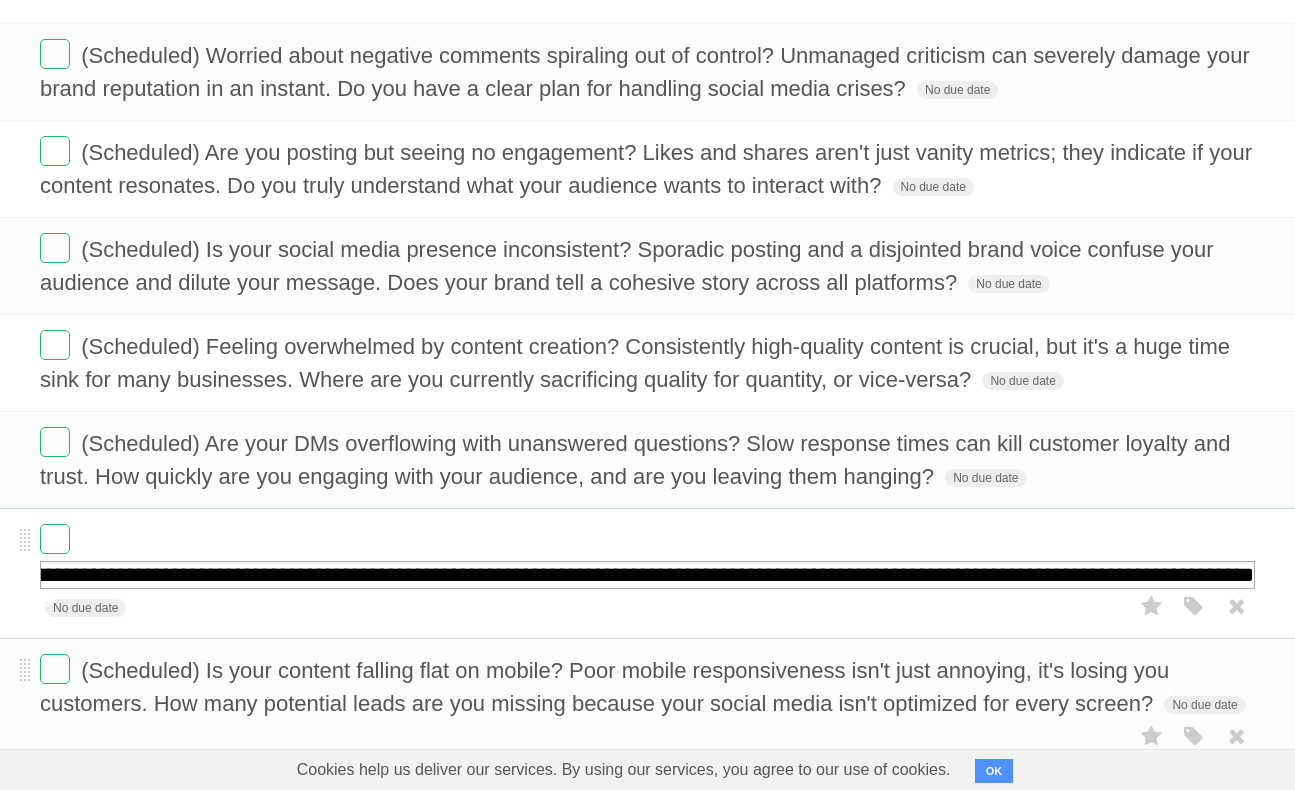 click on "**********" at bounding box center [647, 575] 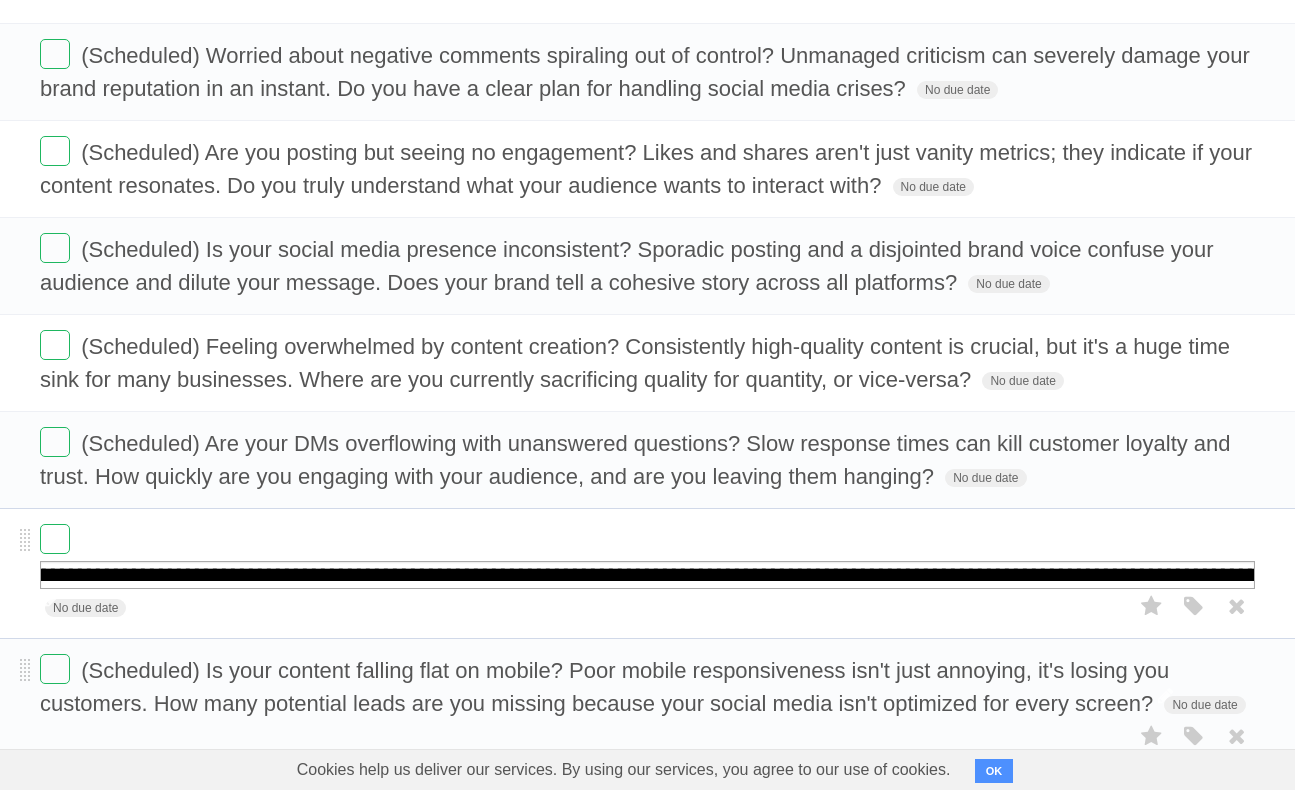 scroll, scrollTop: 0, scrollLeft: 1695, axis: horizontal 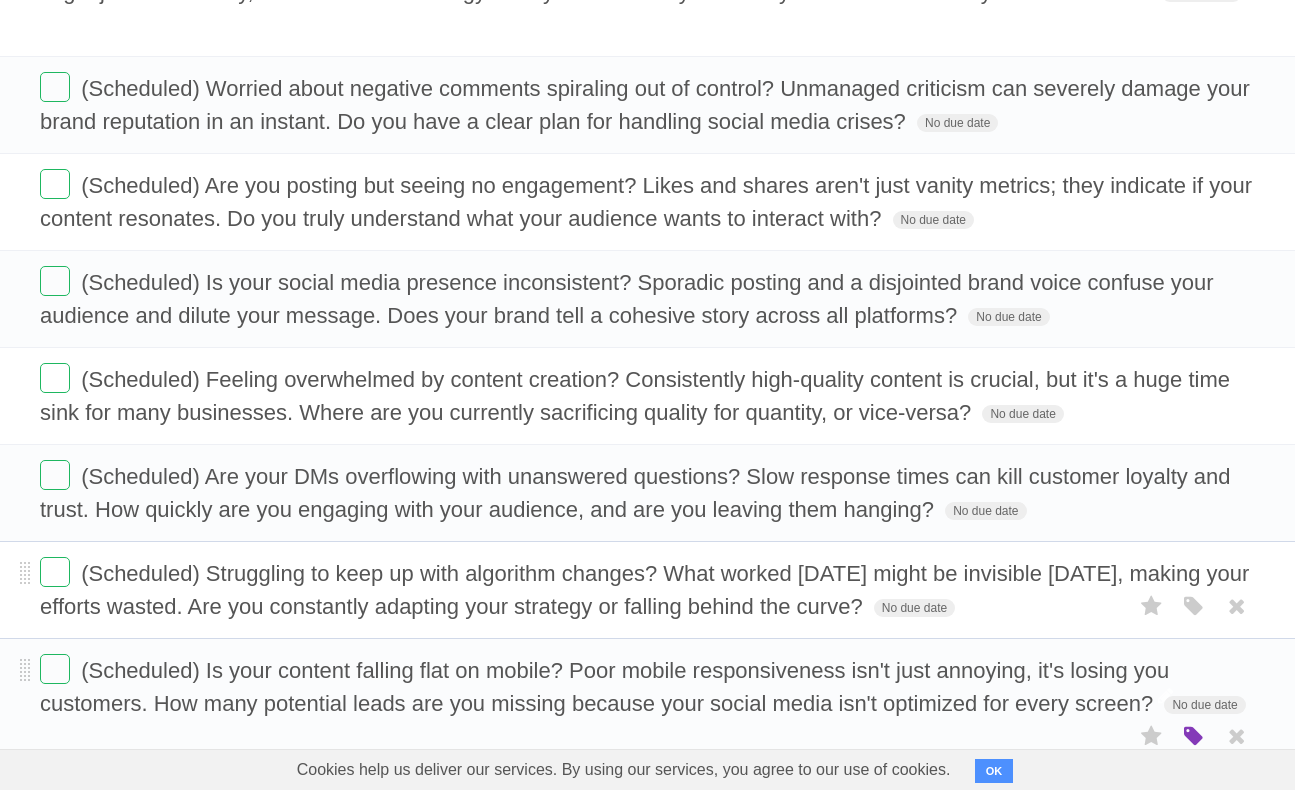click at bounding box center (1194, 737) 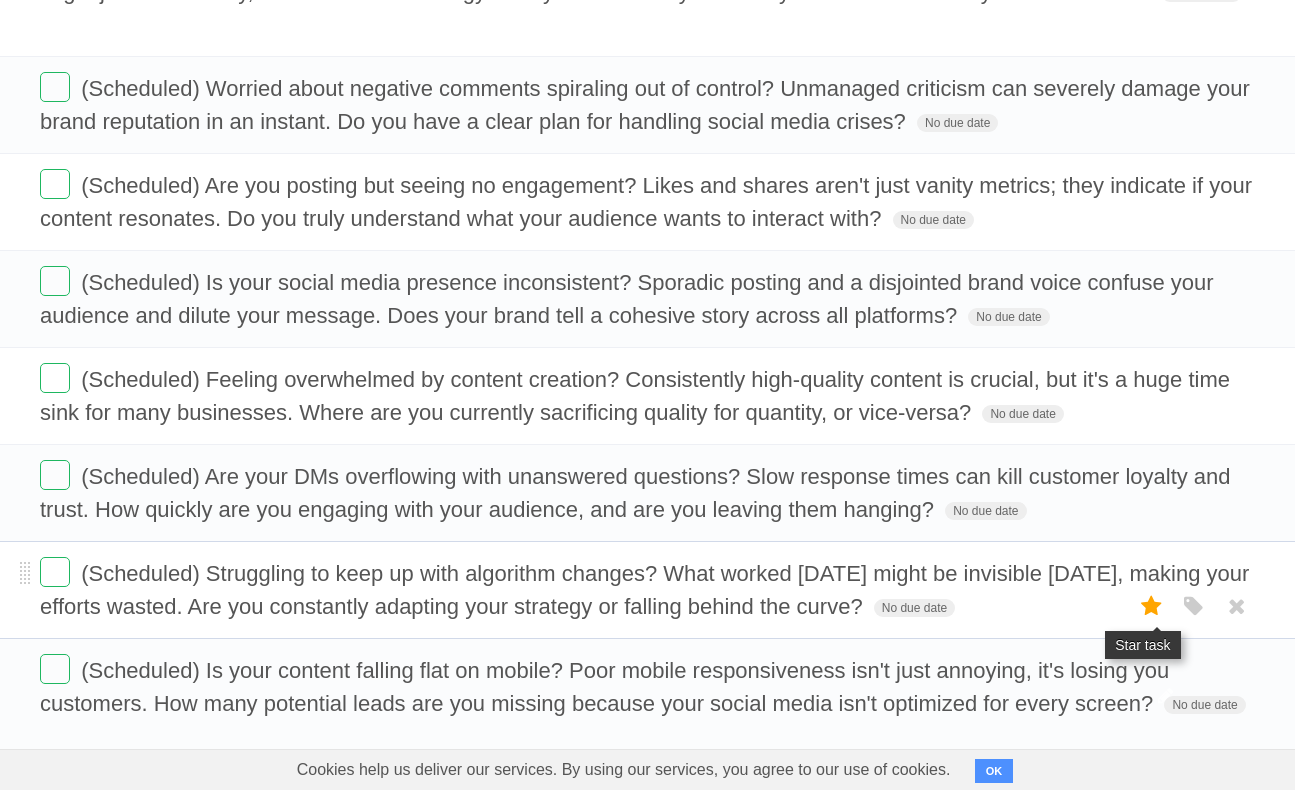 click at bounding box center [1152, 606] 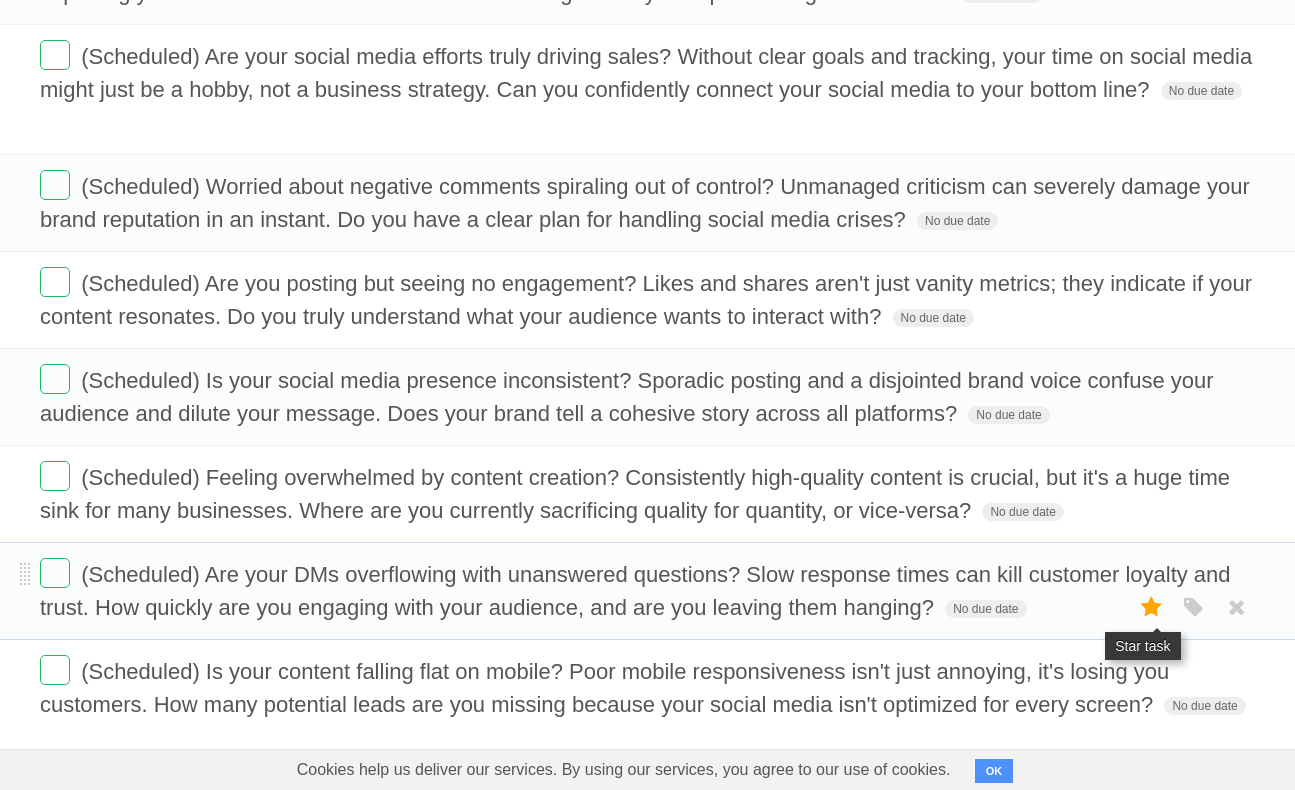 scroll, scrollTop: 725, scrollLeft: 0, axis: vertical 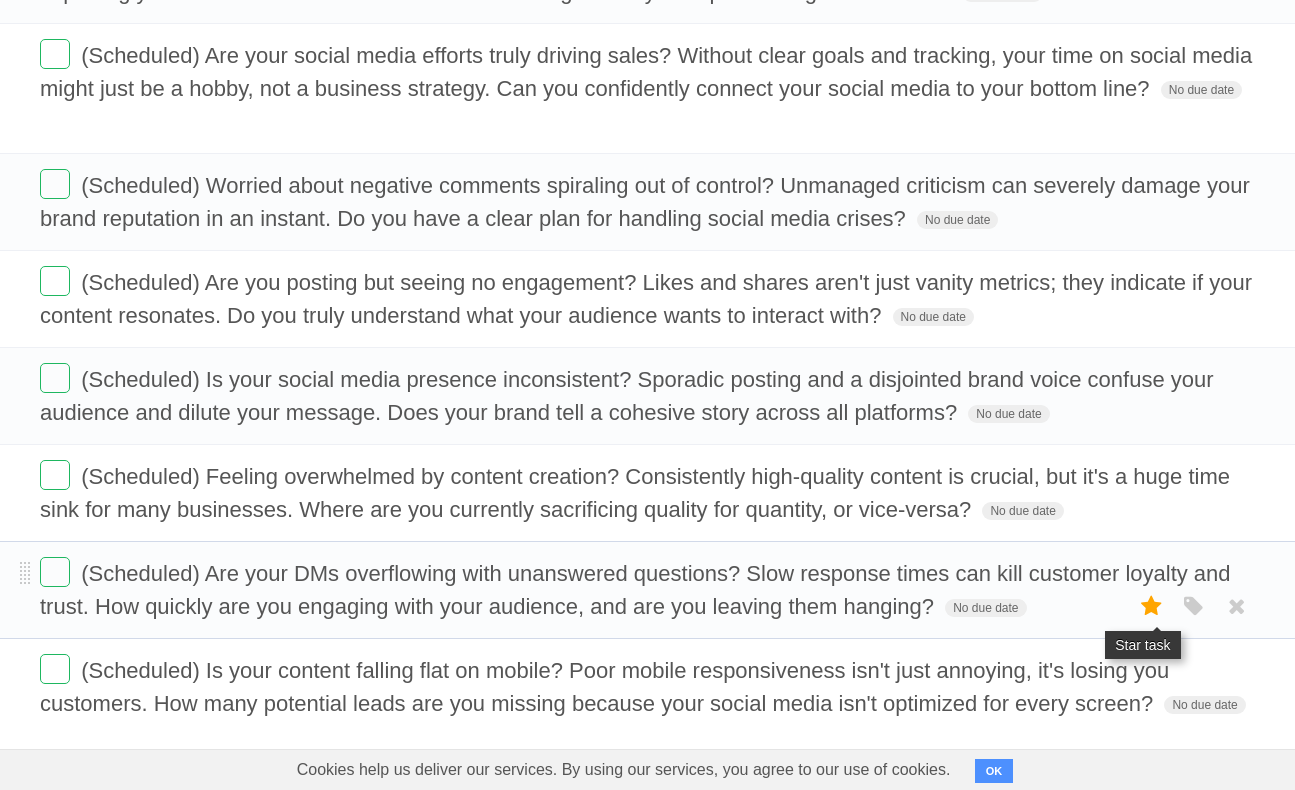 click at bounding box center (1152, 606) 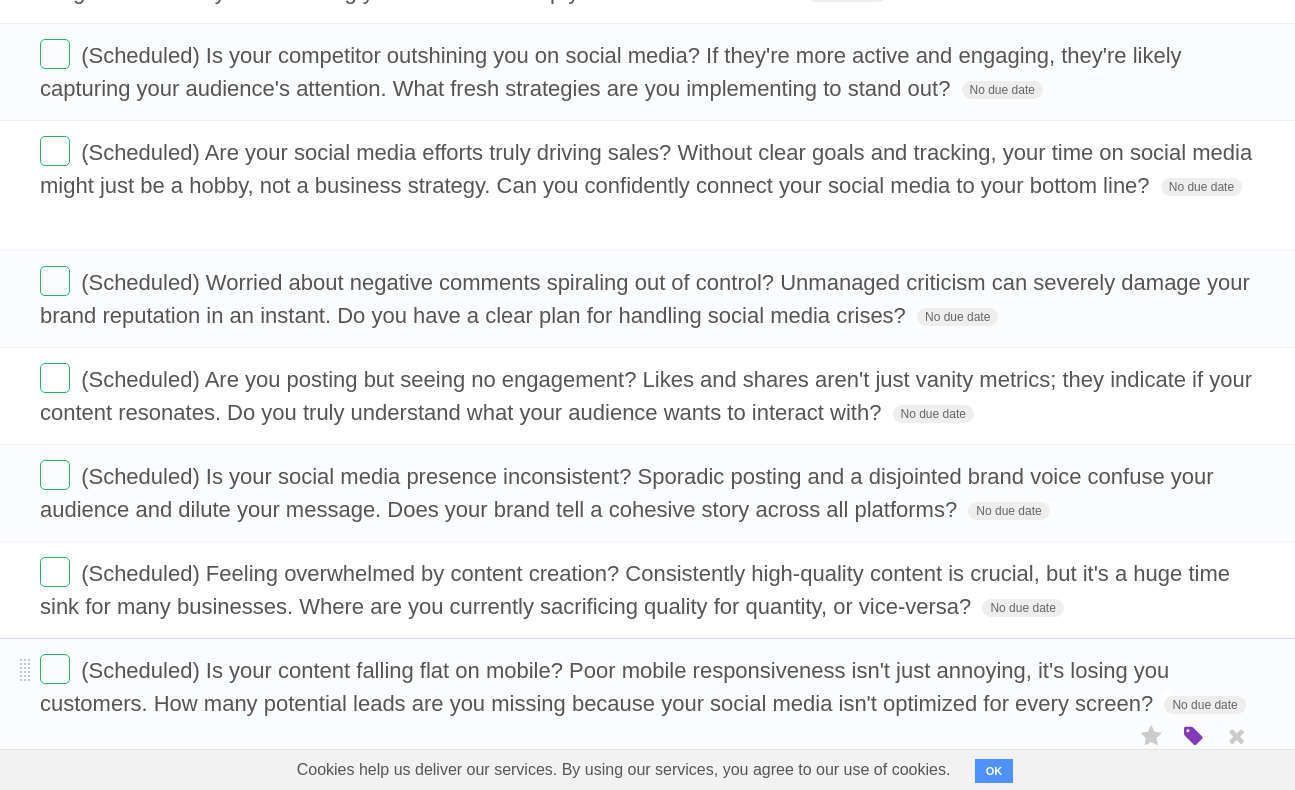 click at bounding box center (1194, 737) 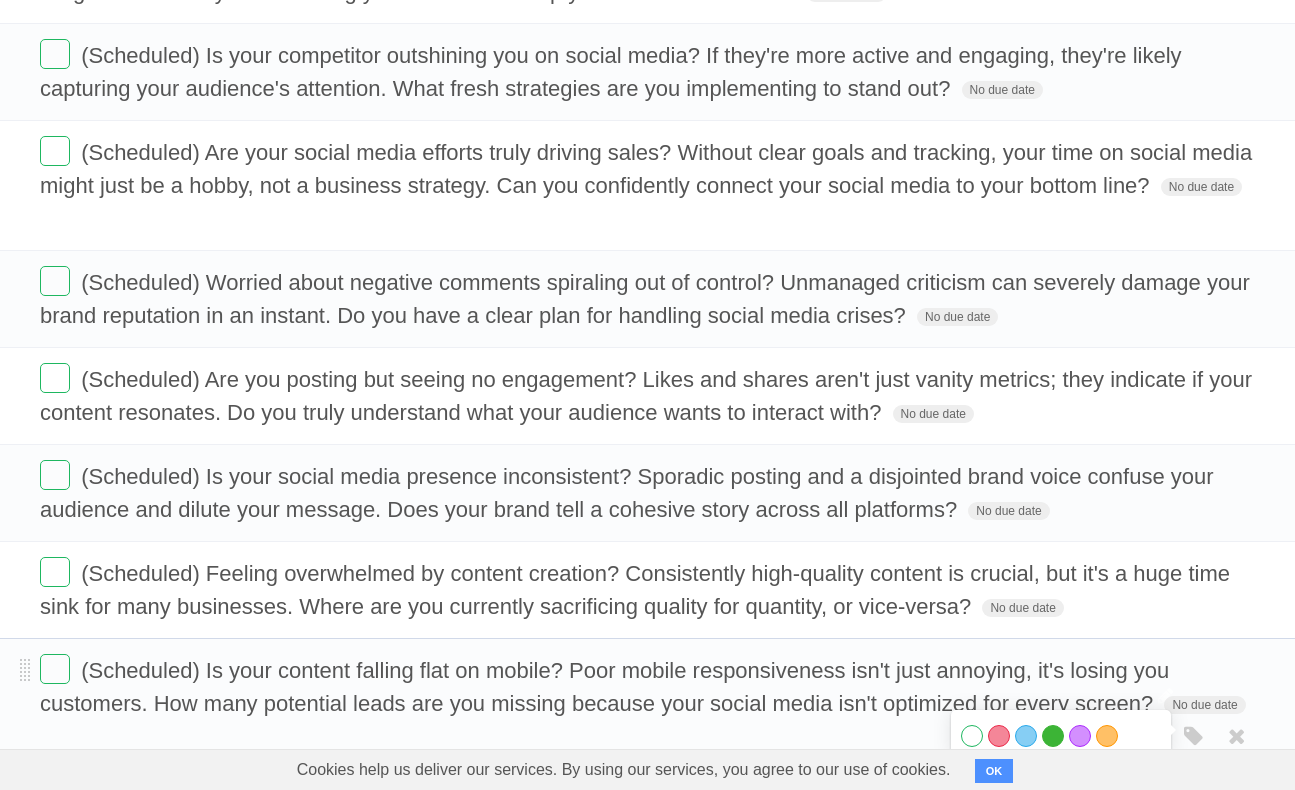 click on "Green" at bounding box center (1053, 736) 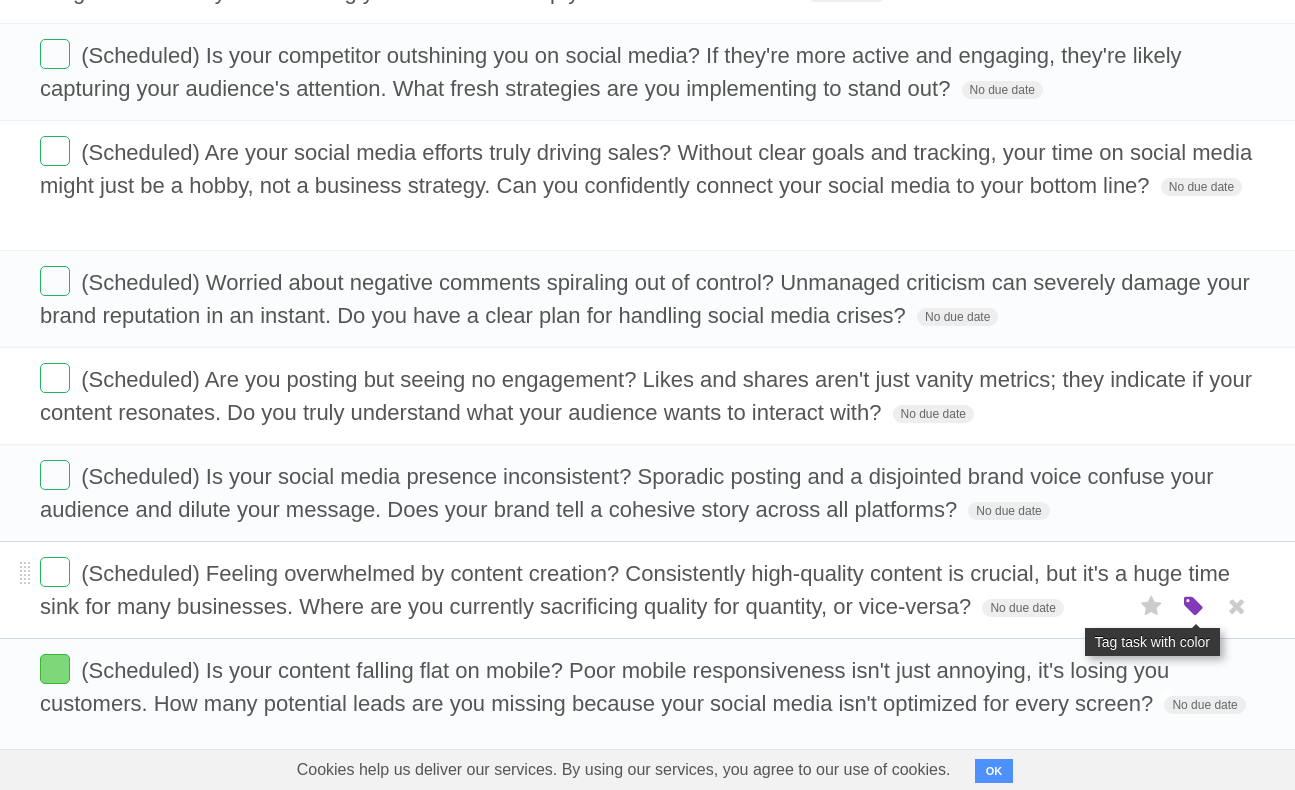 click at bounding box center [1194, 607] 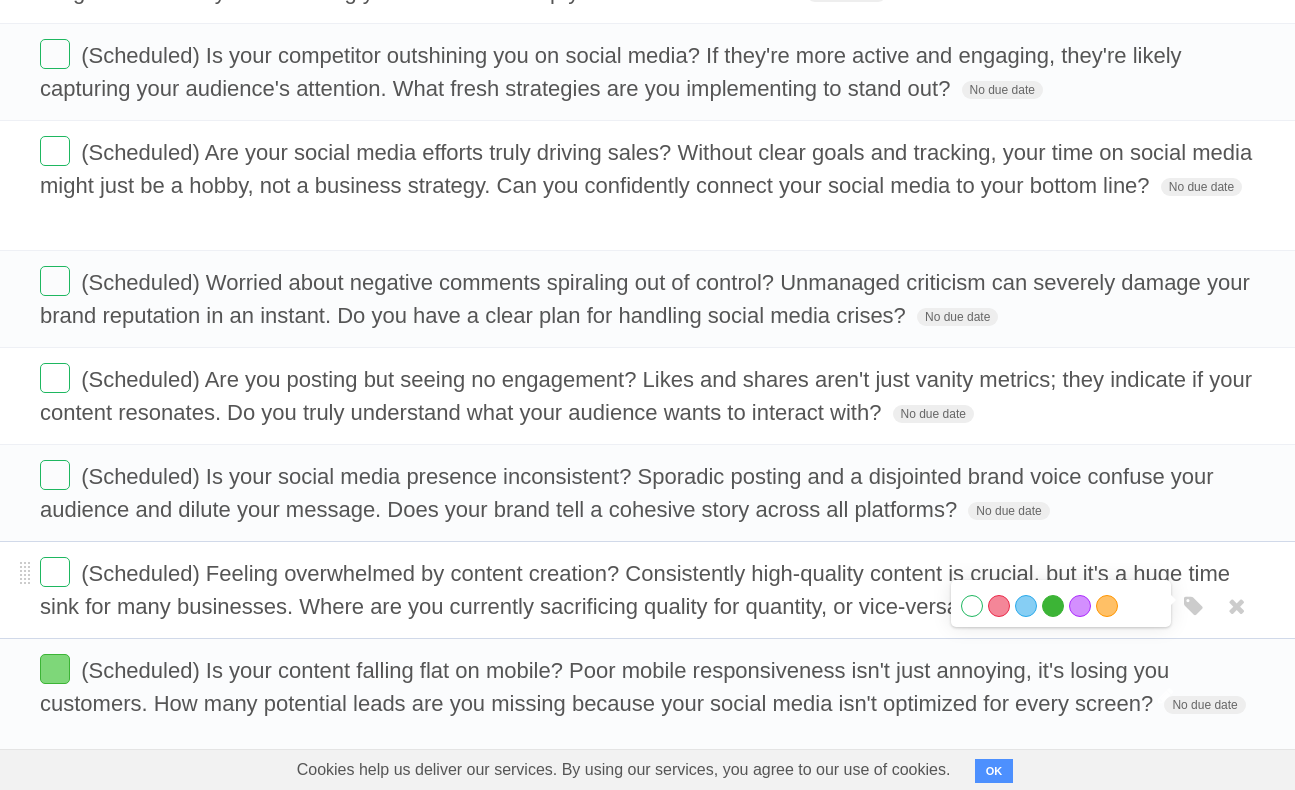 click on "Green" at bounding box center (1053, 606) 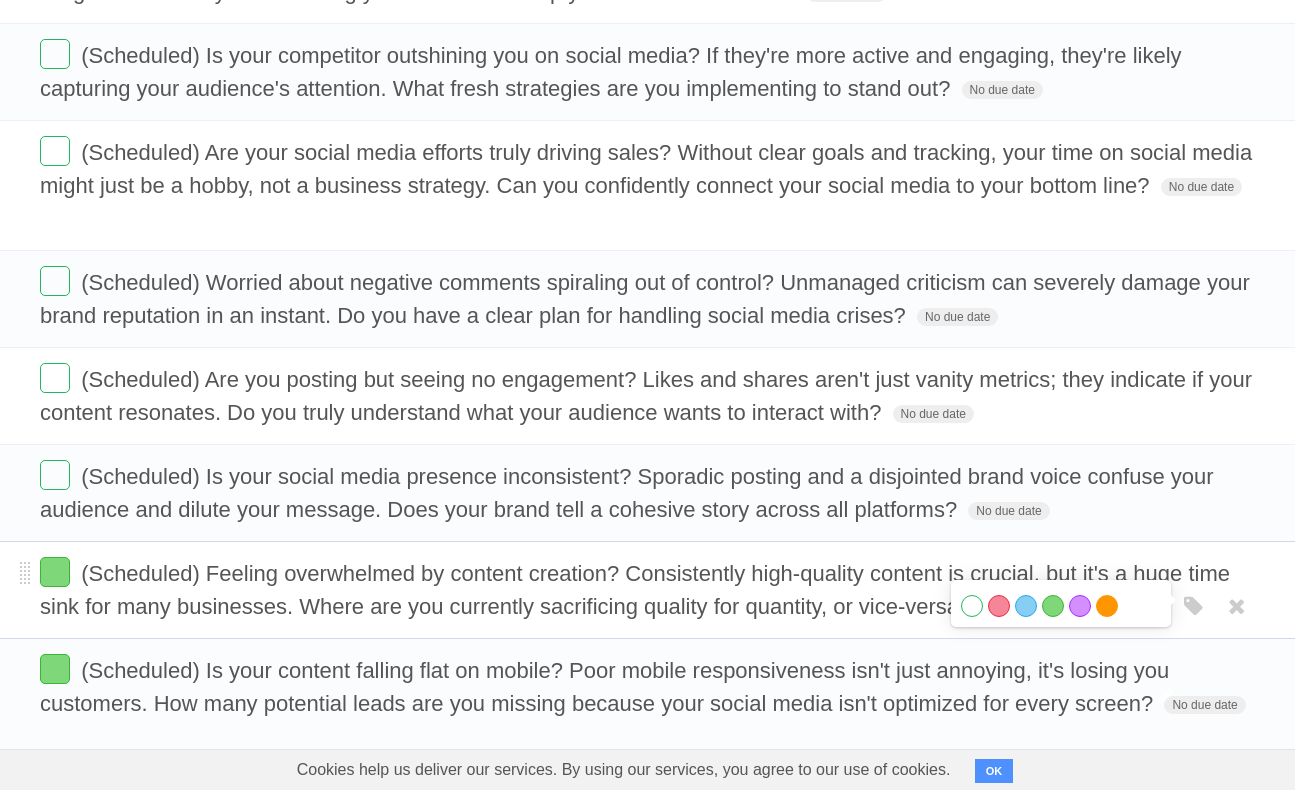 click on "Orange" at bounding box center [1107, 606] 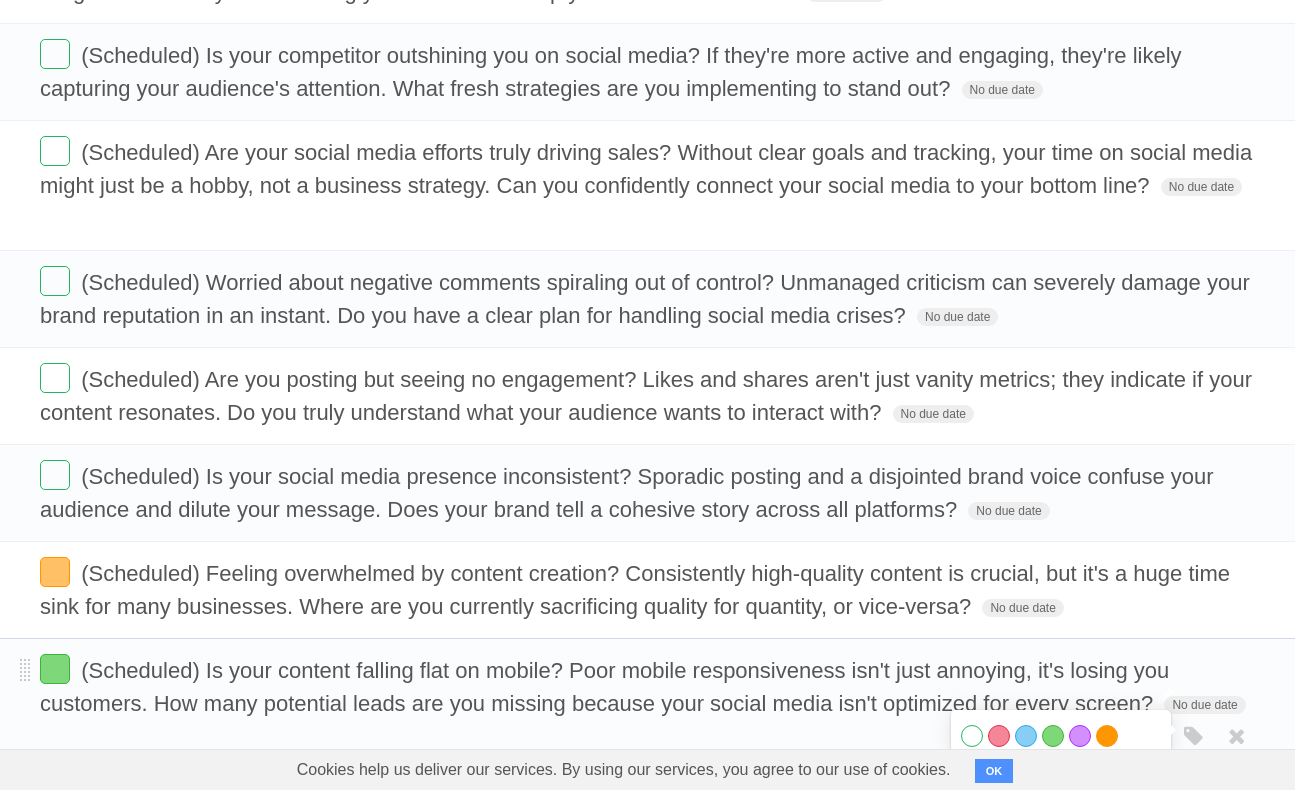 click on "Orange" at bounding box center [1107, 736] 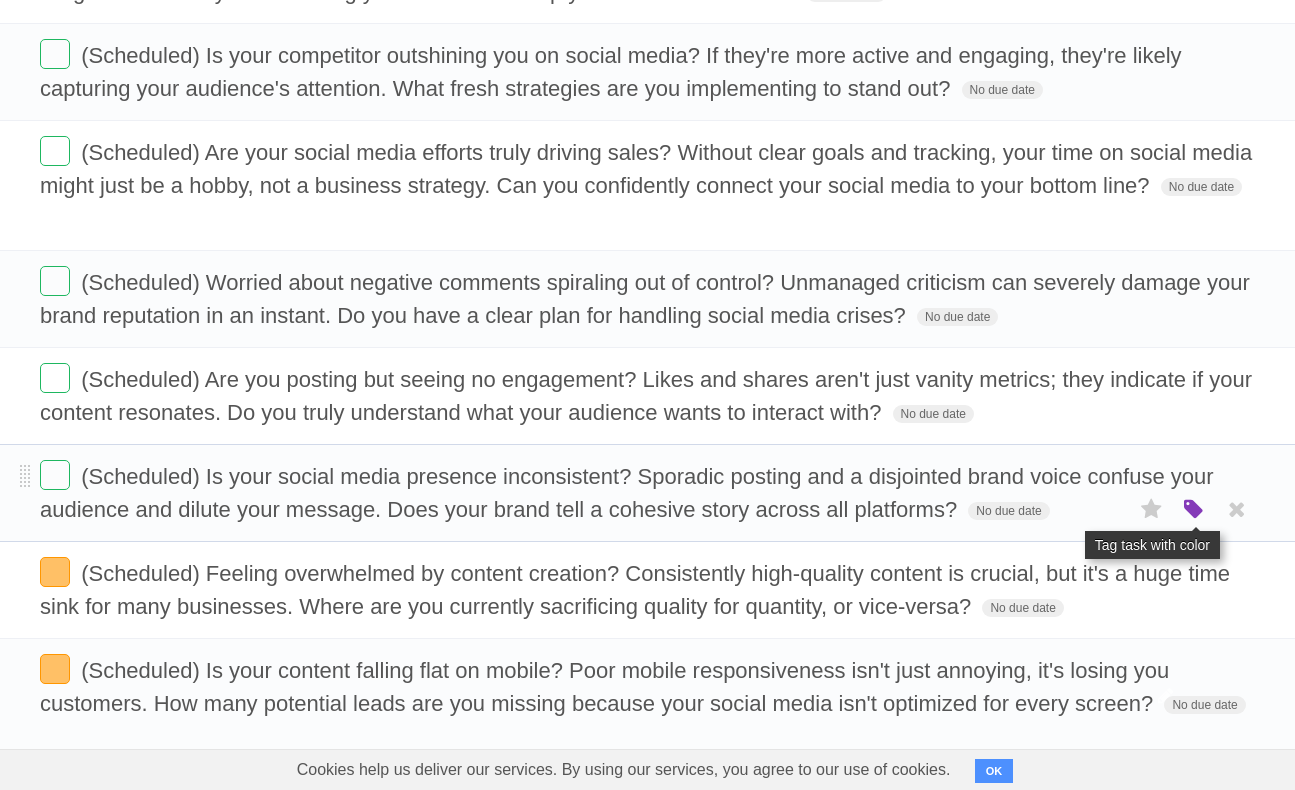 click at bounding box center (1194, 510) 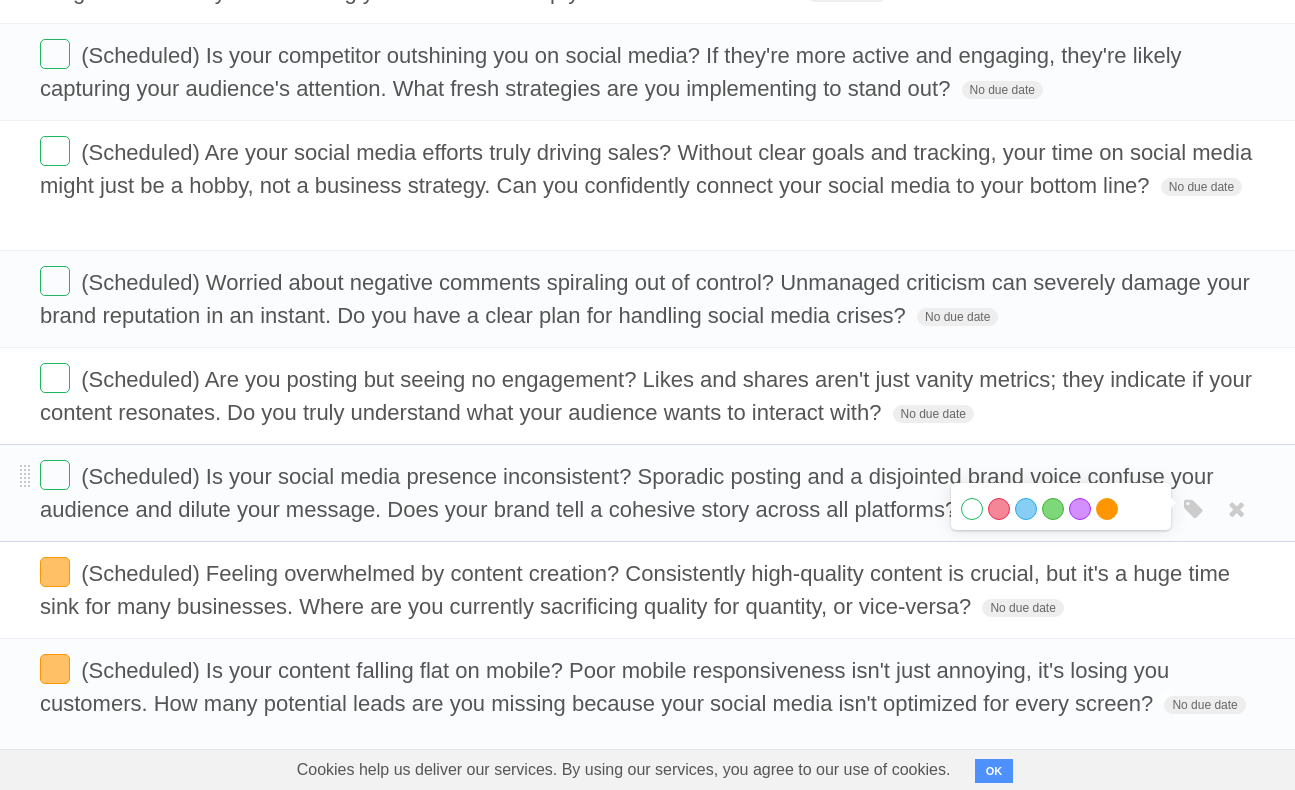 click on "Orange" at bounding box center [1107, 509] 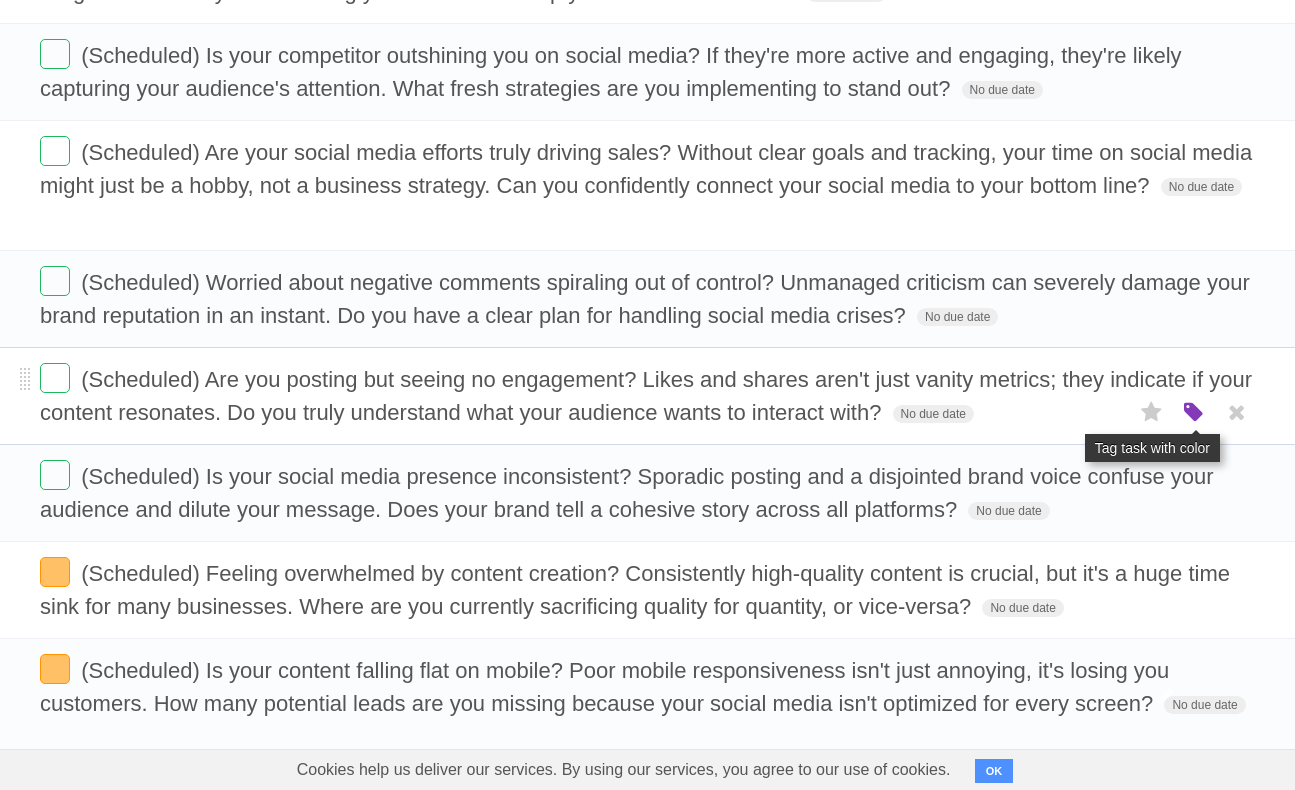 click at bounding box center [1194, 413] 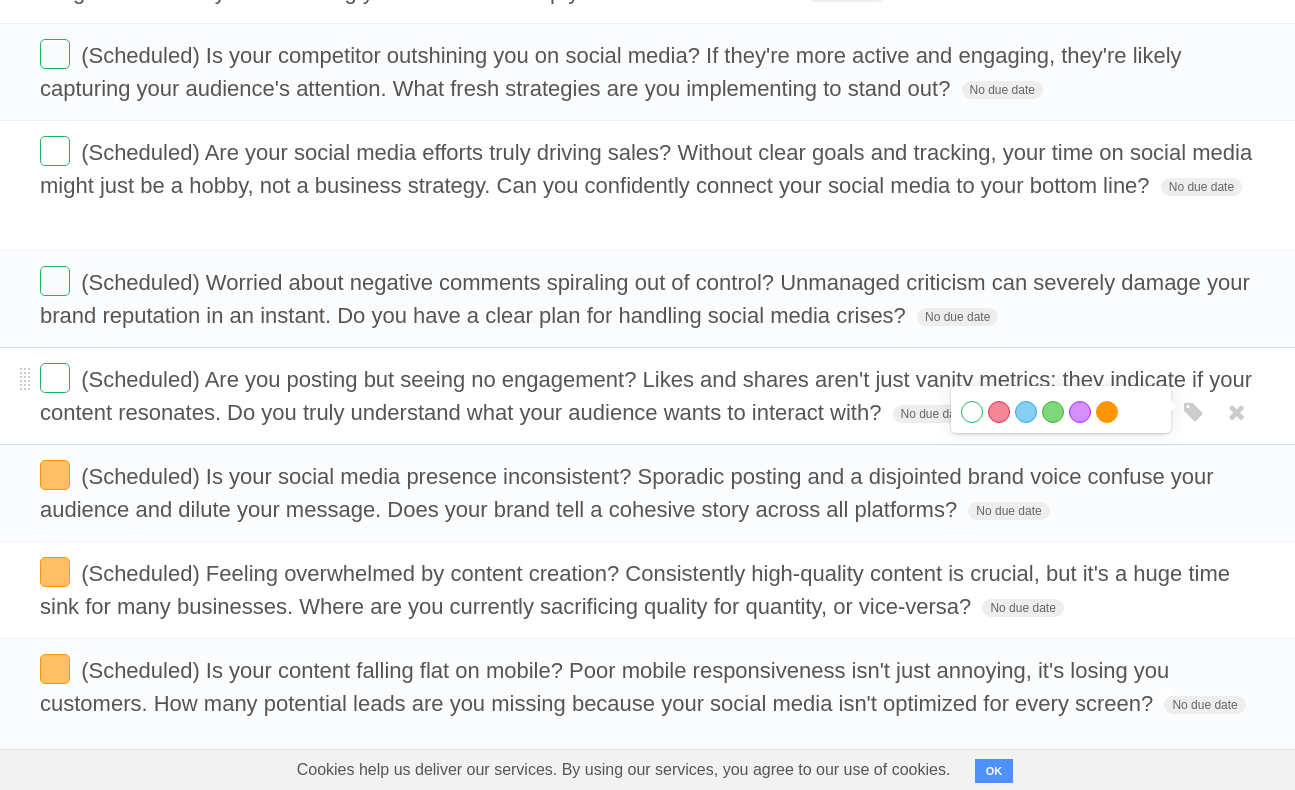 click on "Orange" at bounding box center (1107, 412) 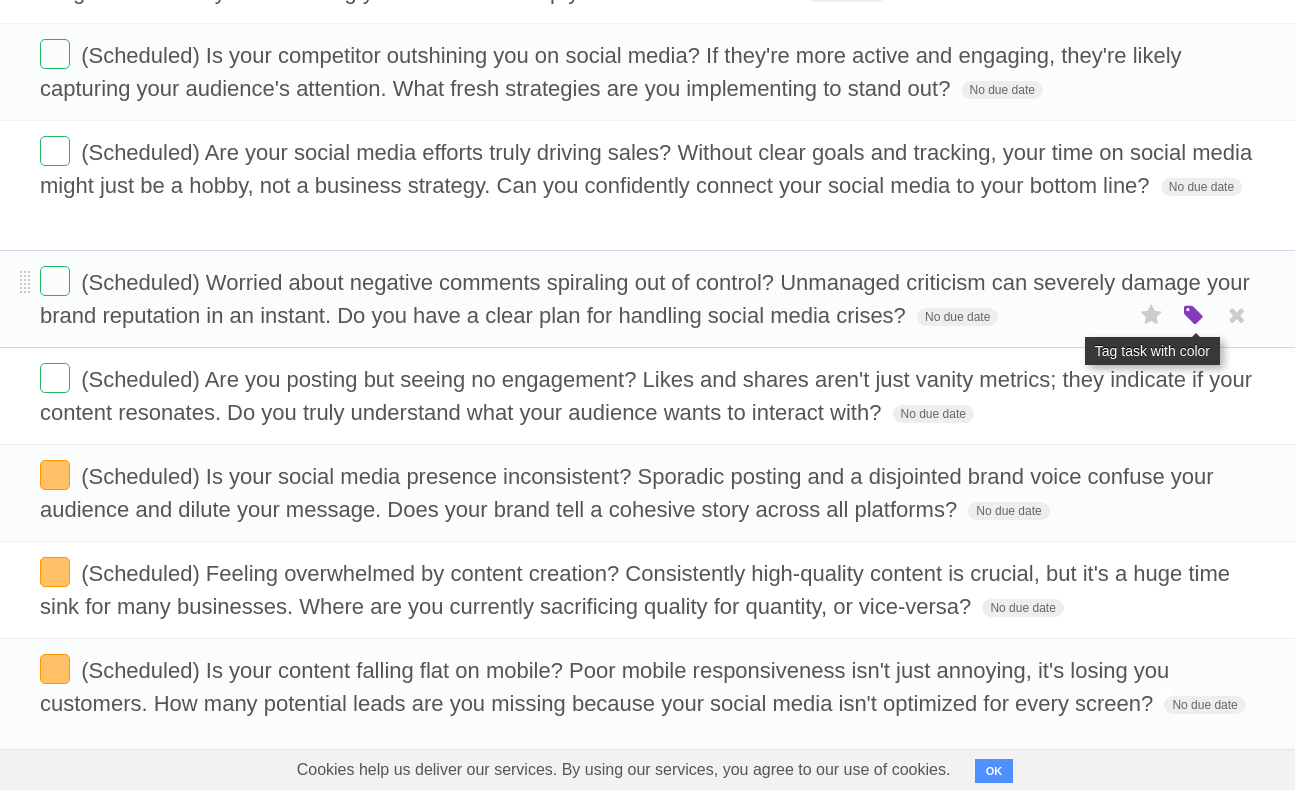 click at bounding box center [1194, 316] 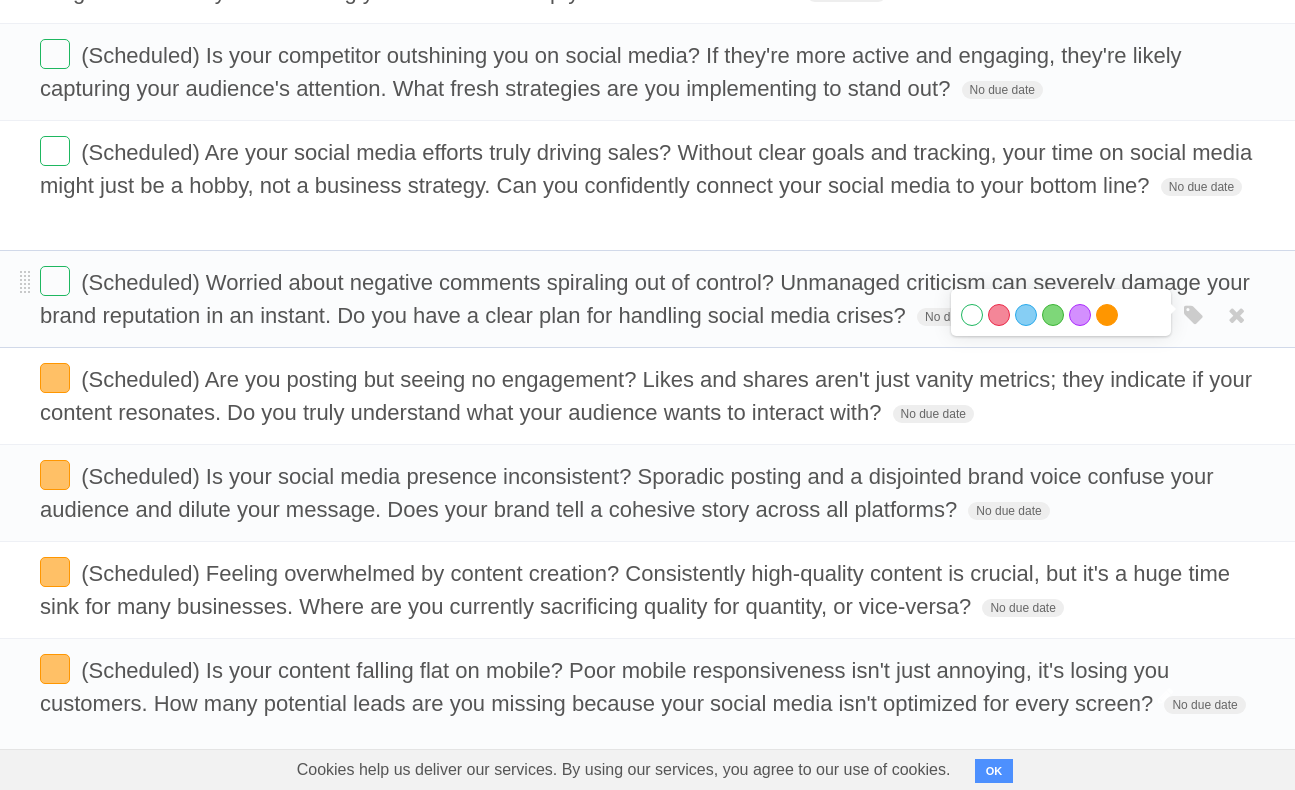 click on "Orange" at bounding box center (1107, 315) 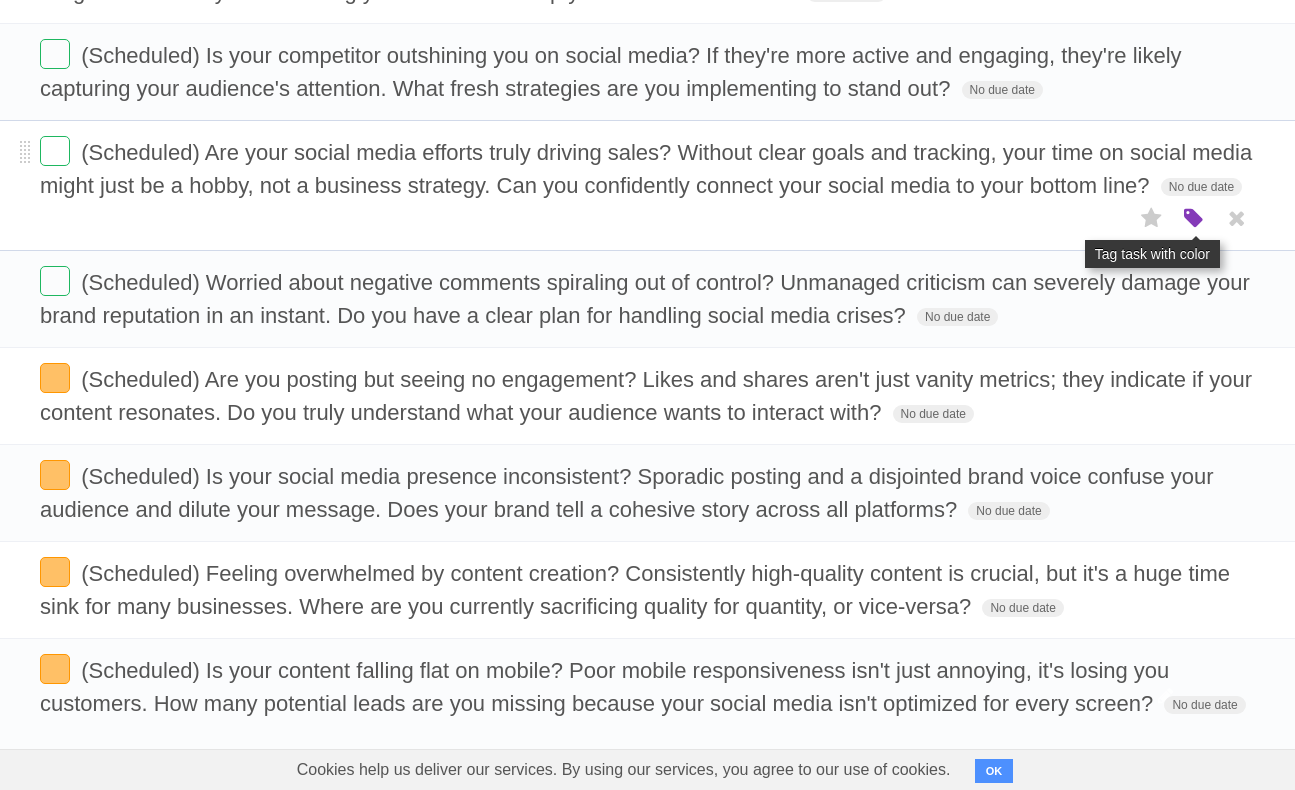 click at bounding box center (1194, 219) 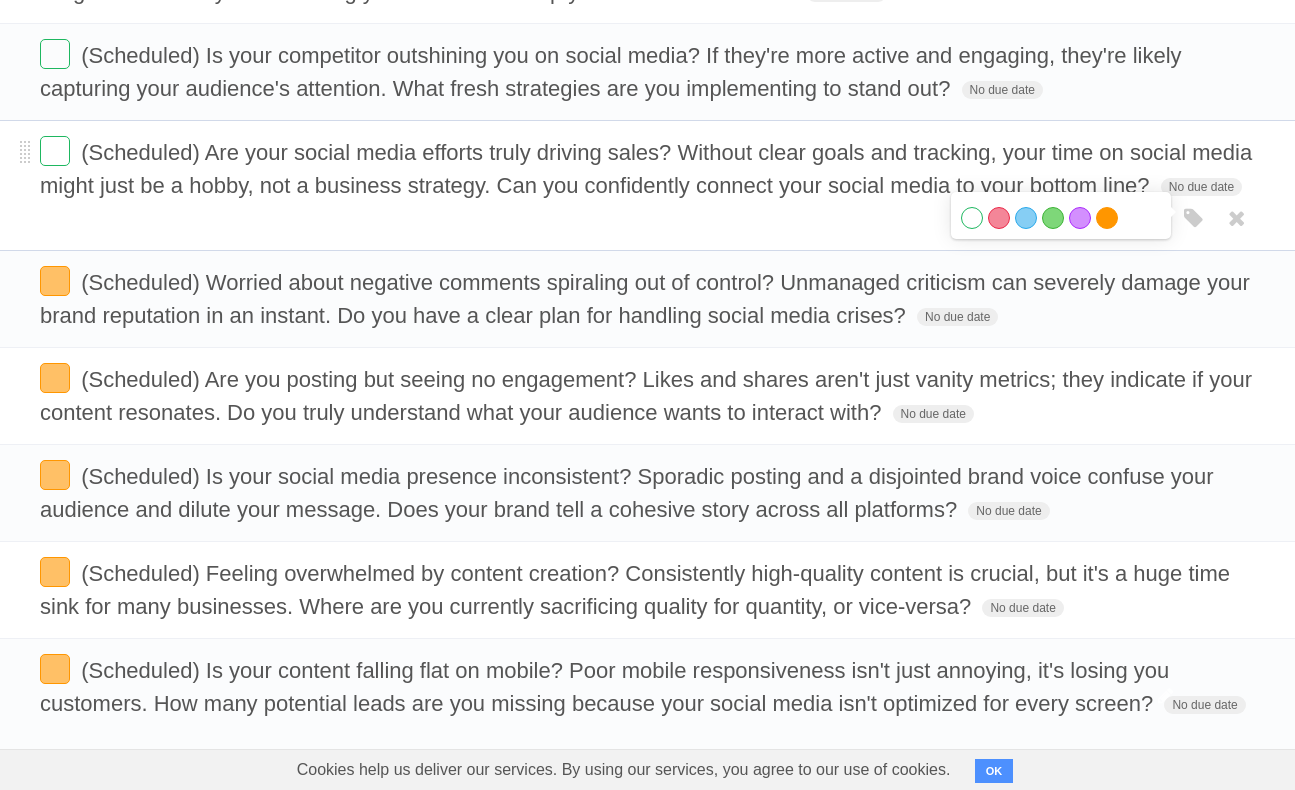 click on "Orange" at bounding box center [1107, 218] 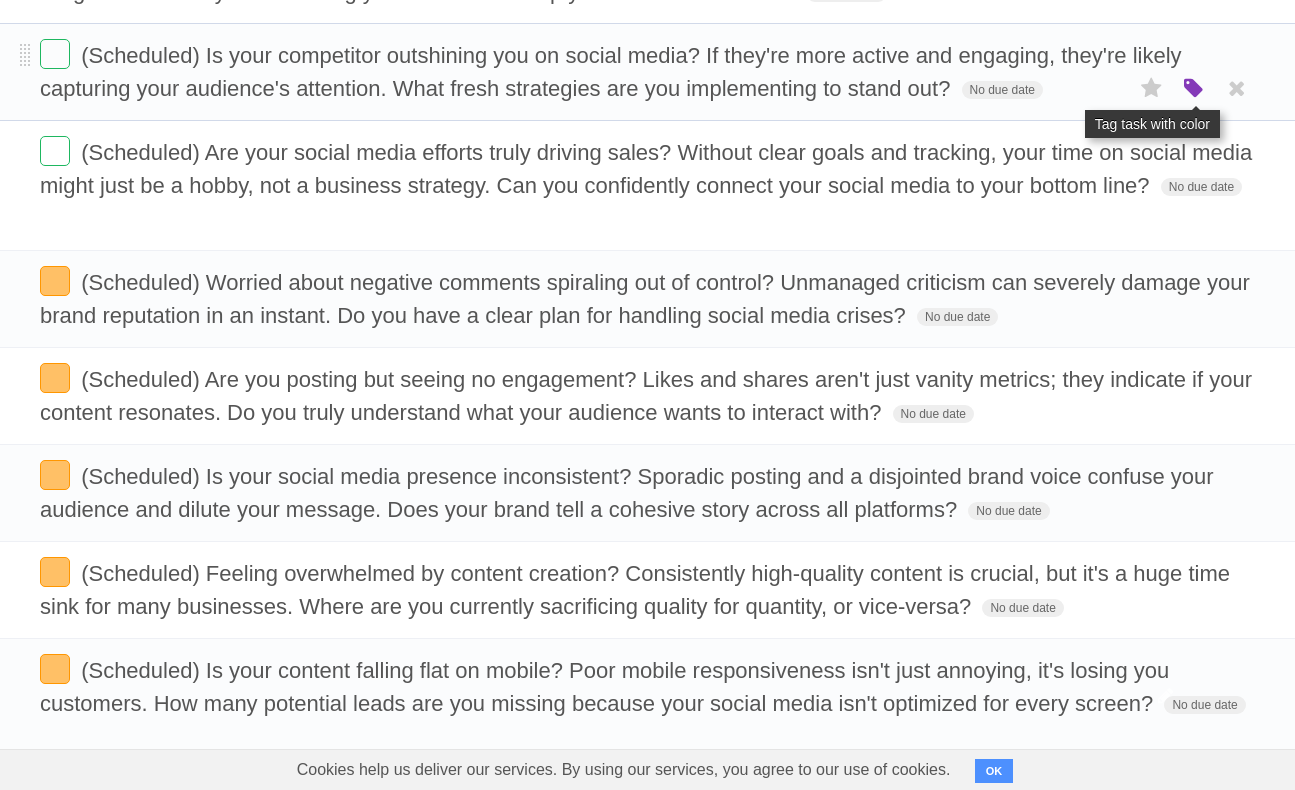 click at bounding box center (1194, 89) 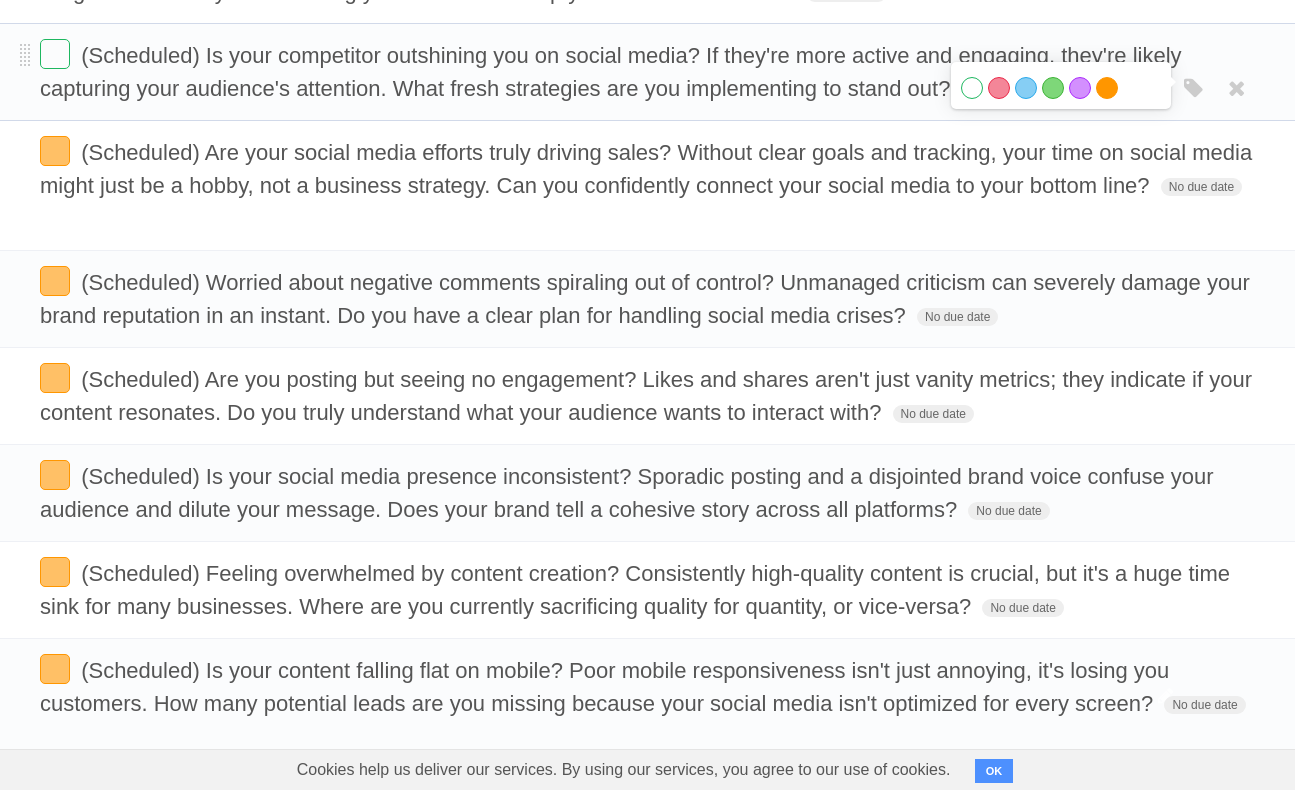 click on "Orange" at bounding box center [1107, 88] 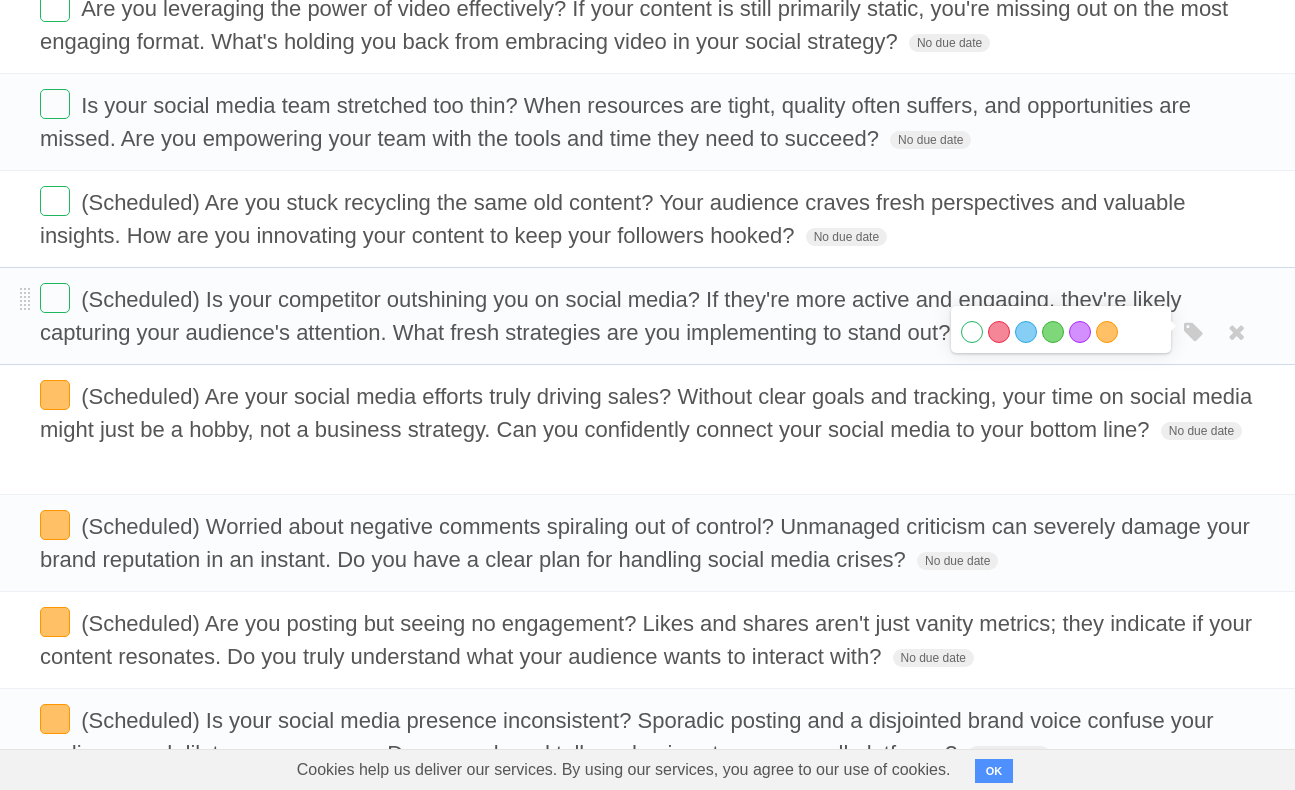 scroll, scrollTop: 466, scrollLeft: 0, axis: vertical 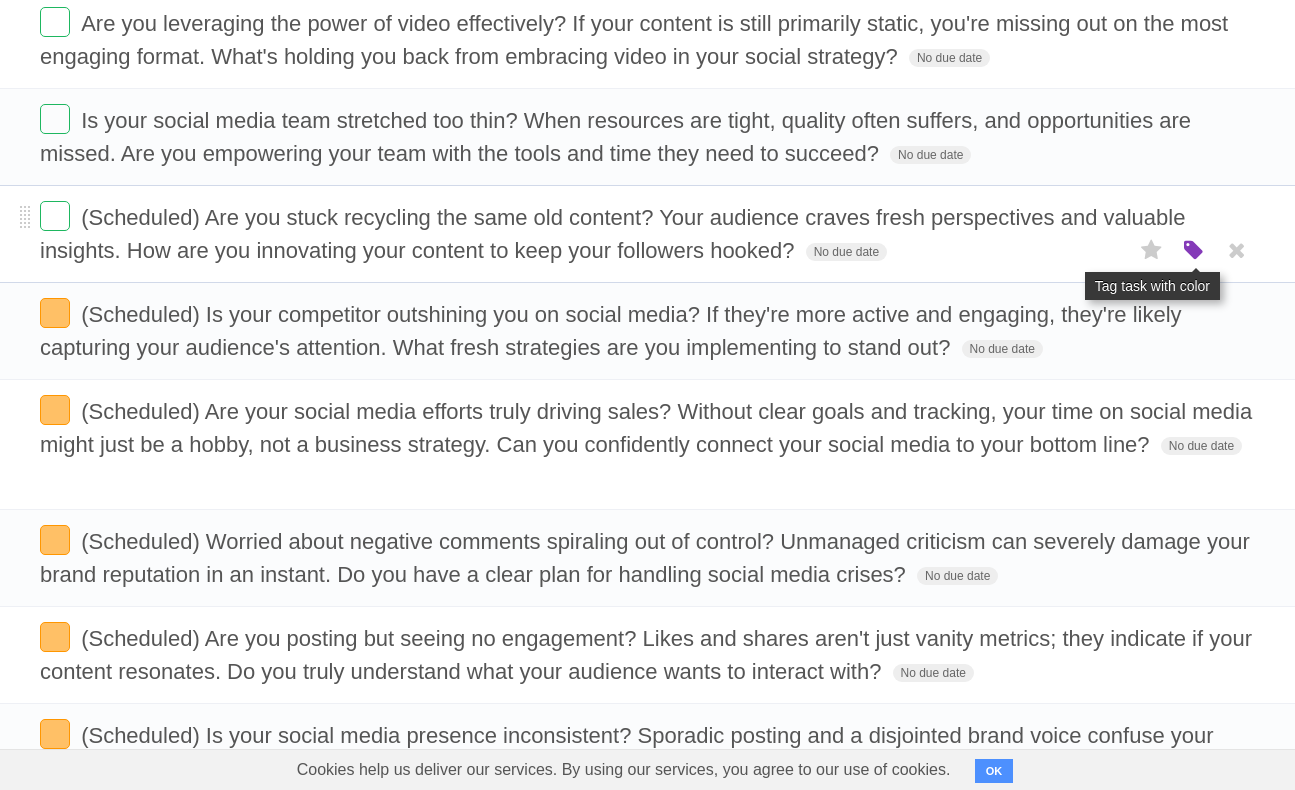 click at bounding box center [1194, 251] 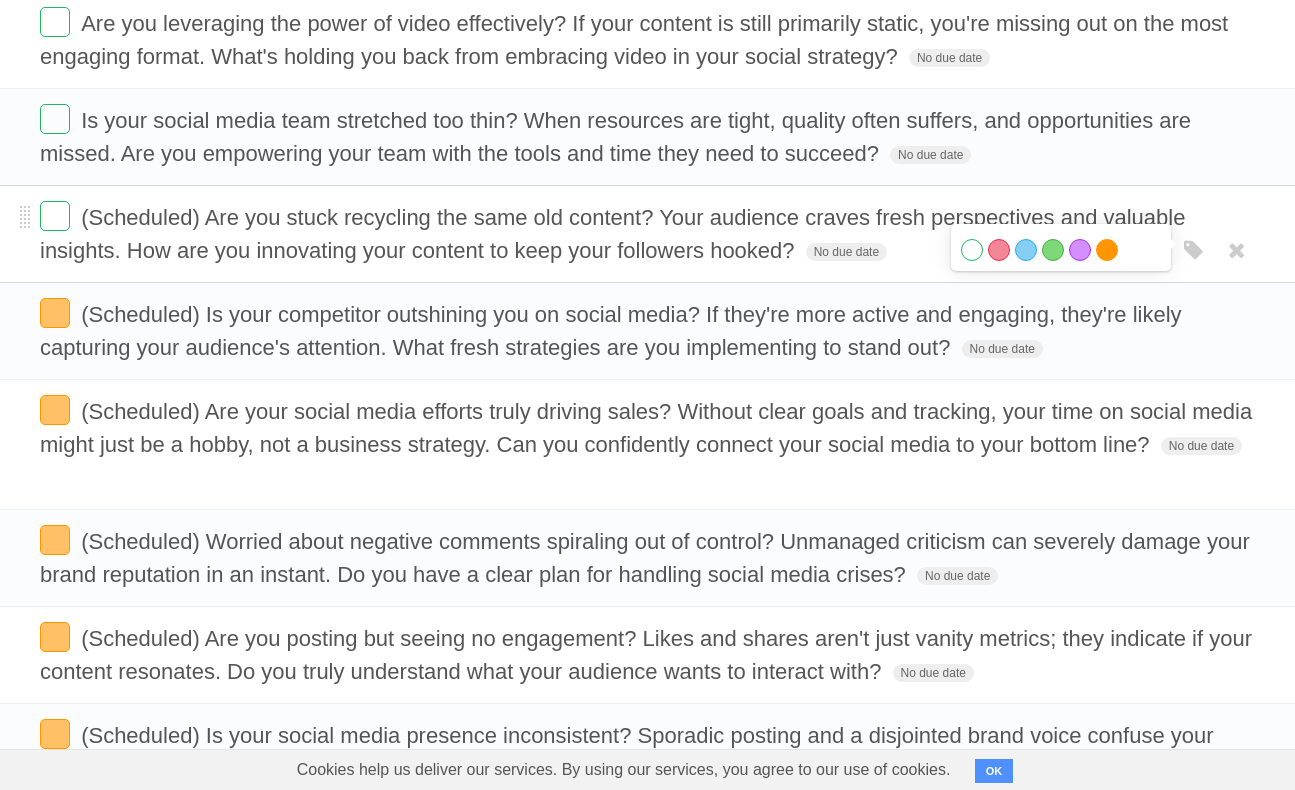 click on "Orange" at bounding box center [1107, 250] 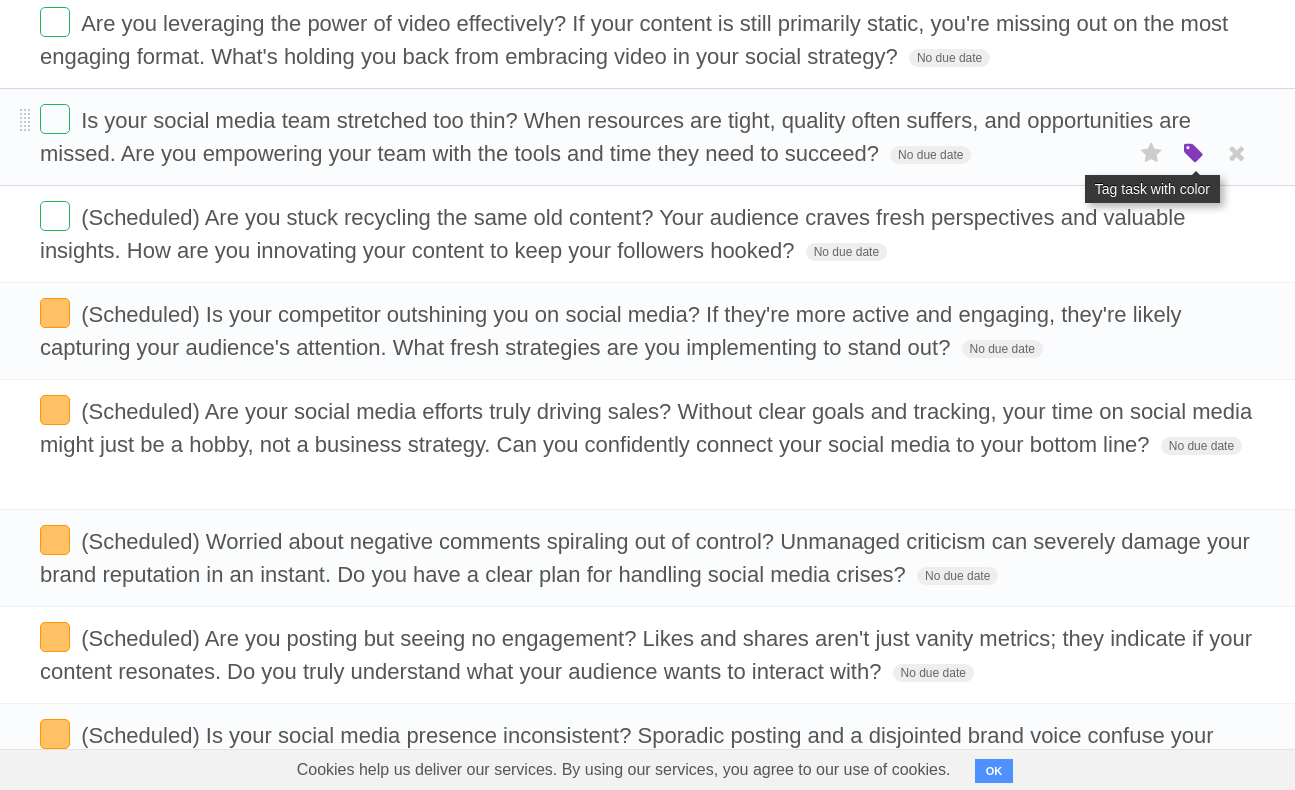 click at bounding box center [1194, 154] 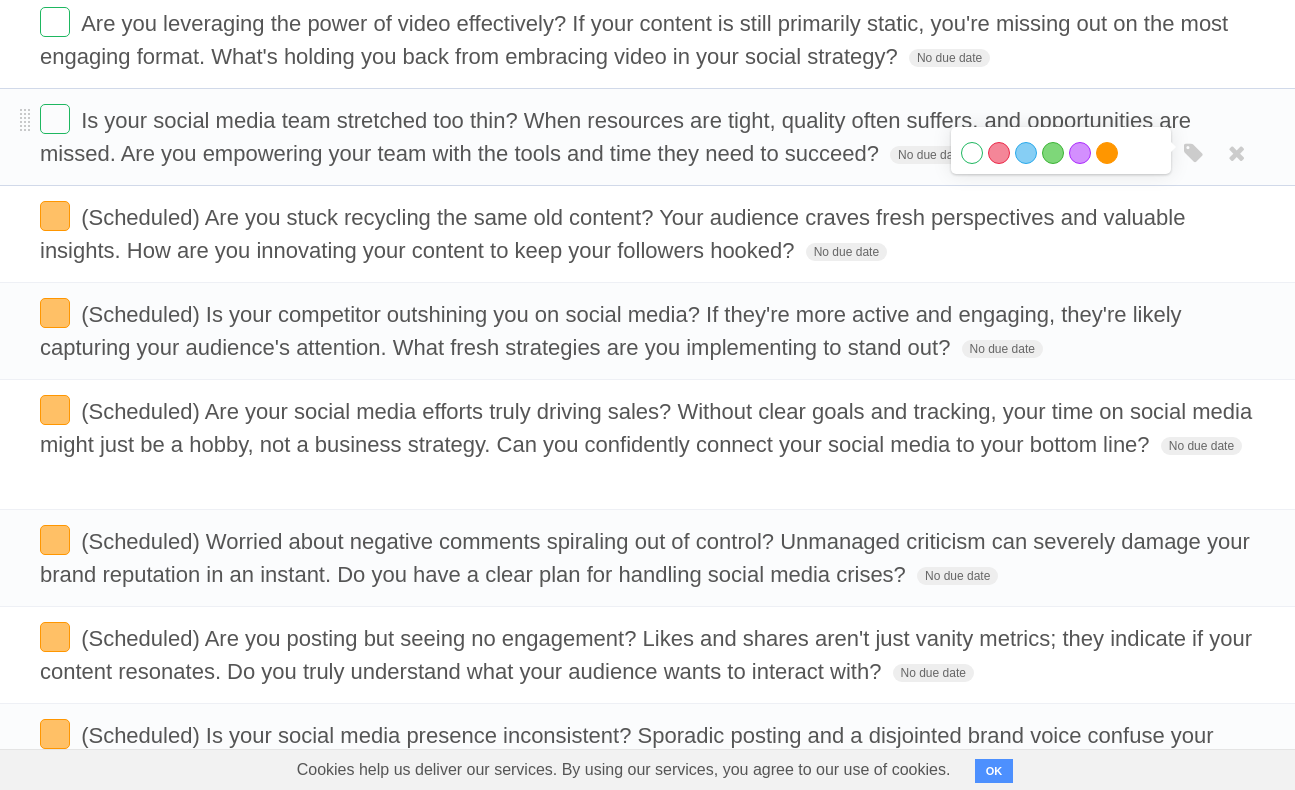 click on "White
Red
Blue
Green
Purple
Orange" at bounding box center [1061, 155] 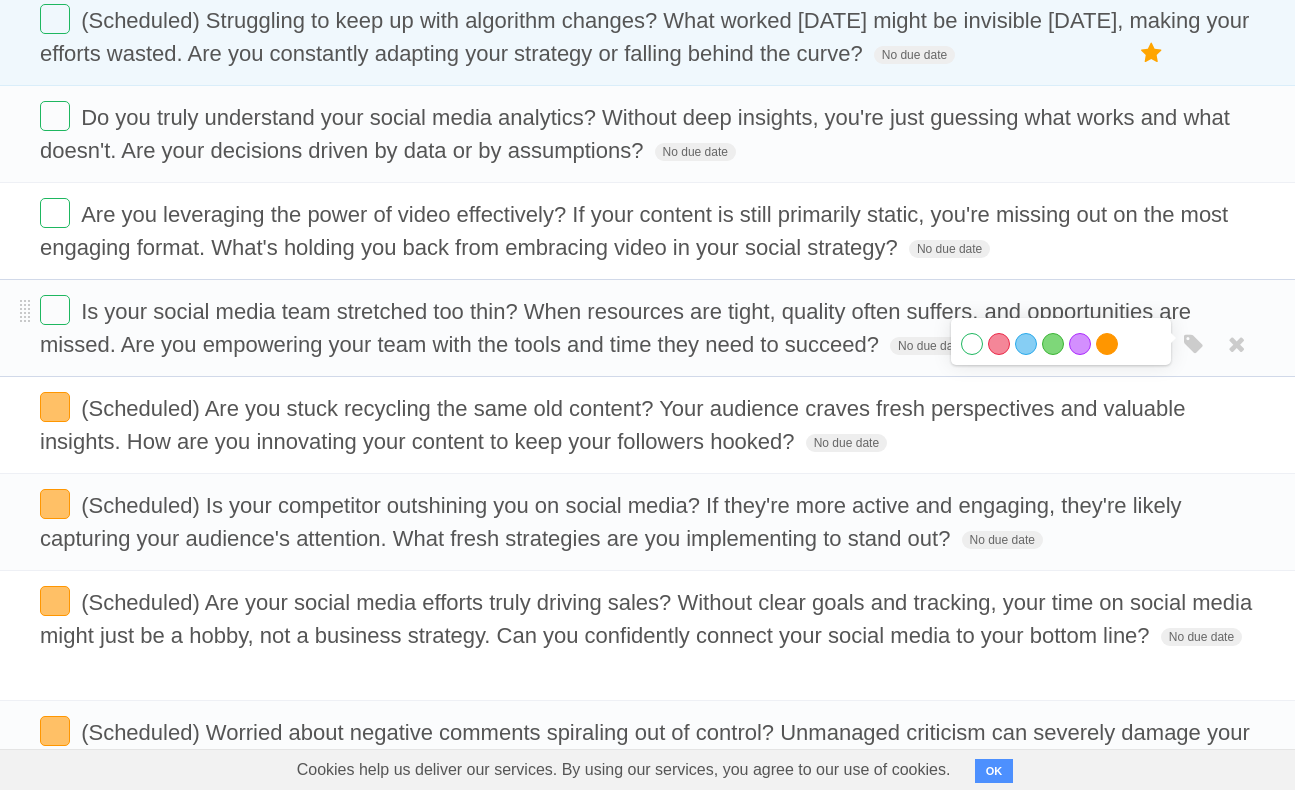 scroll, scrollTop: 250, scrollLeft: 0, axis: vertical 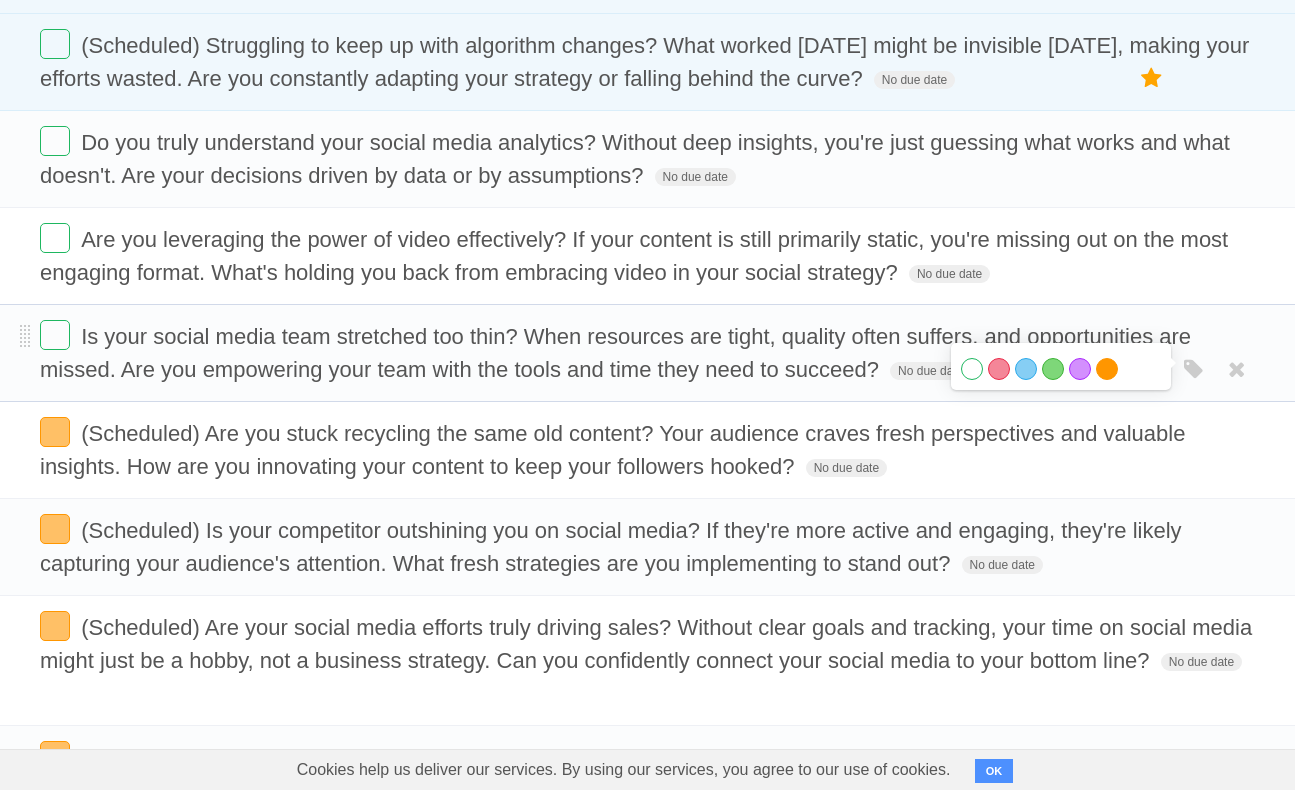 click on "Orange" at bounding box center [1107, 369] 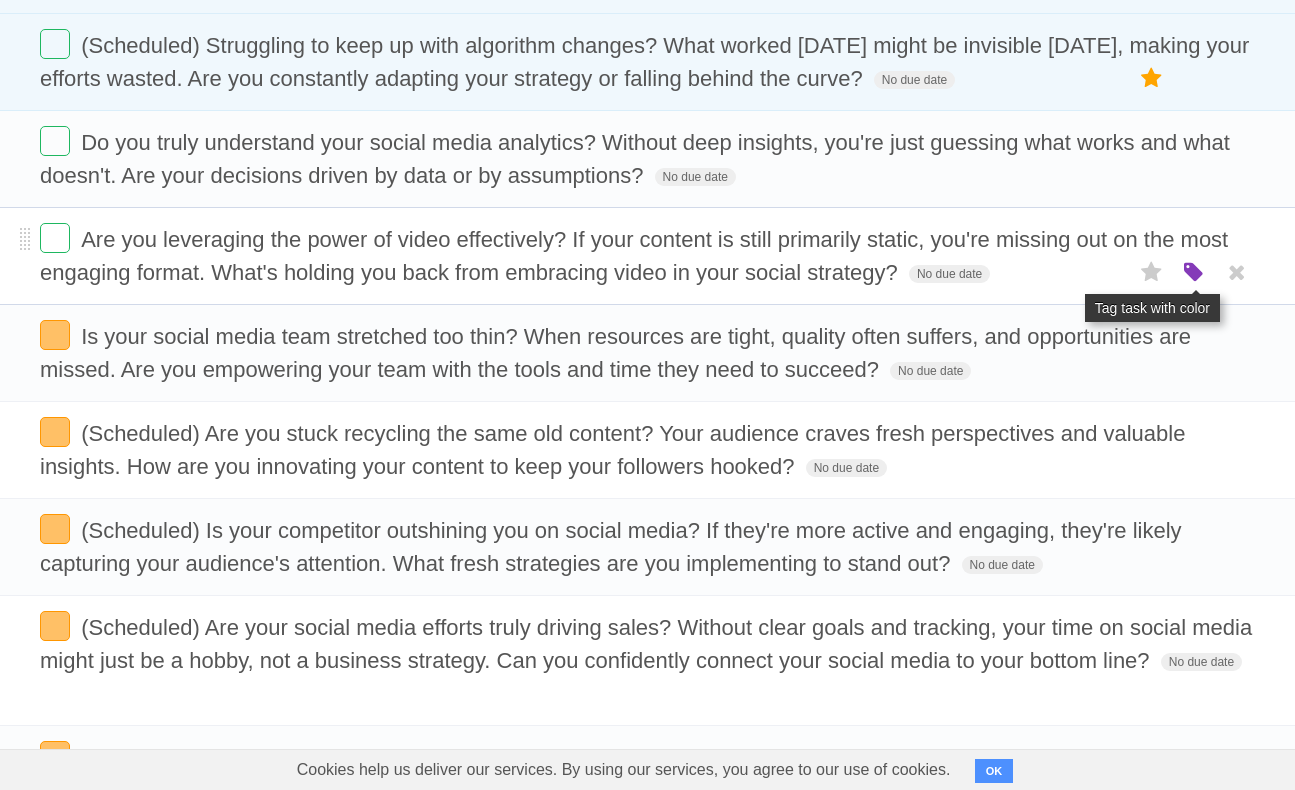 click at bounding box center [1194, 273] 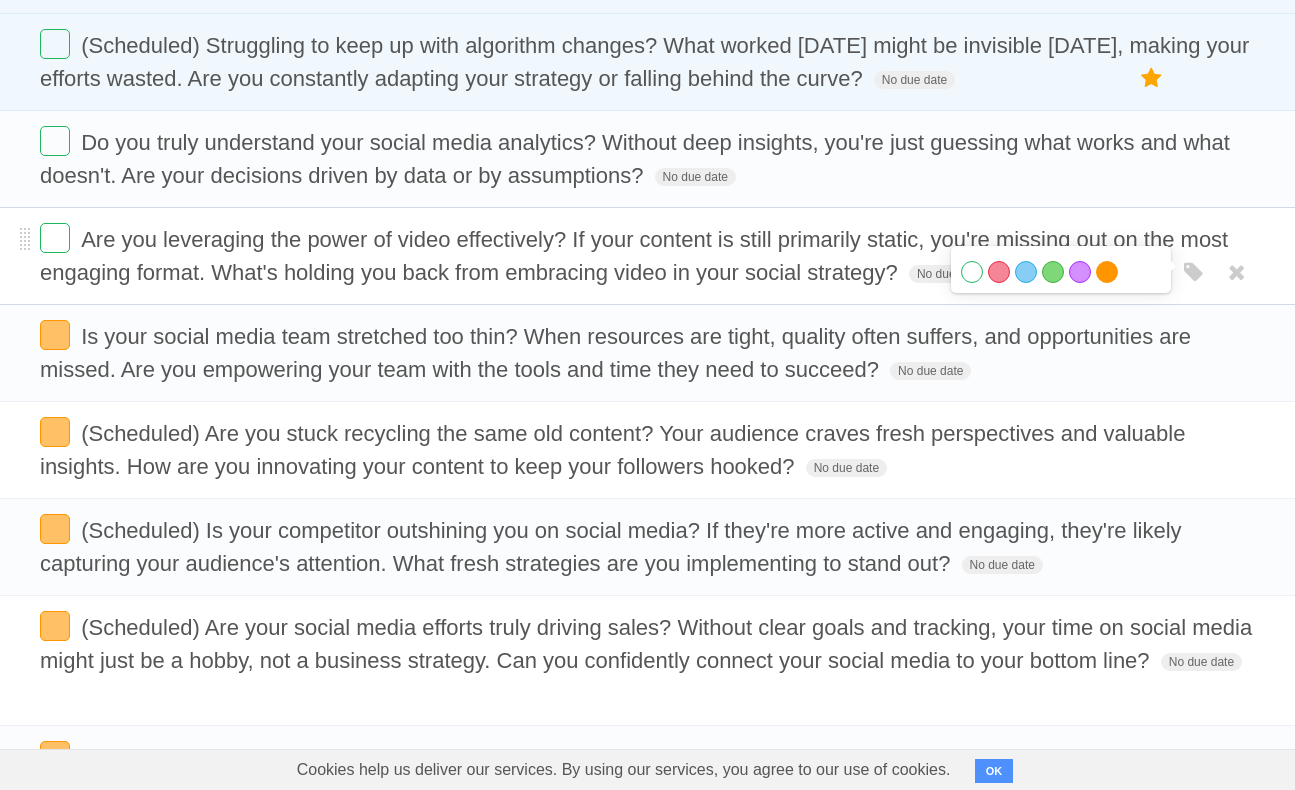 click on "Orange" at bounding box center (1107, 272) 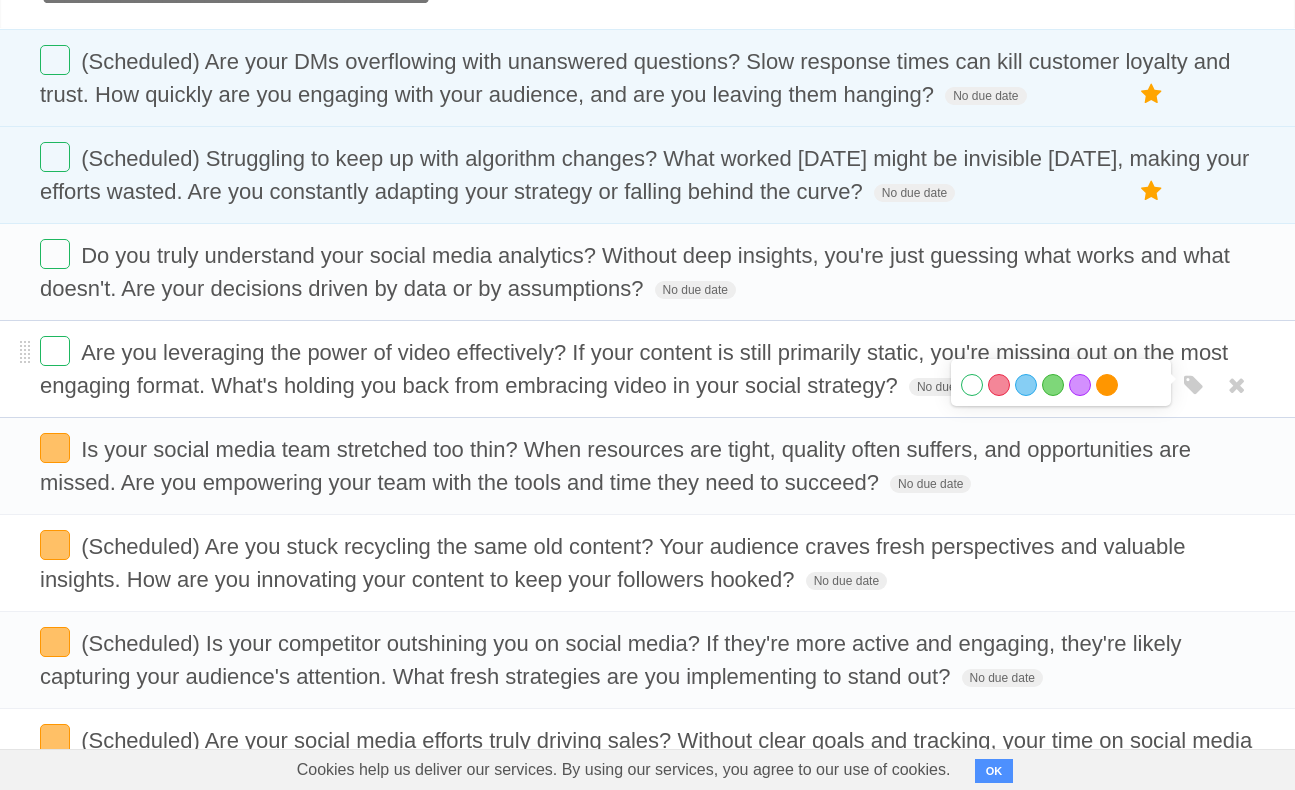 scroll, scrollTop: 114, scrollLeft: 0, axis: vertical 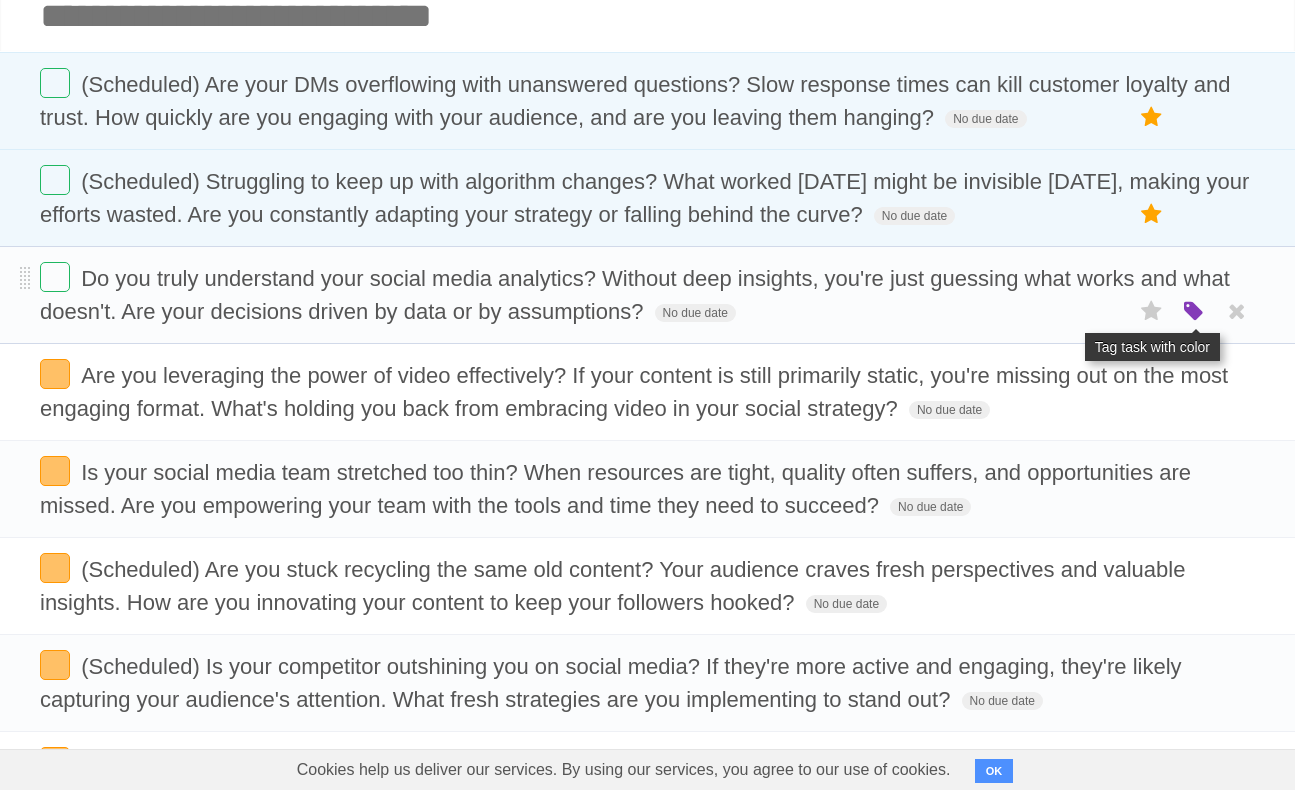 click at bounding box center (1194, 312) 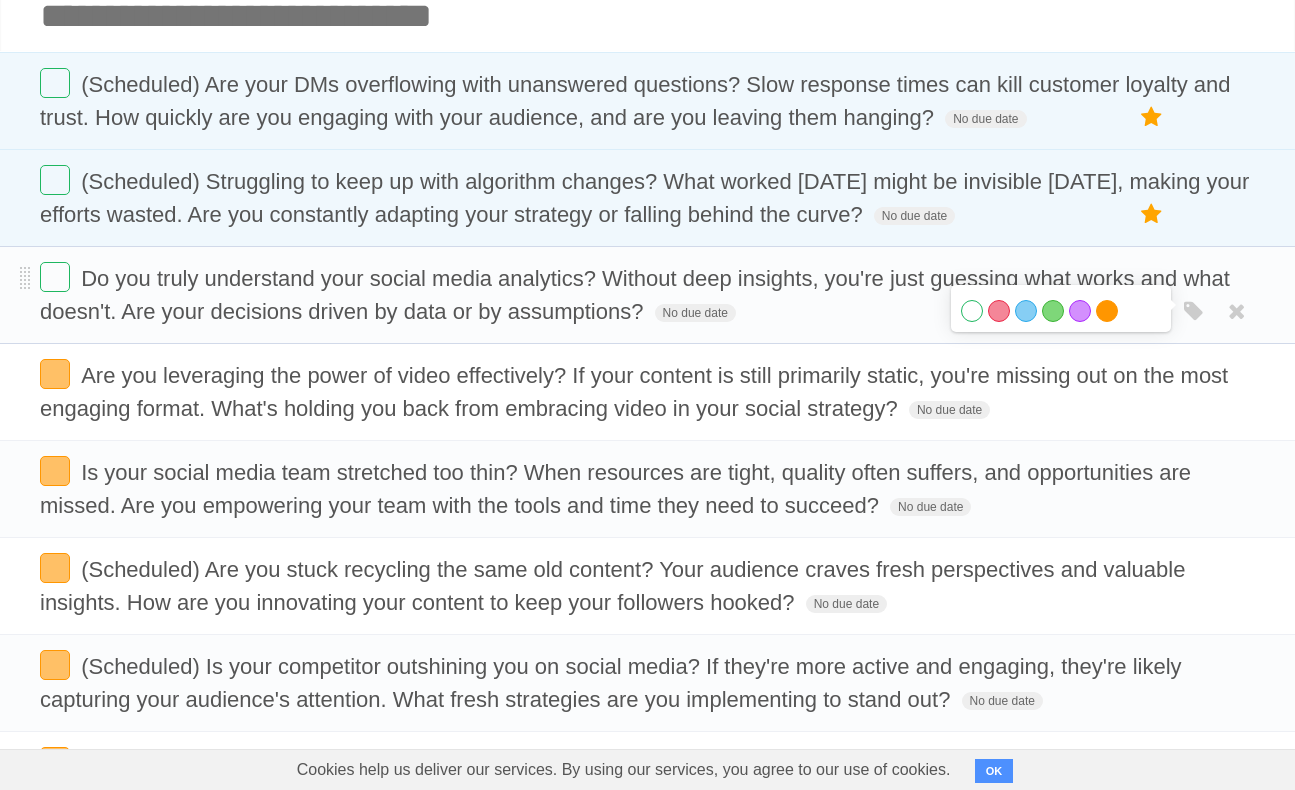 click on "Orange" at bounding box center (1107, 311) 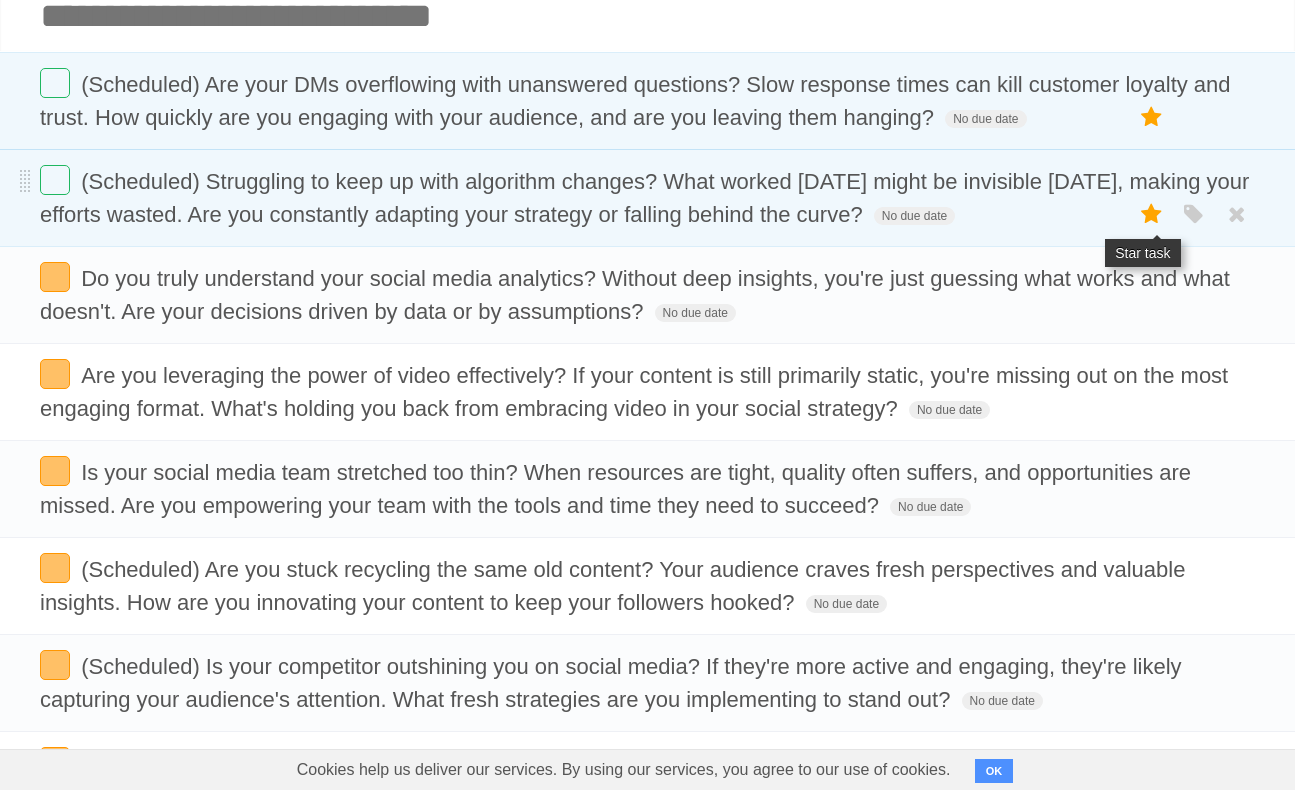 click at bounding box center (1152, 214) 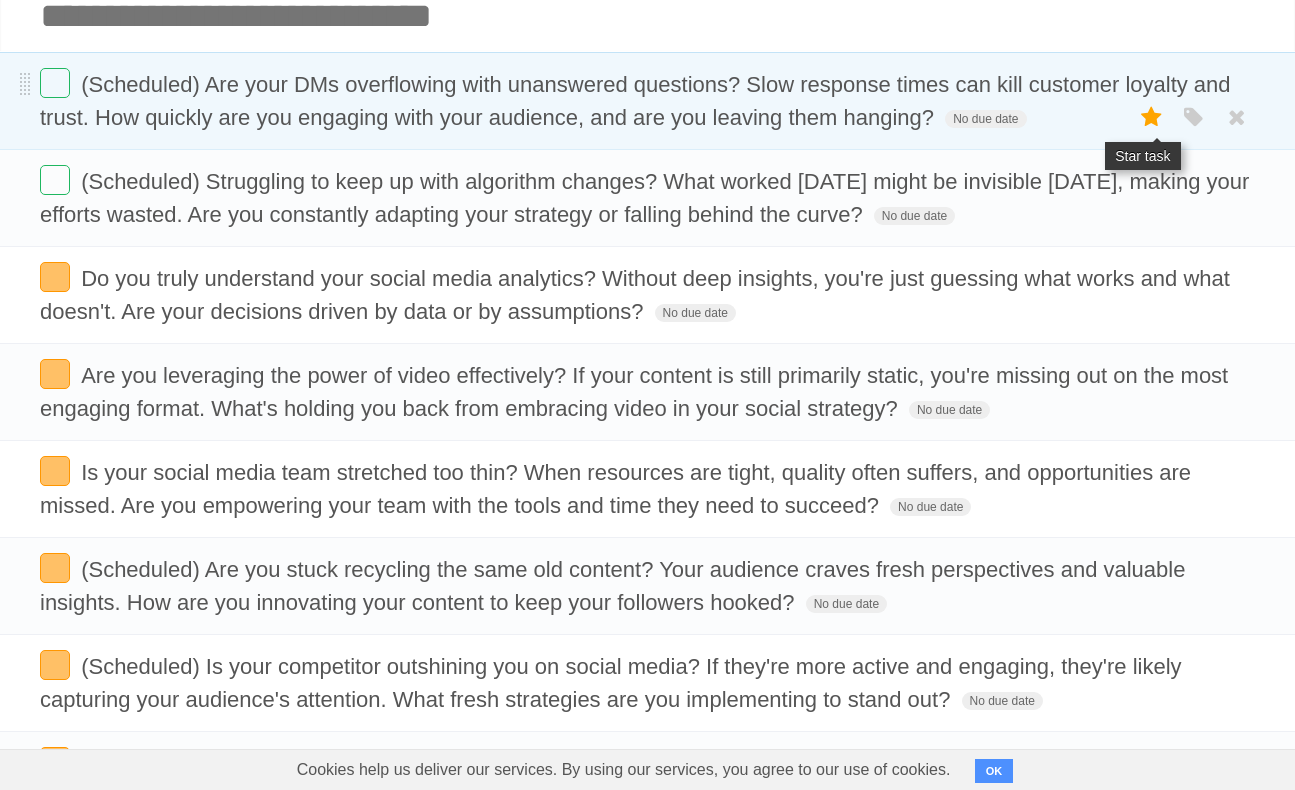click at bounding box center (1152, 117) 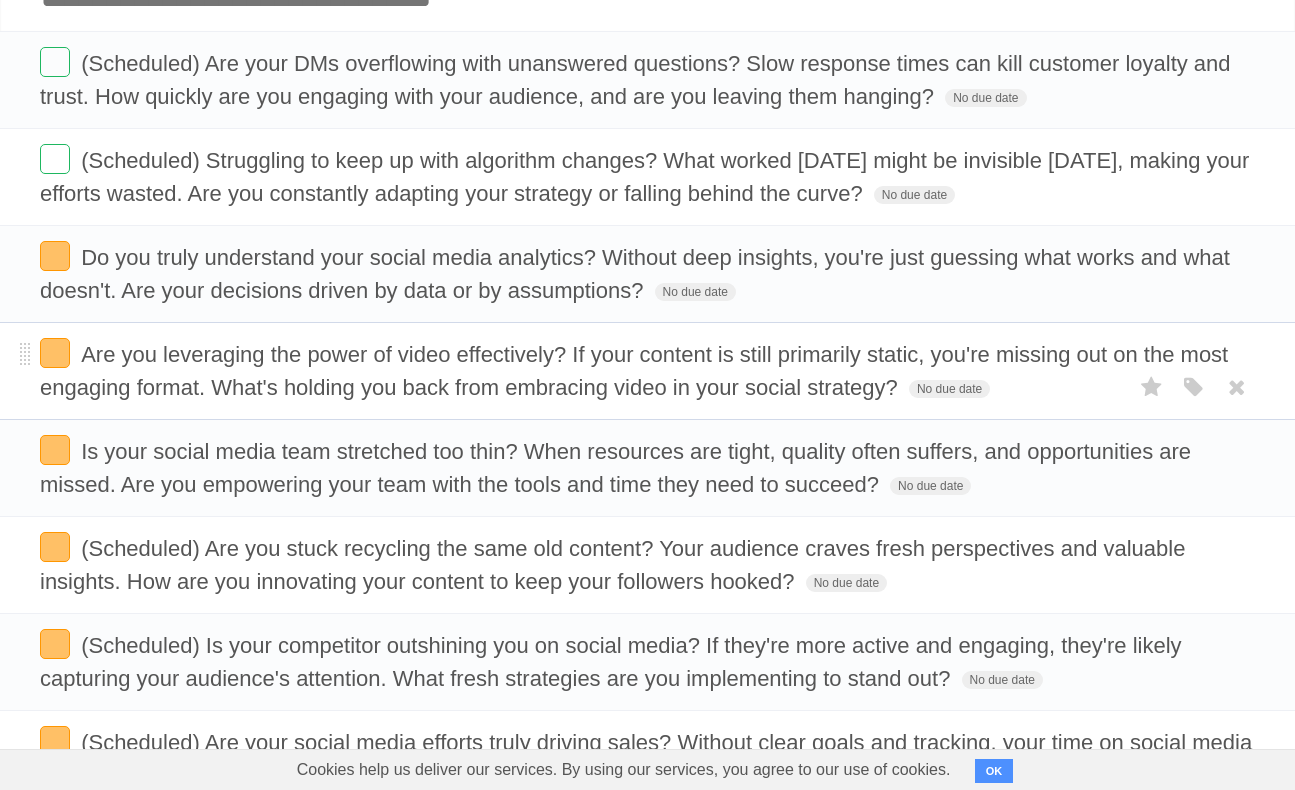 scroll, scrollTop: 136, scrollLeft: 0, axis: vertical 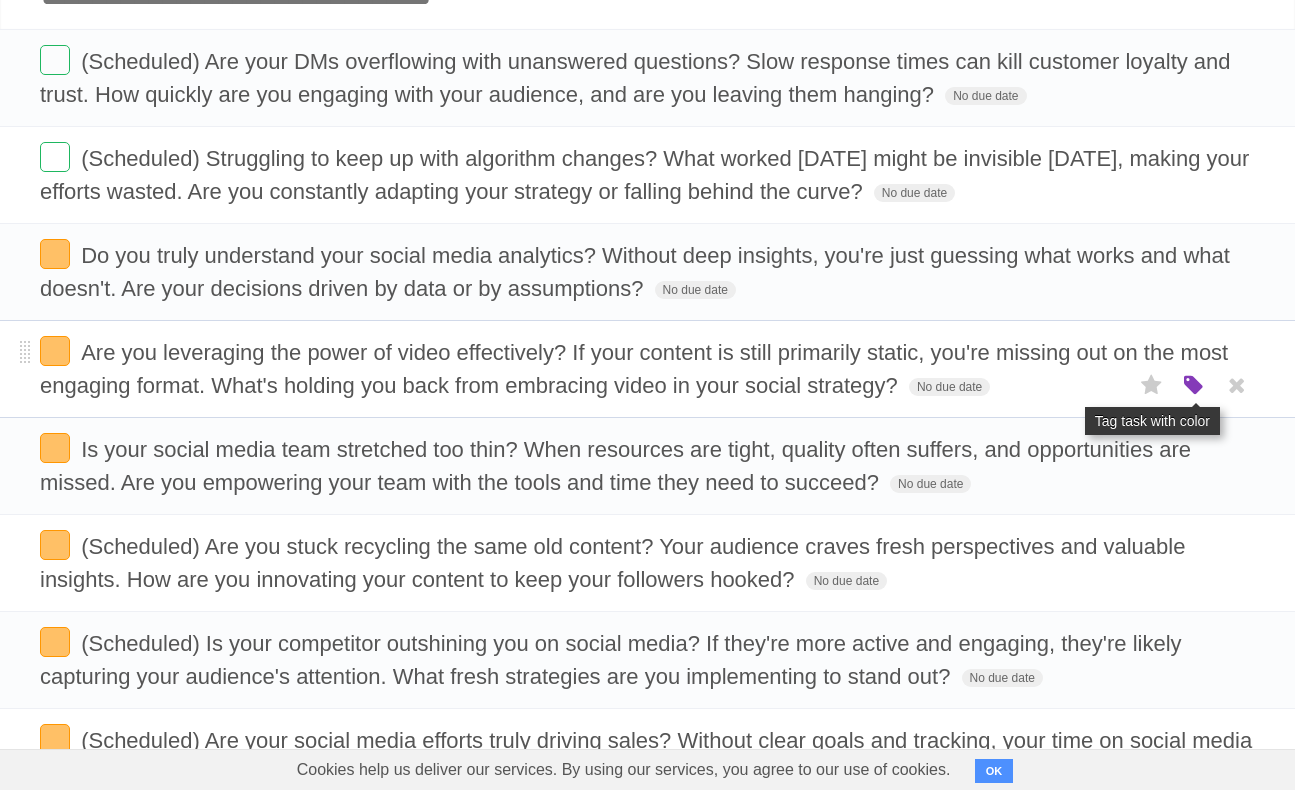 click at bounding box center (1194, 386) 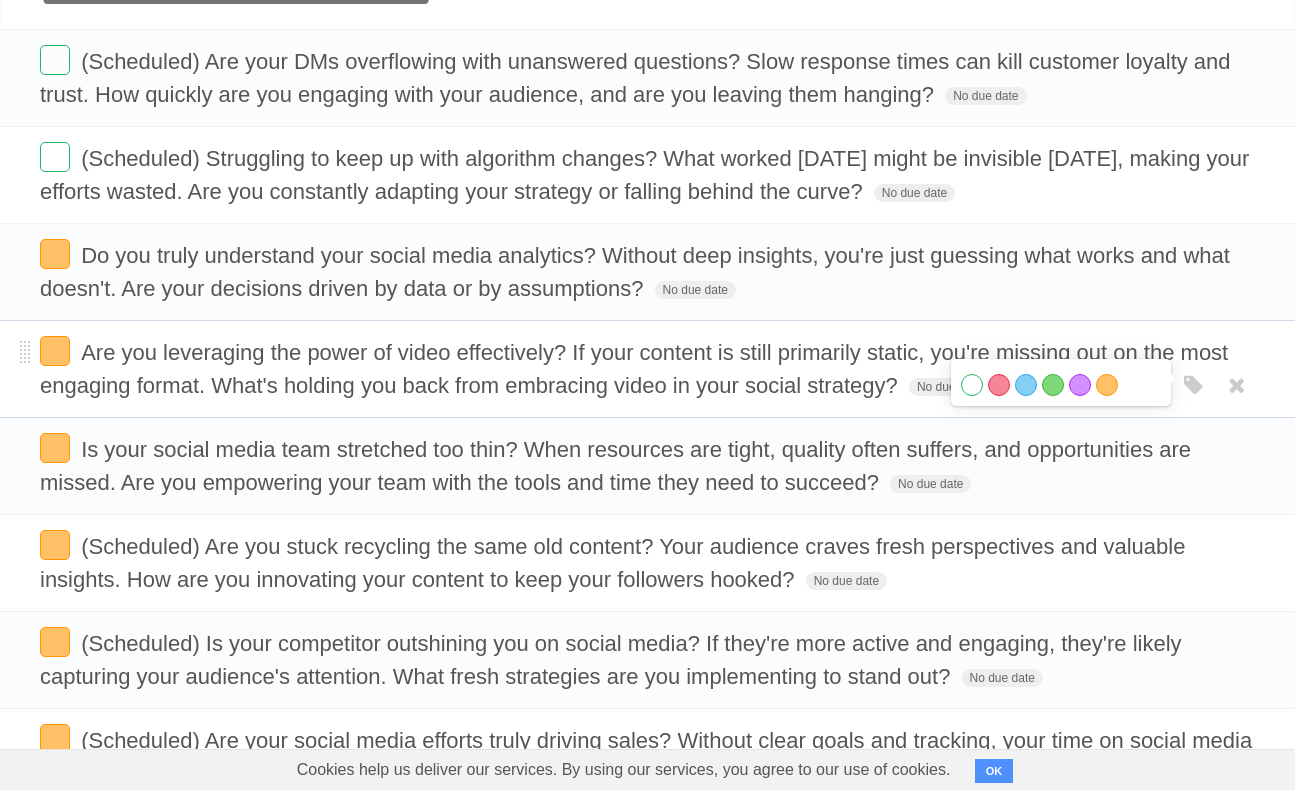click on "White" at bounding box center (972, 385) 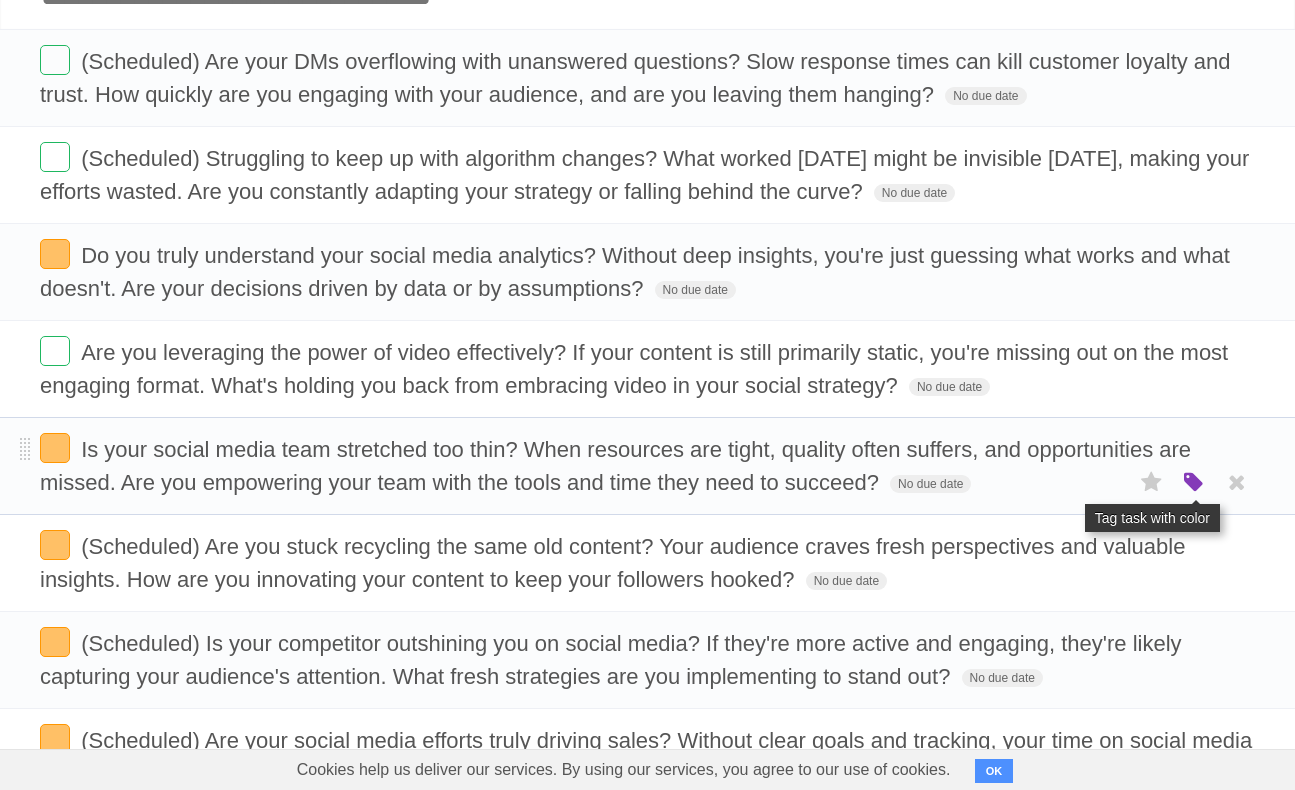 click at bounding box center [1194, 483] 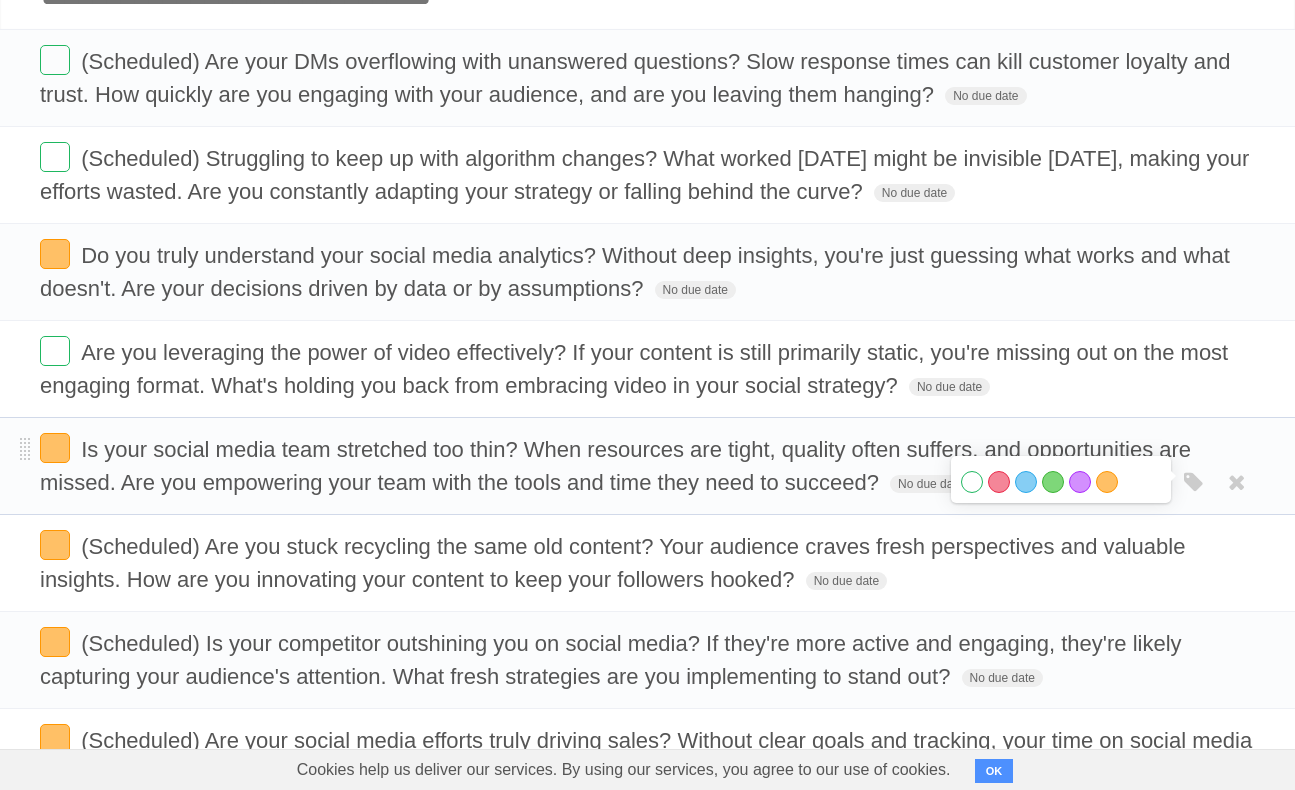 click on "White" at bounding box center (972, 482) 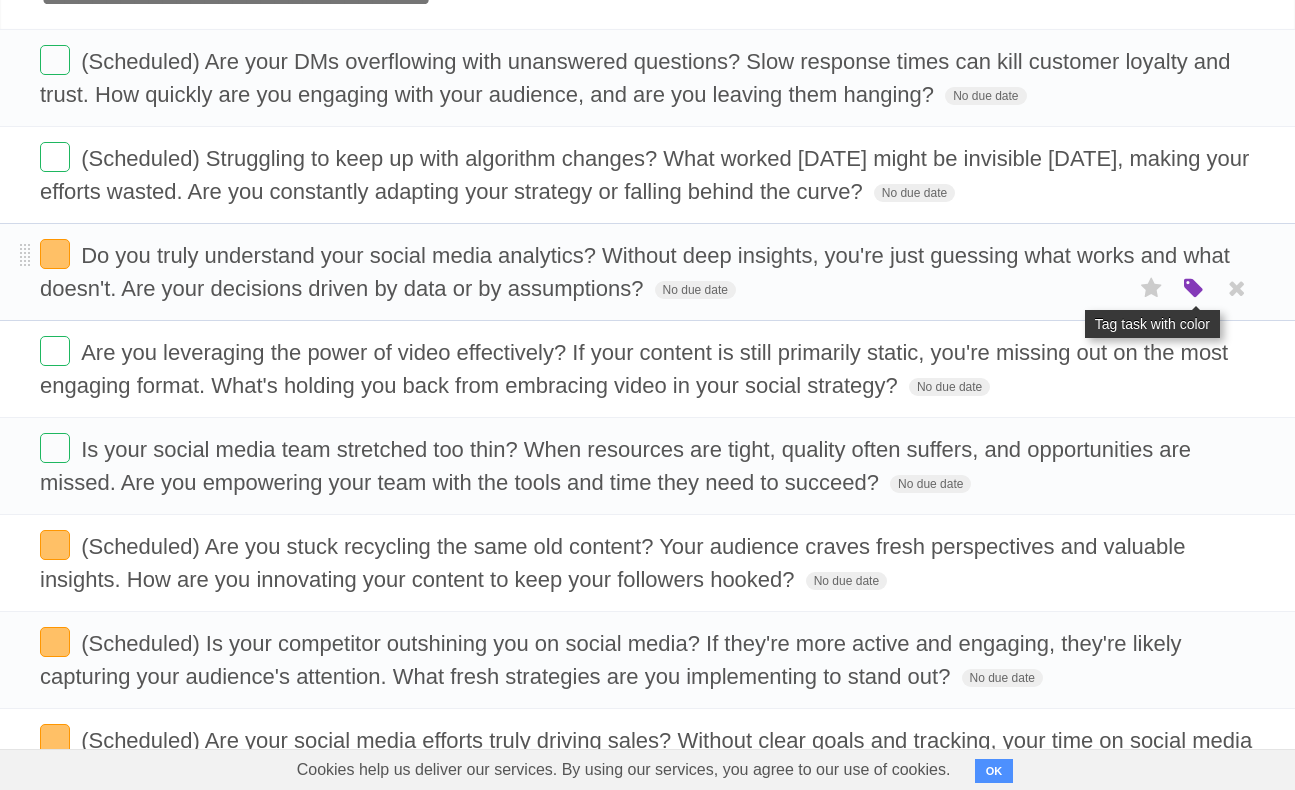 click at bounding box center [1194, 289] 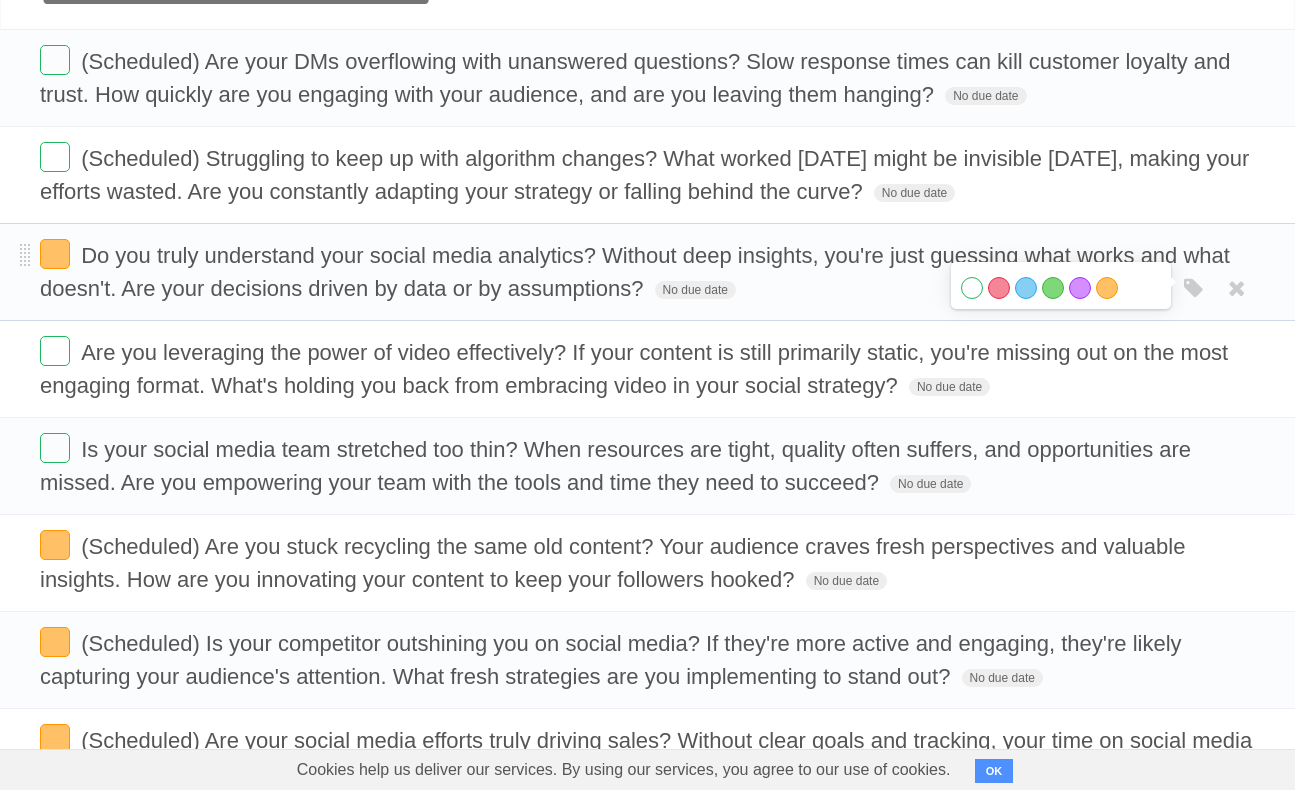 click on "White" at bounding box center (972, 288) 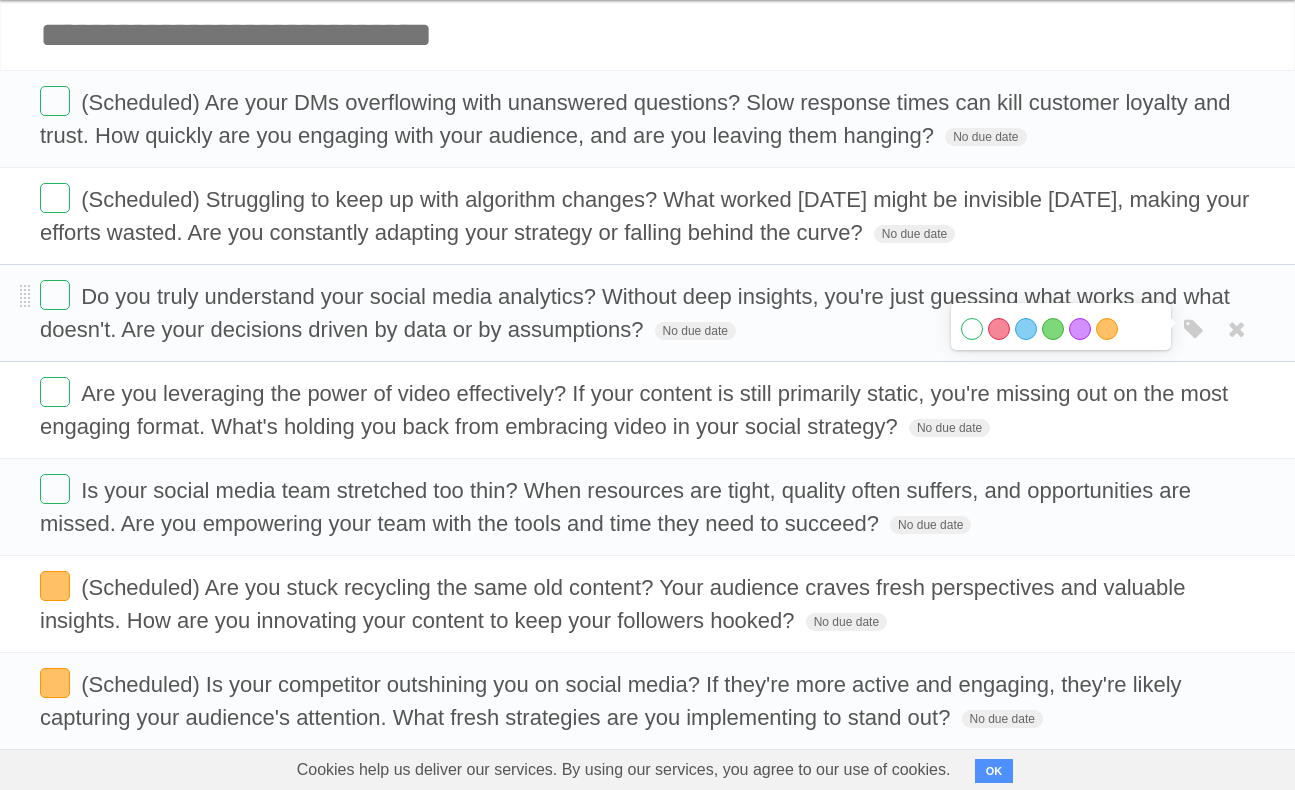 scroll, scrollTop: 92, scrollLeft: 0, axis: vertical 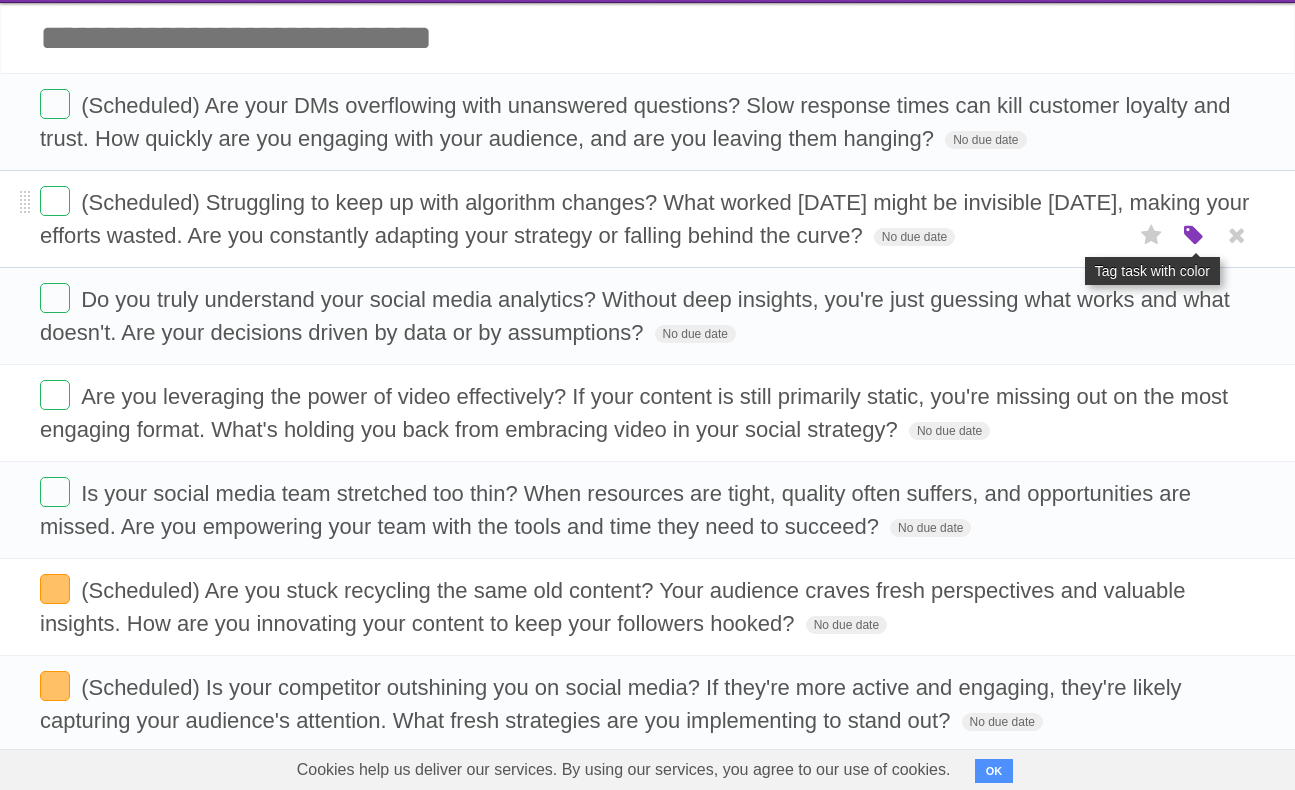 click at bounding box center (1194, 236) 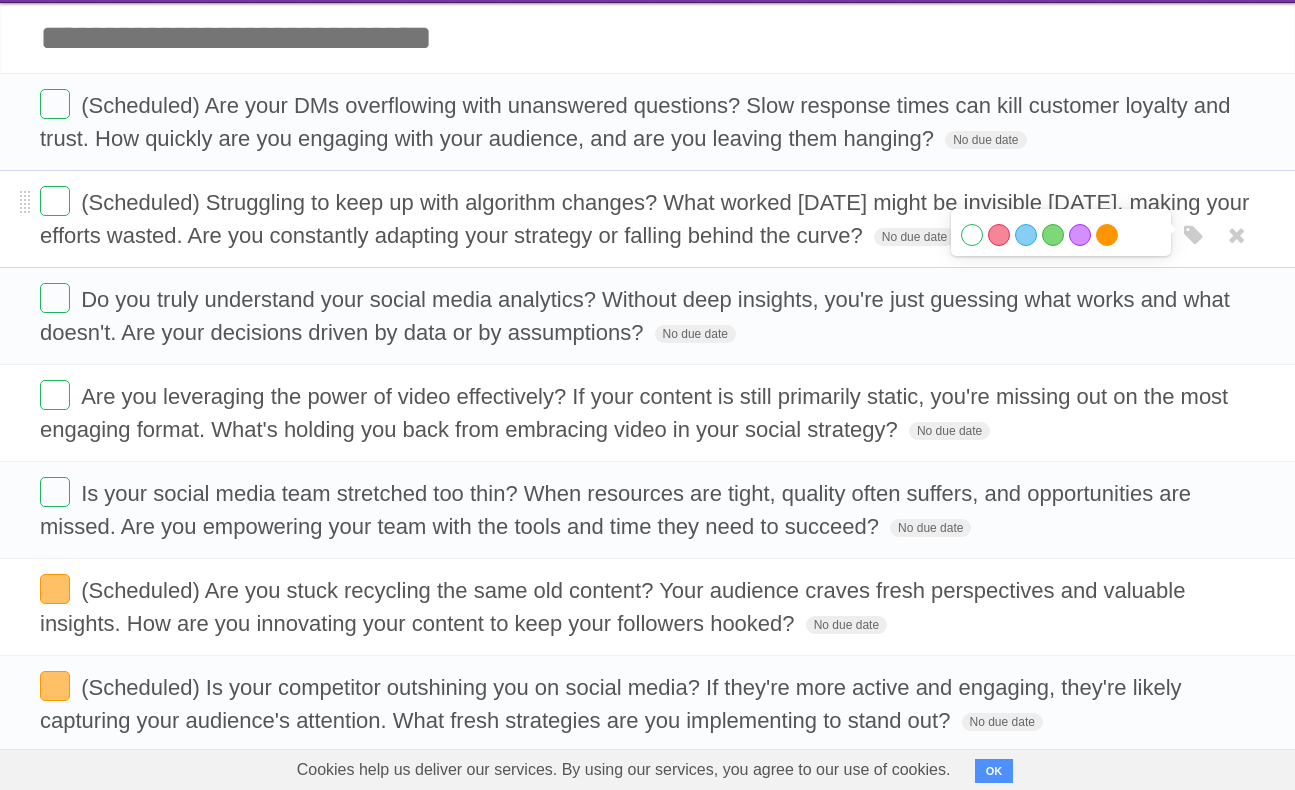 click on "Orange" at bounding box center [1107, 235] 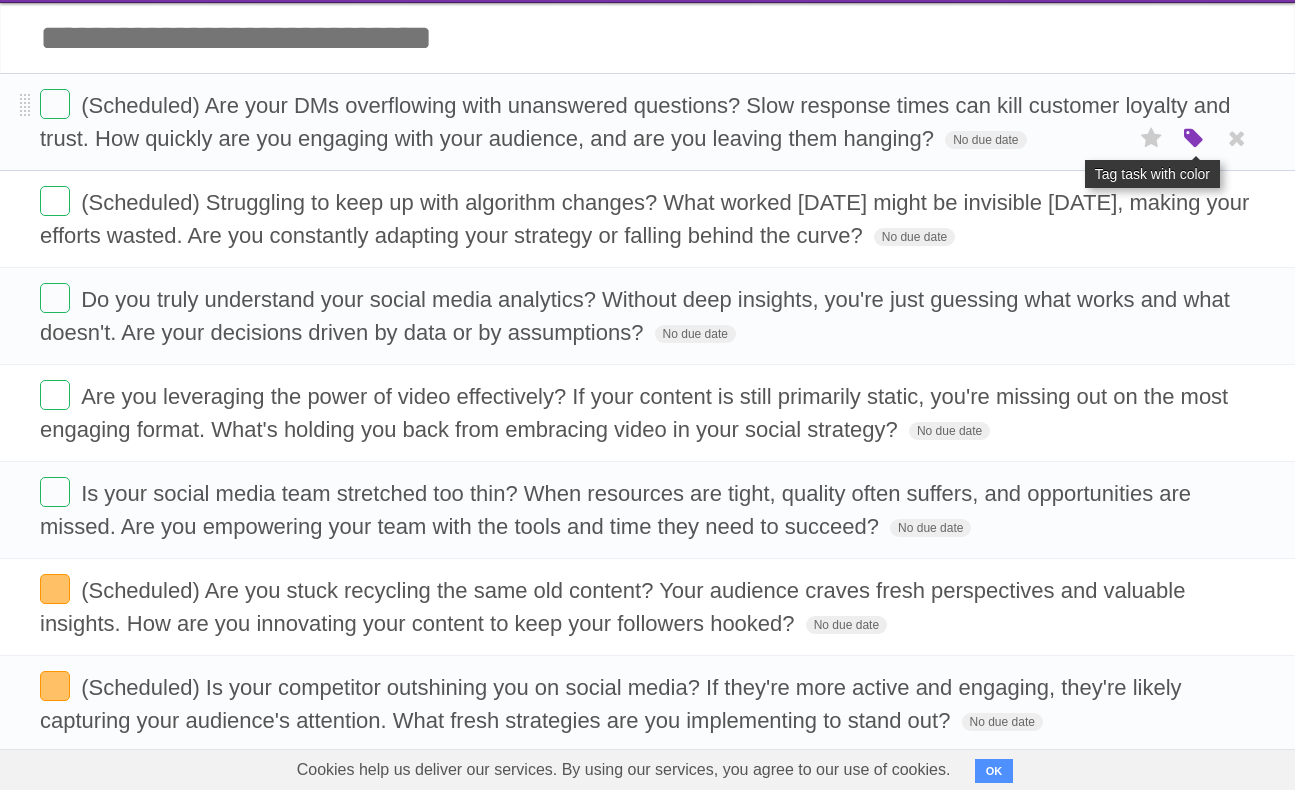 click at bounding box center [1194, 139] 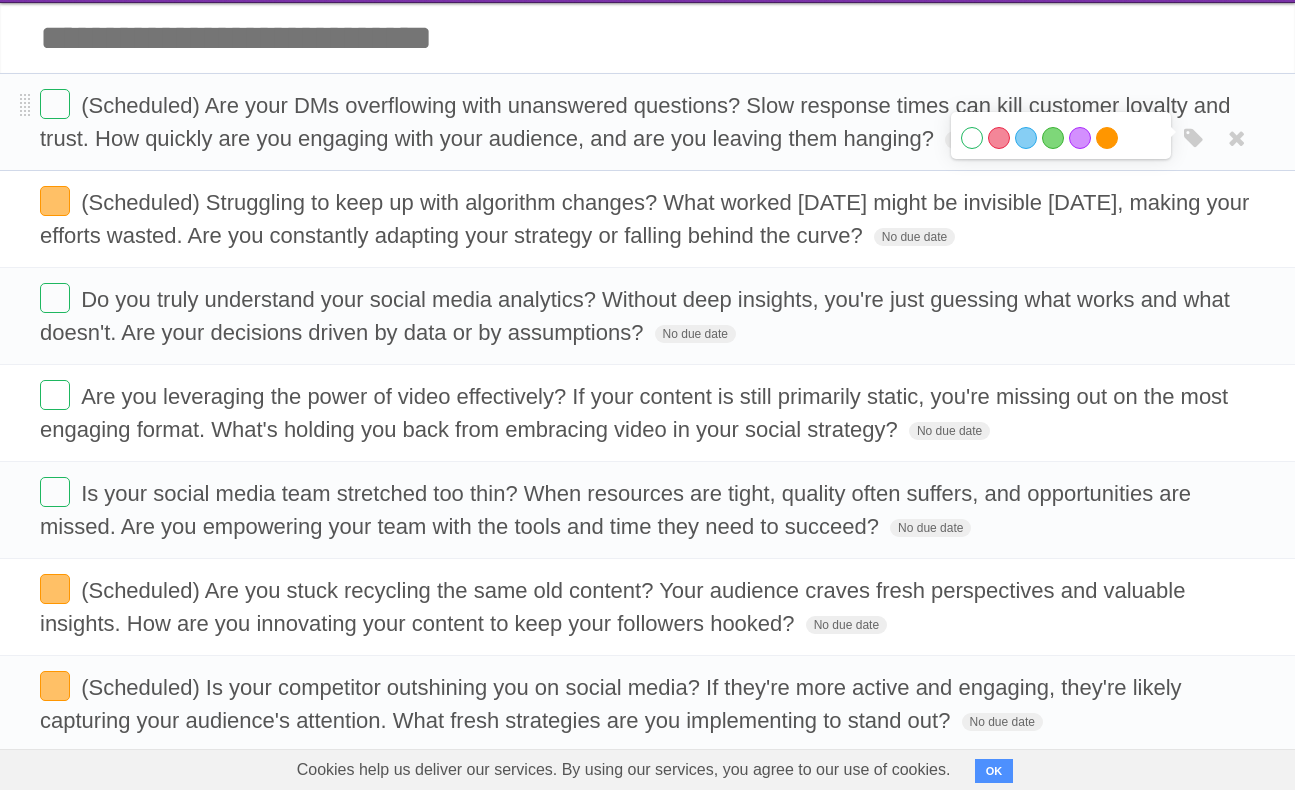 click on "Orange" at bounding box center (1107, 138) 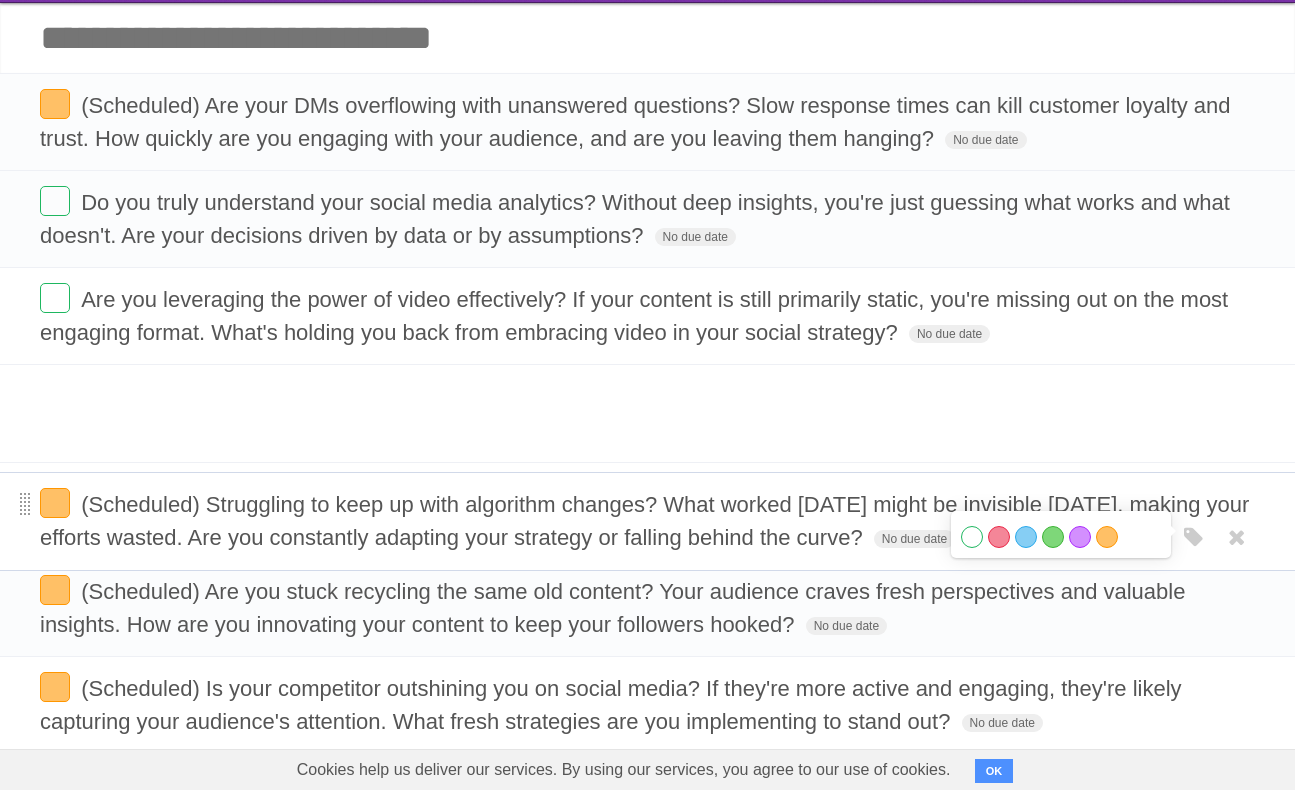 drag, startPoint x: 23, startPoint y: 207, endPoint x: 24, endPoint y: 508, distance: 301.00165 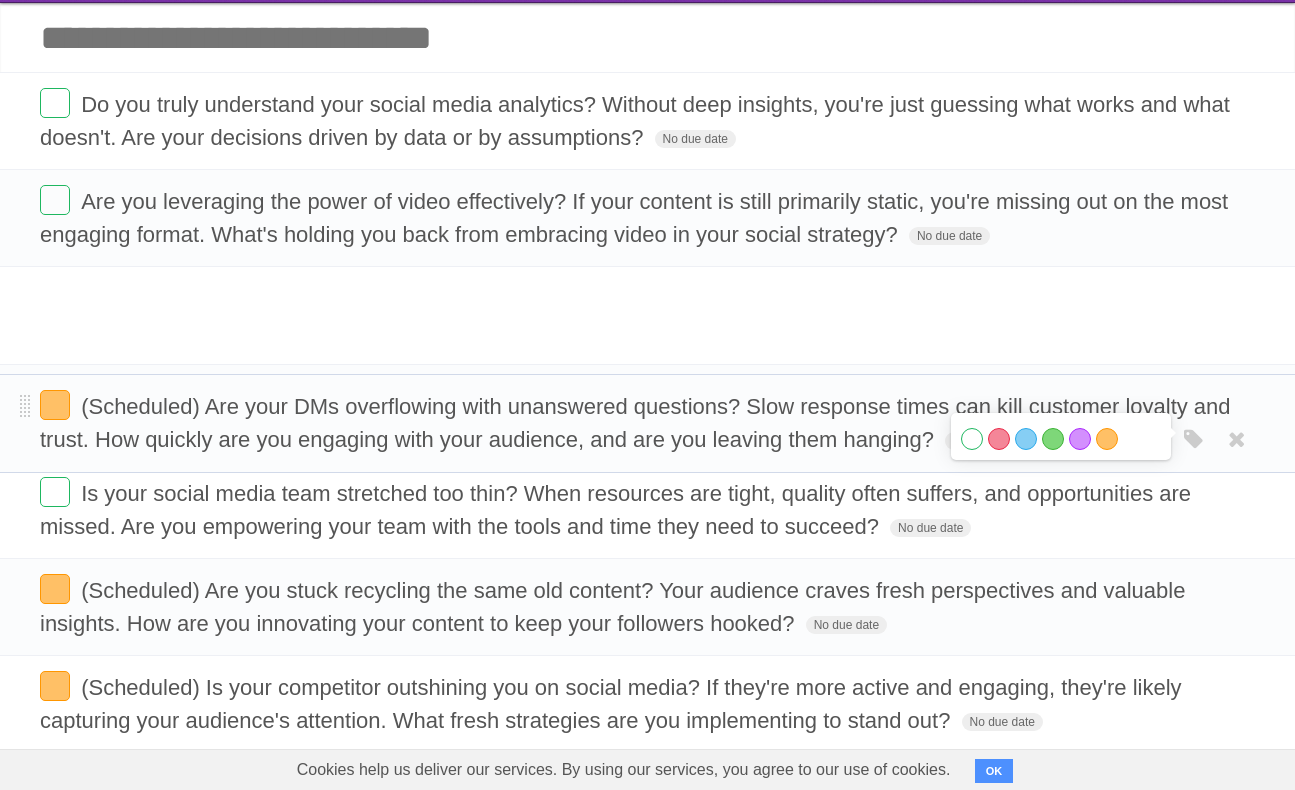 drag, startPoint x: 26, startPoint y: 106, endPoint x: 33, endPoint y: 401, distance: 295.08304 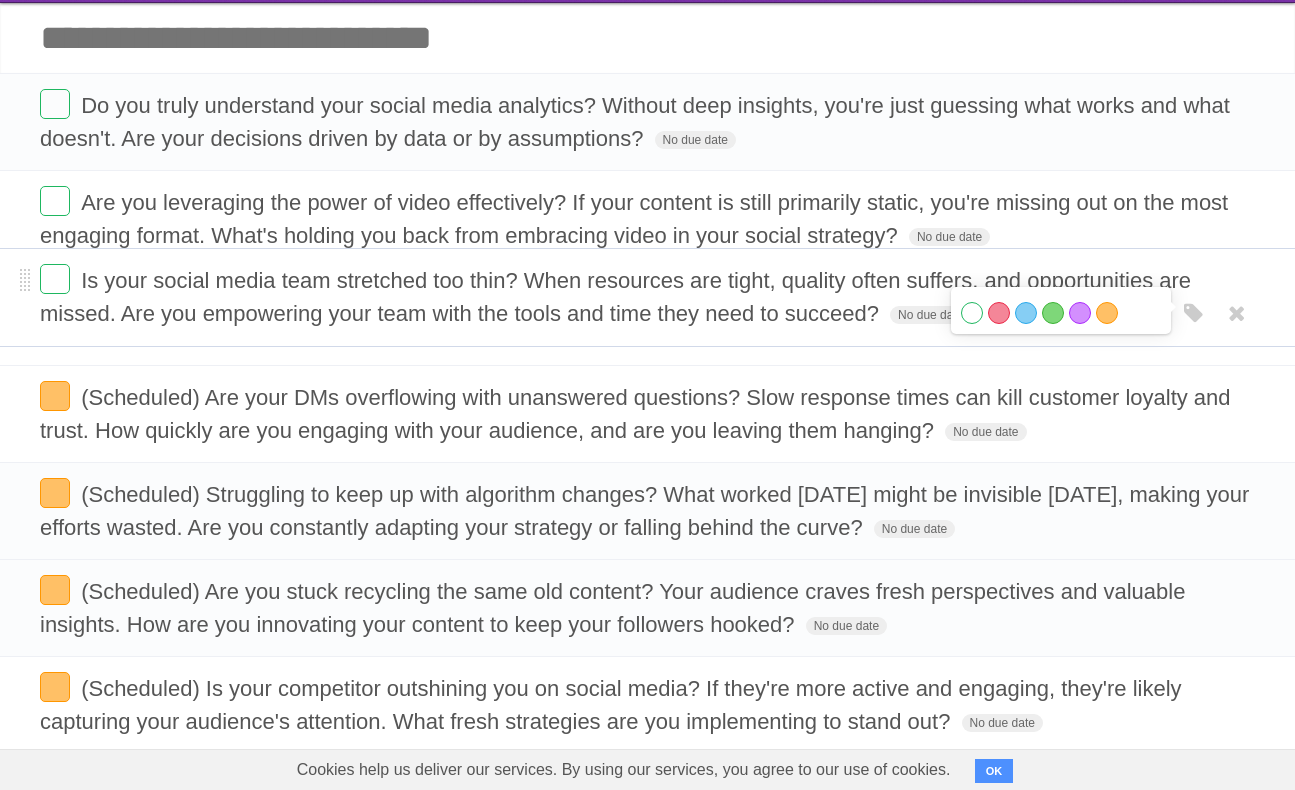 drag, startPoint x: 26, startPoint y: 504, endPoint x: 33, endPoint y: 283, distance: 221.11082 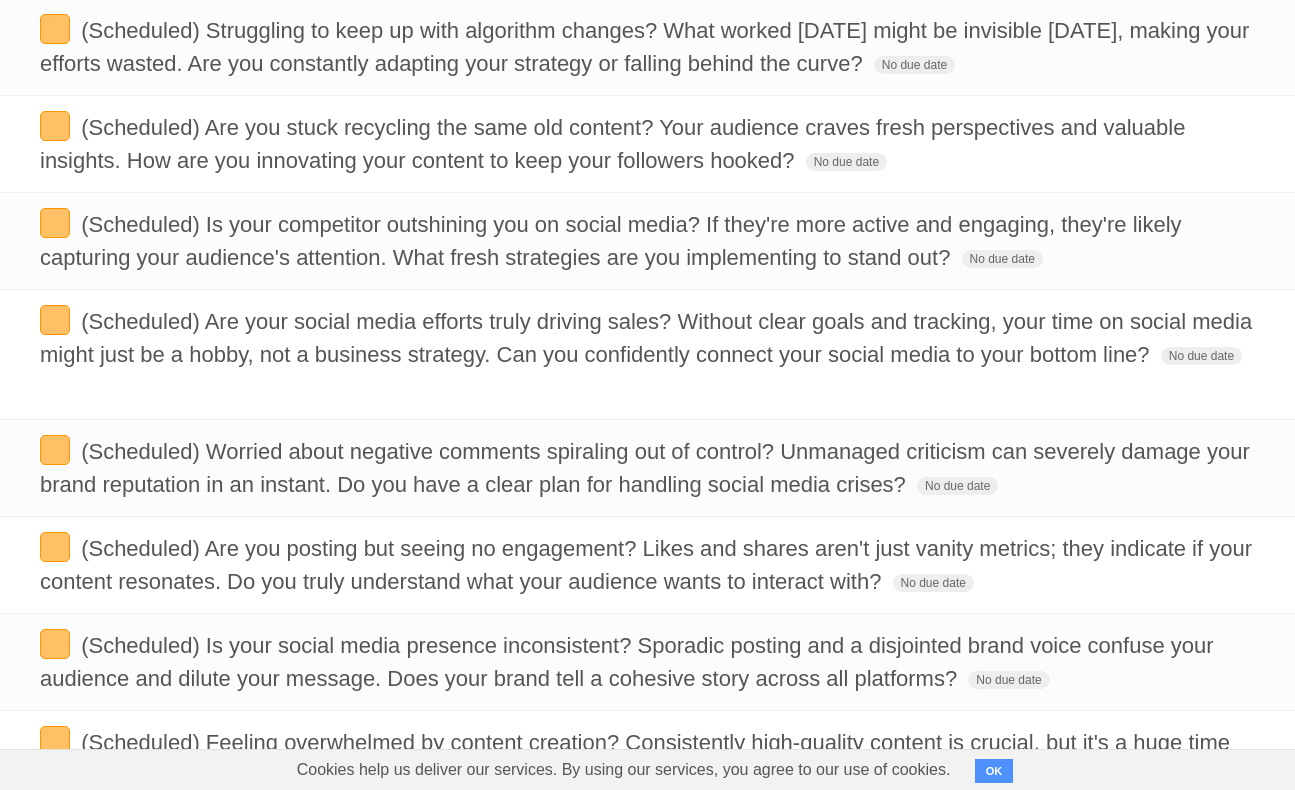 scroll, scrollTop: 0, scrollLeft: 0, axis: both 